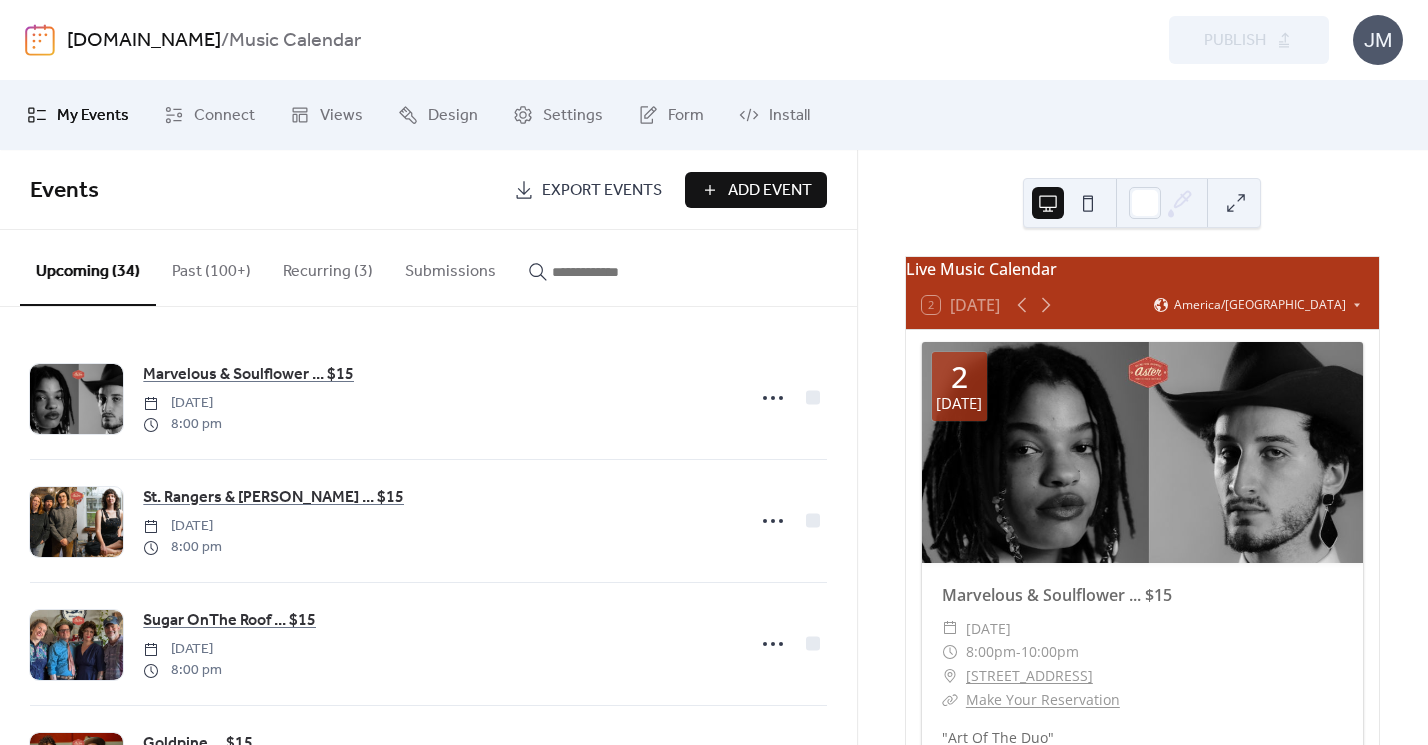 scroll, scrollTop: 0, scrollLeft: 0, axis: both 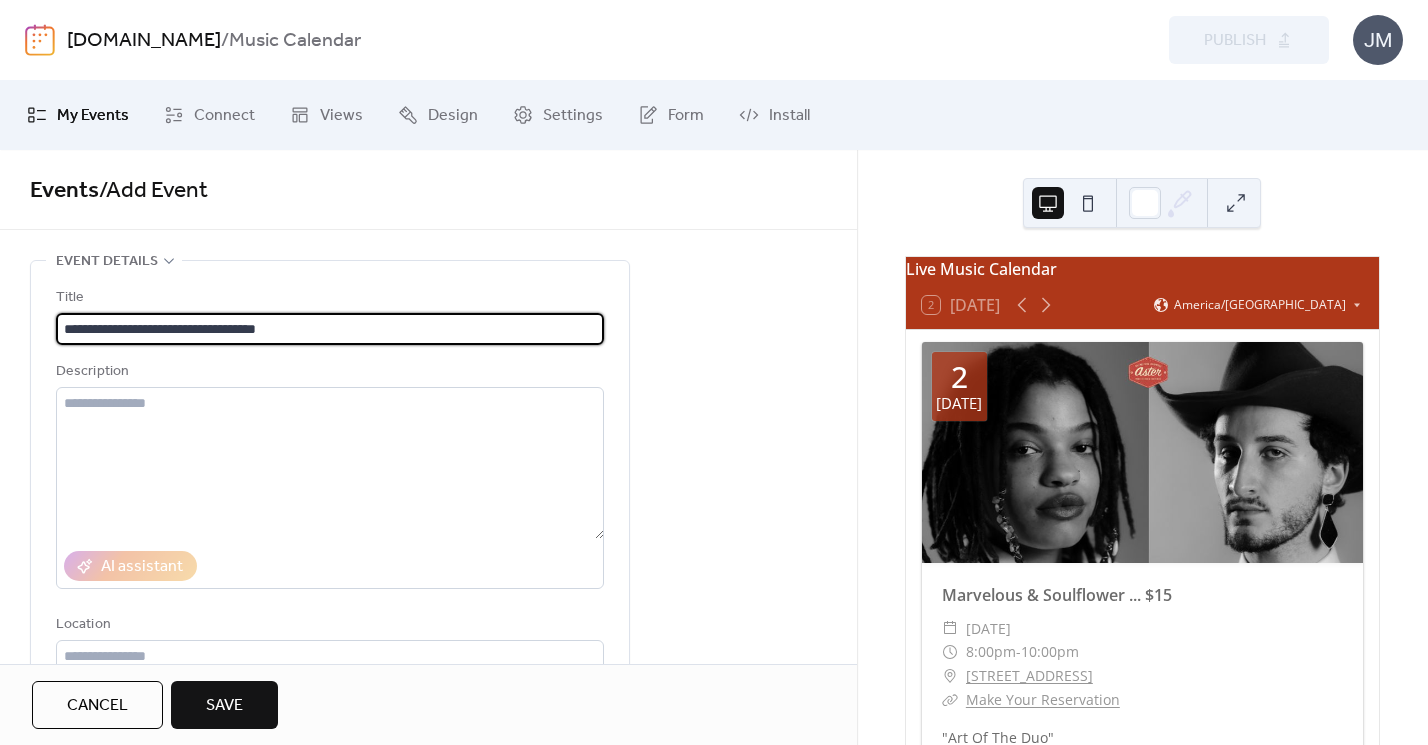 click on "**********" at bounding box center (330, 329) 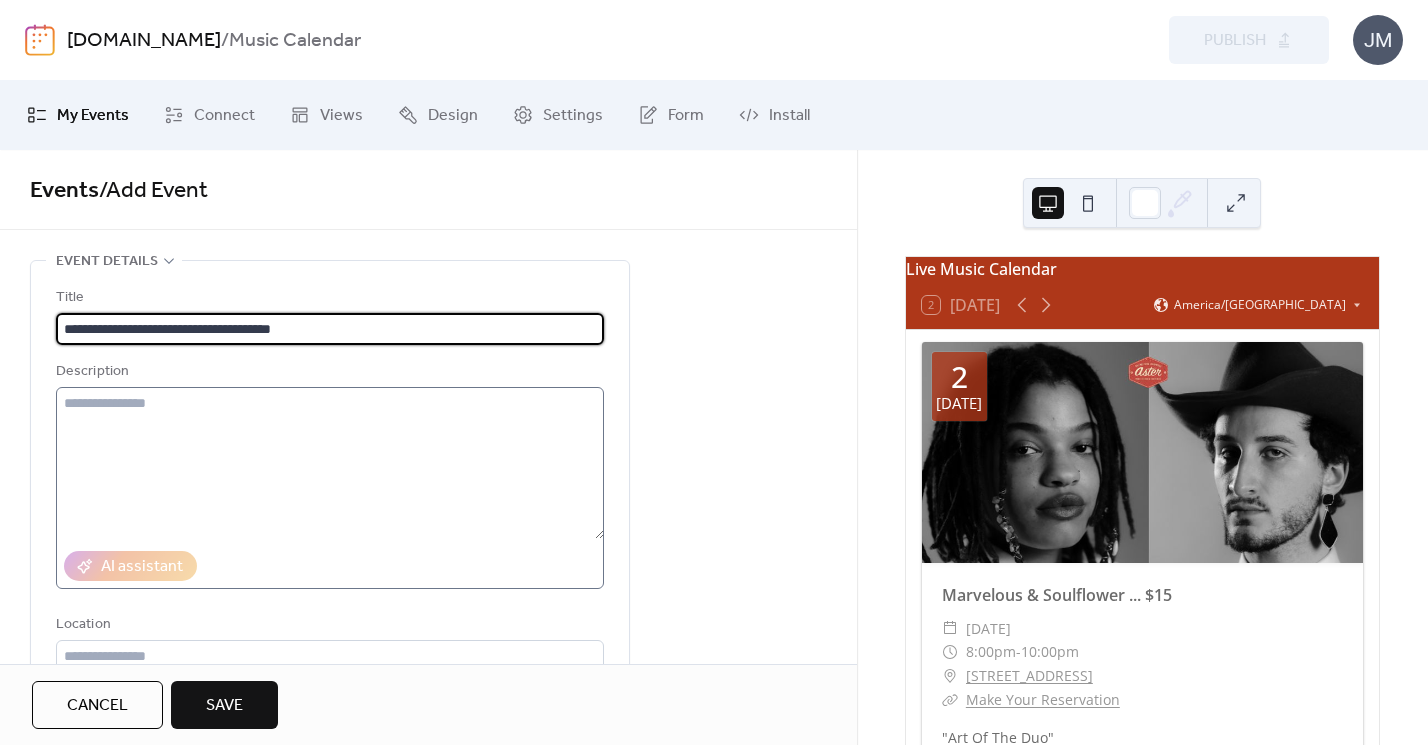 type on "**********" 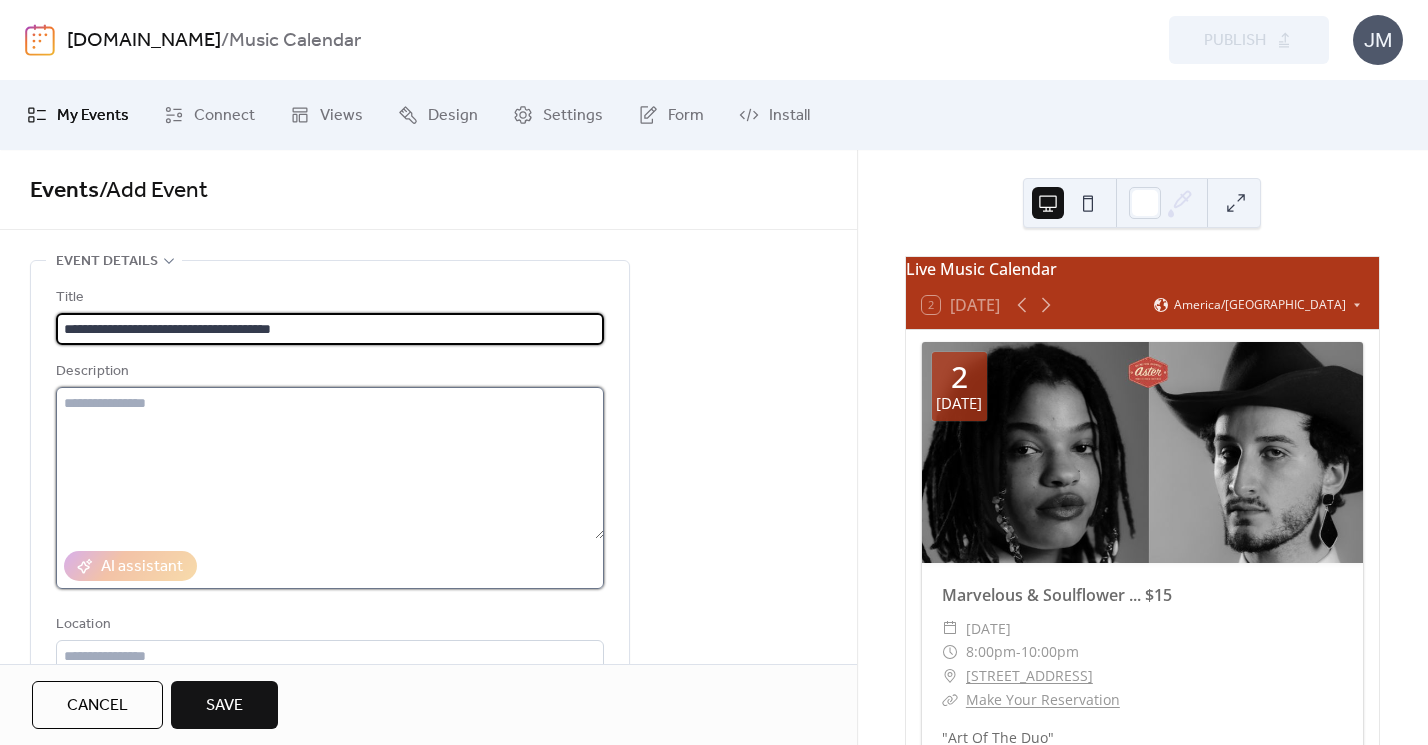 click at bounding box center [330, 463] 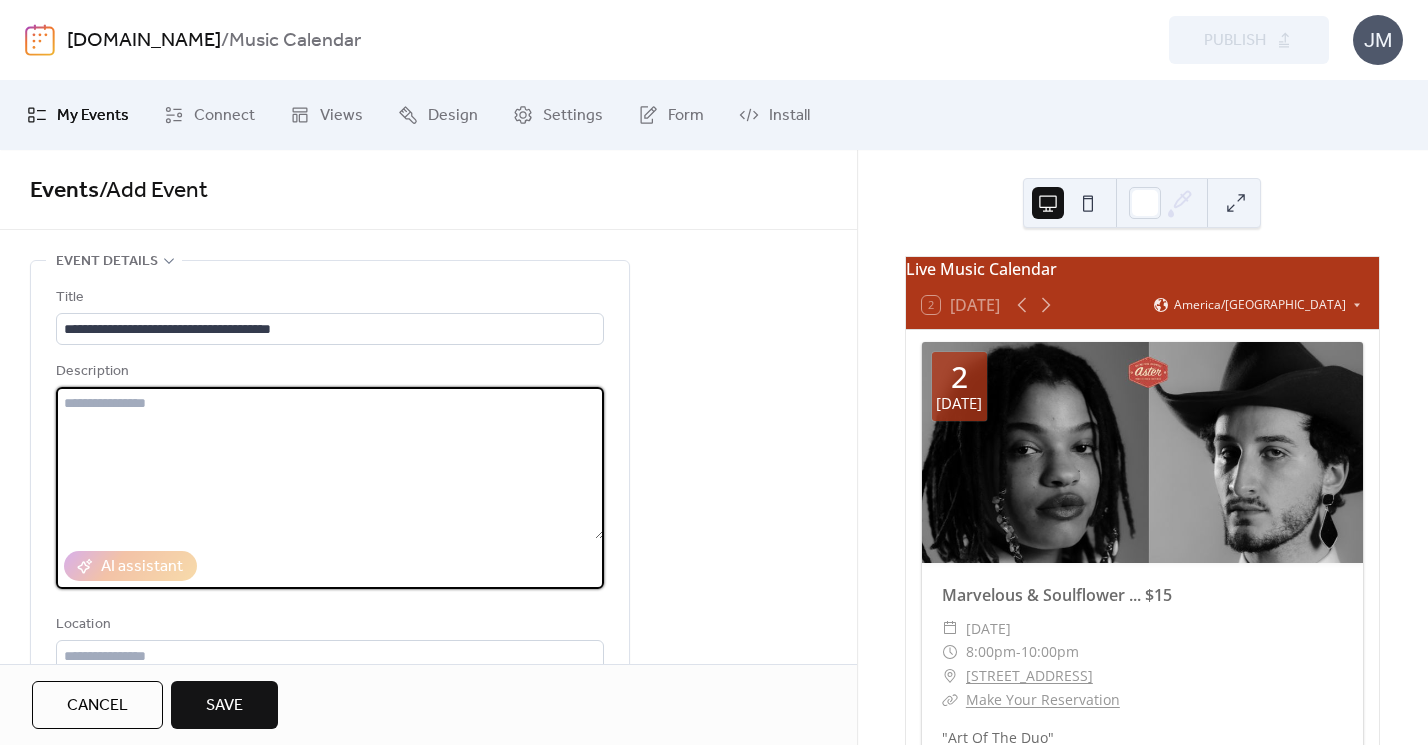 type on "*" 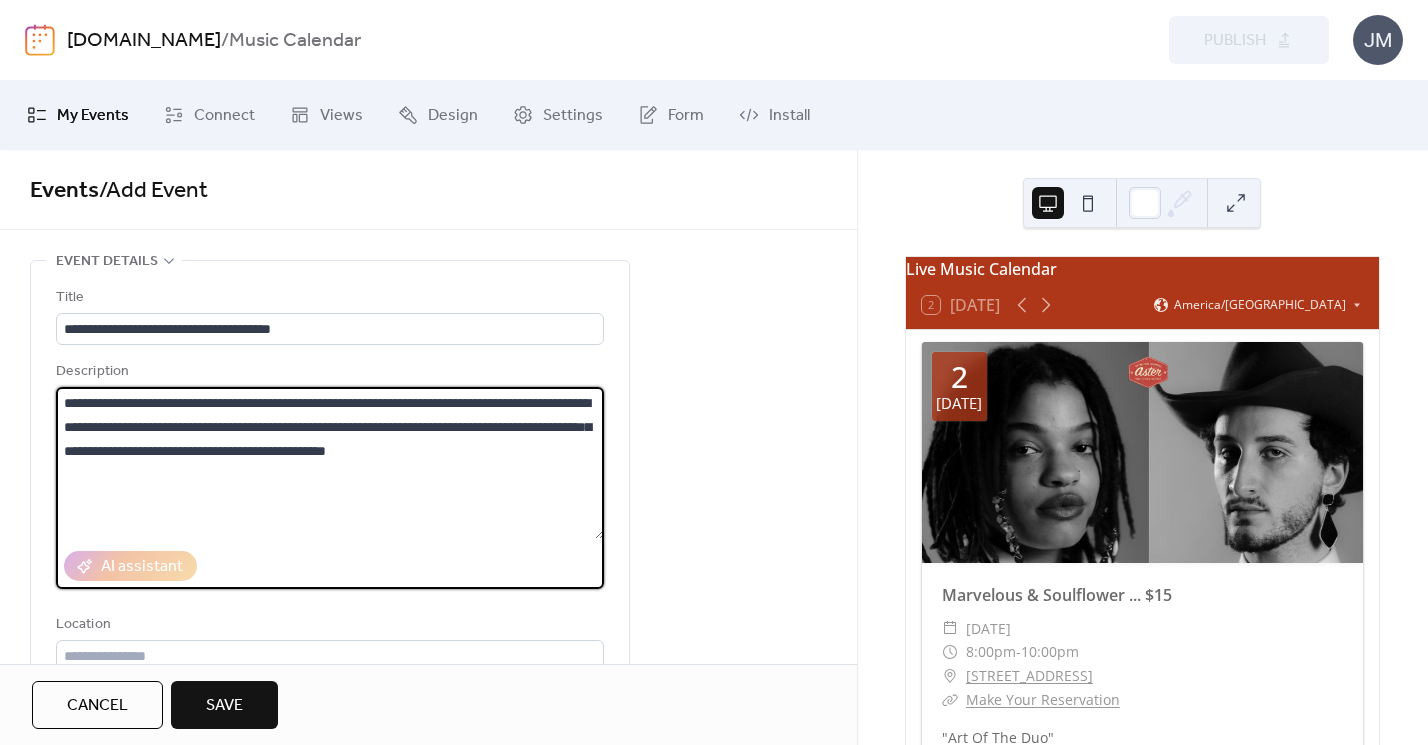 click on "**********" at bounding box center [330, 463] 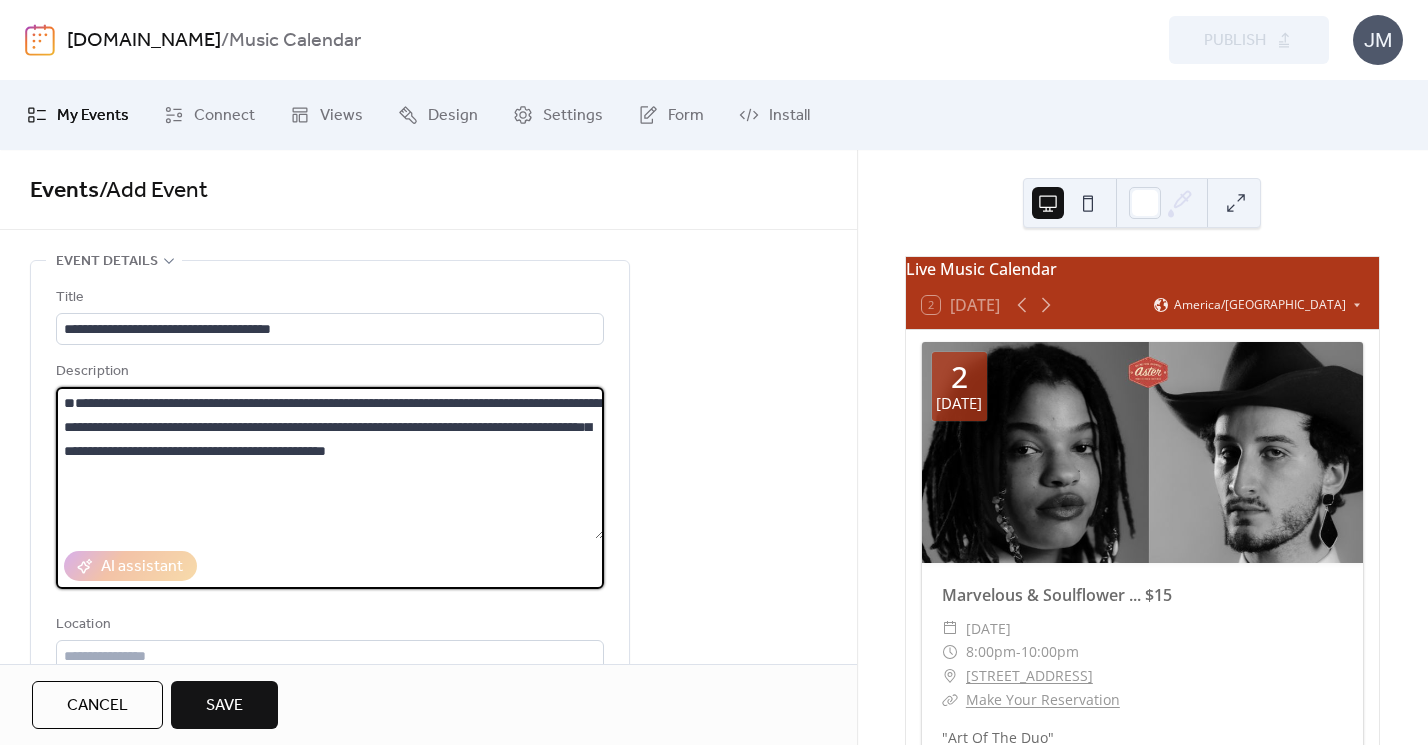 click on "**********" at bounding box center [330, 463] 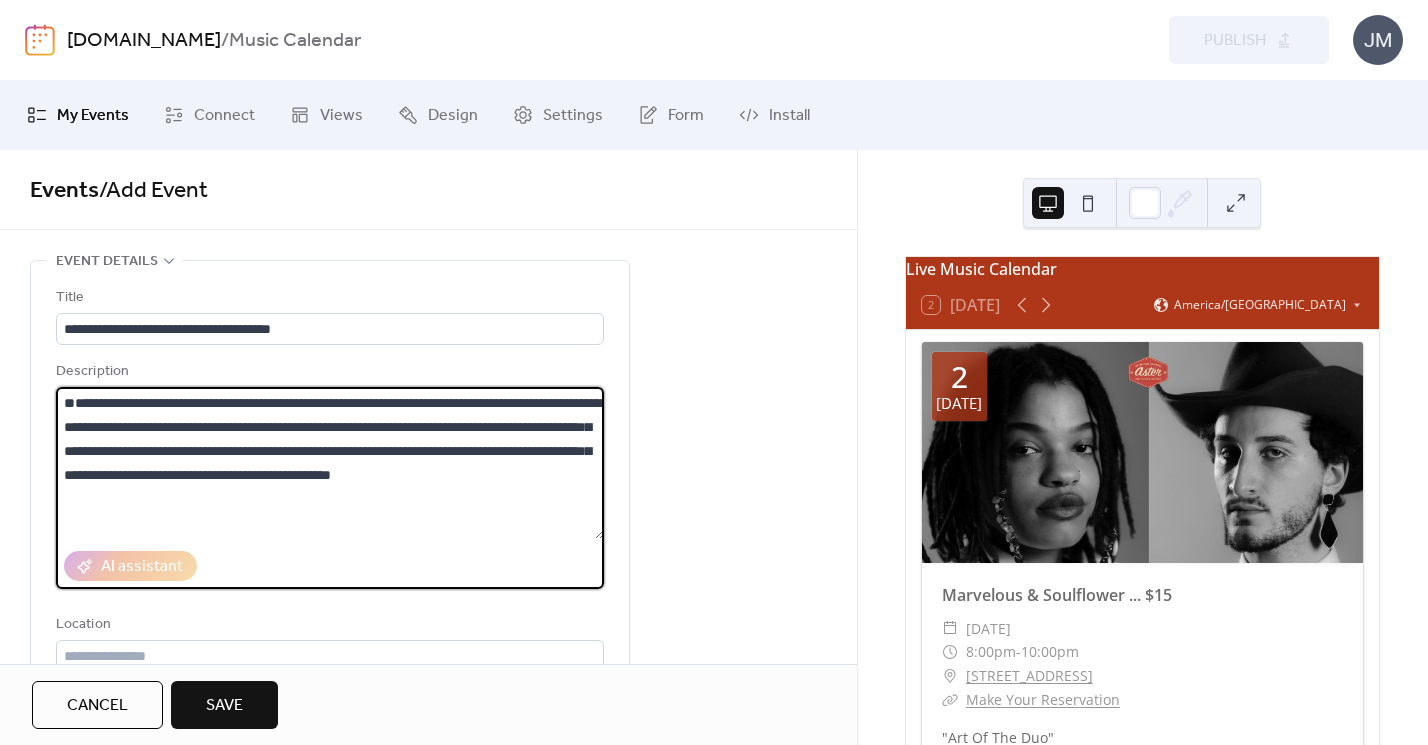 scroll, scrollTop: 0, scrollLeft: 0, axis: both 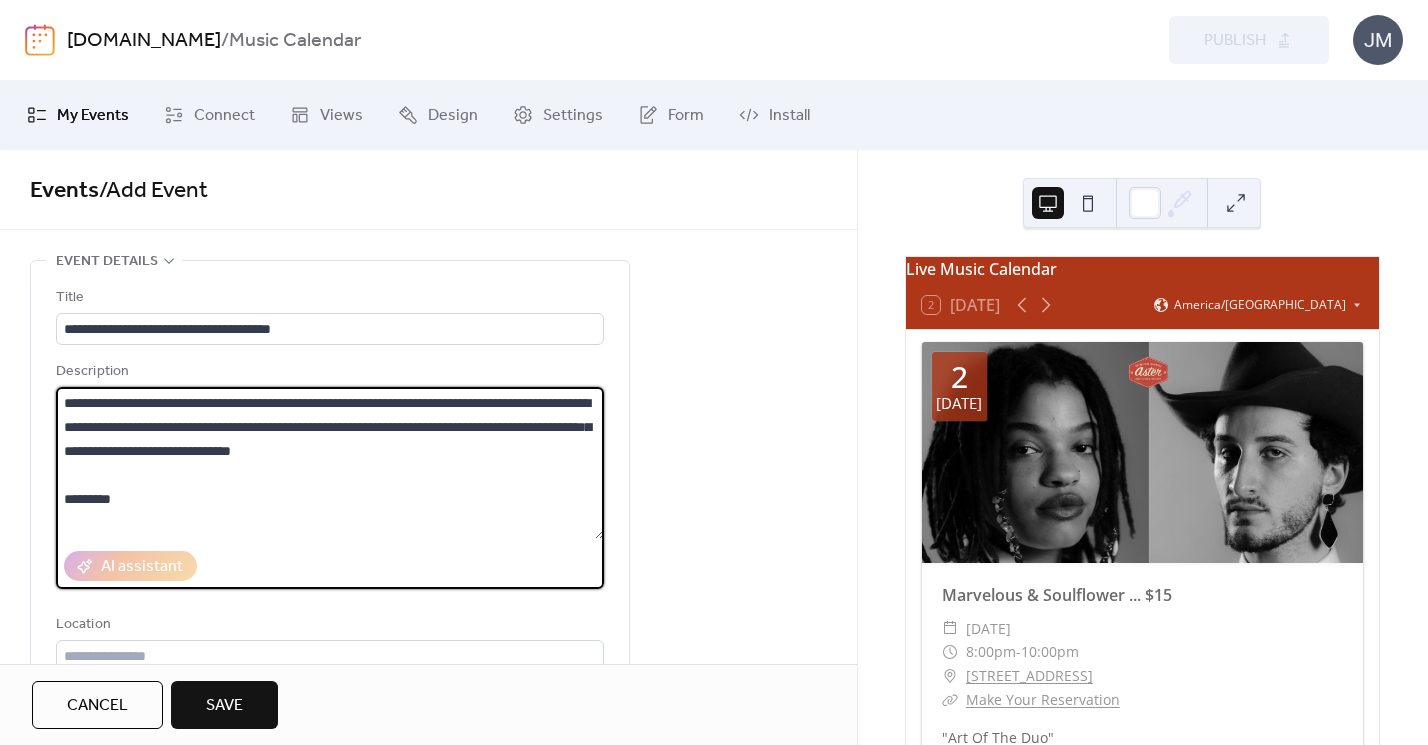 click on "**********" at bounding box center [330, 463] 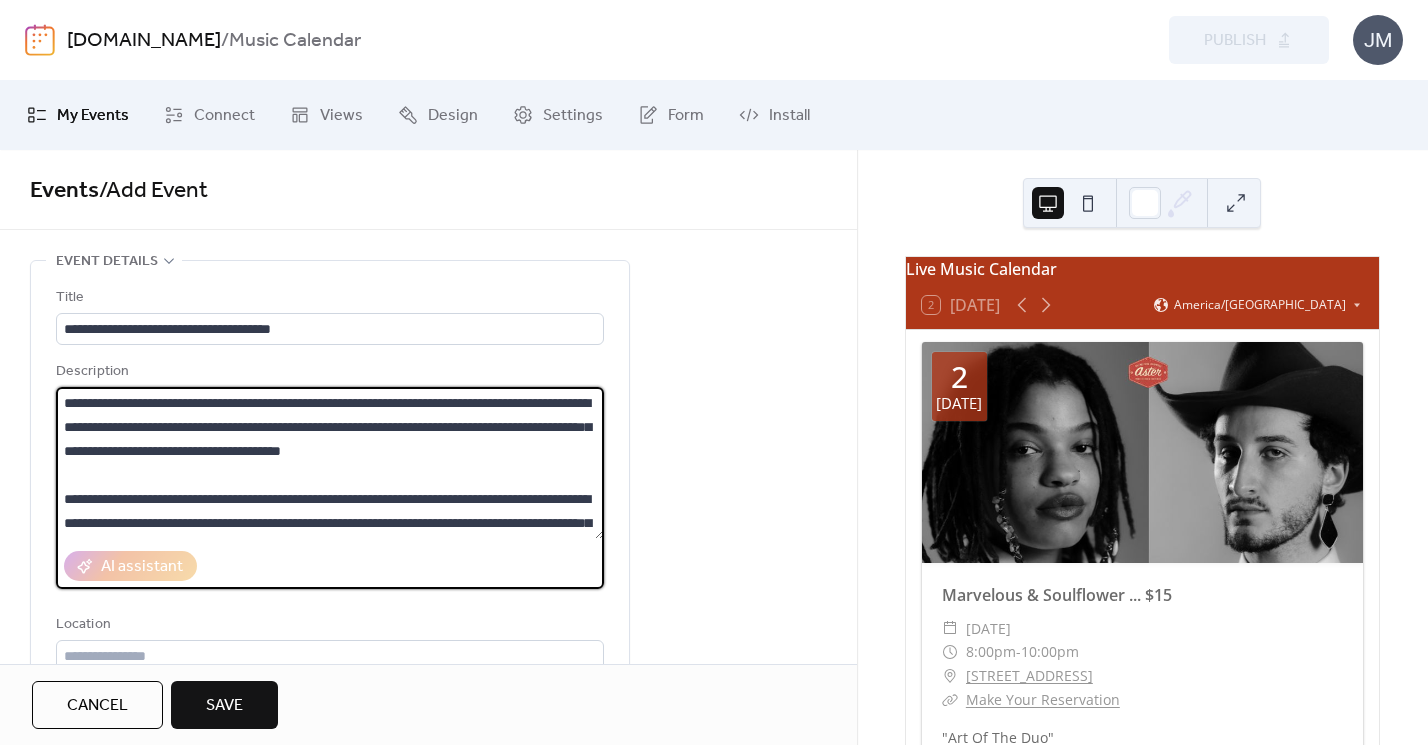 click on "**********" at bounding box center (330, 463) 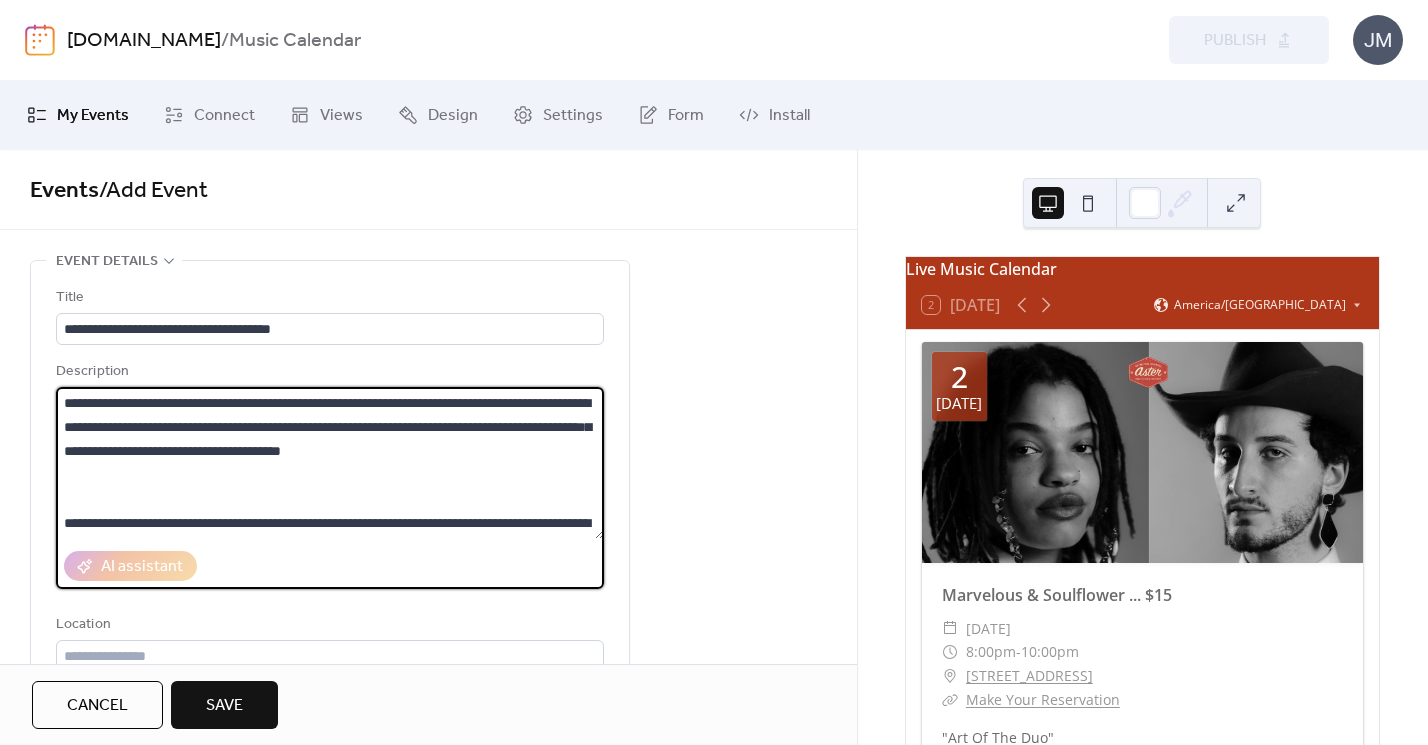 paste on "**********" 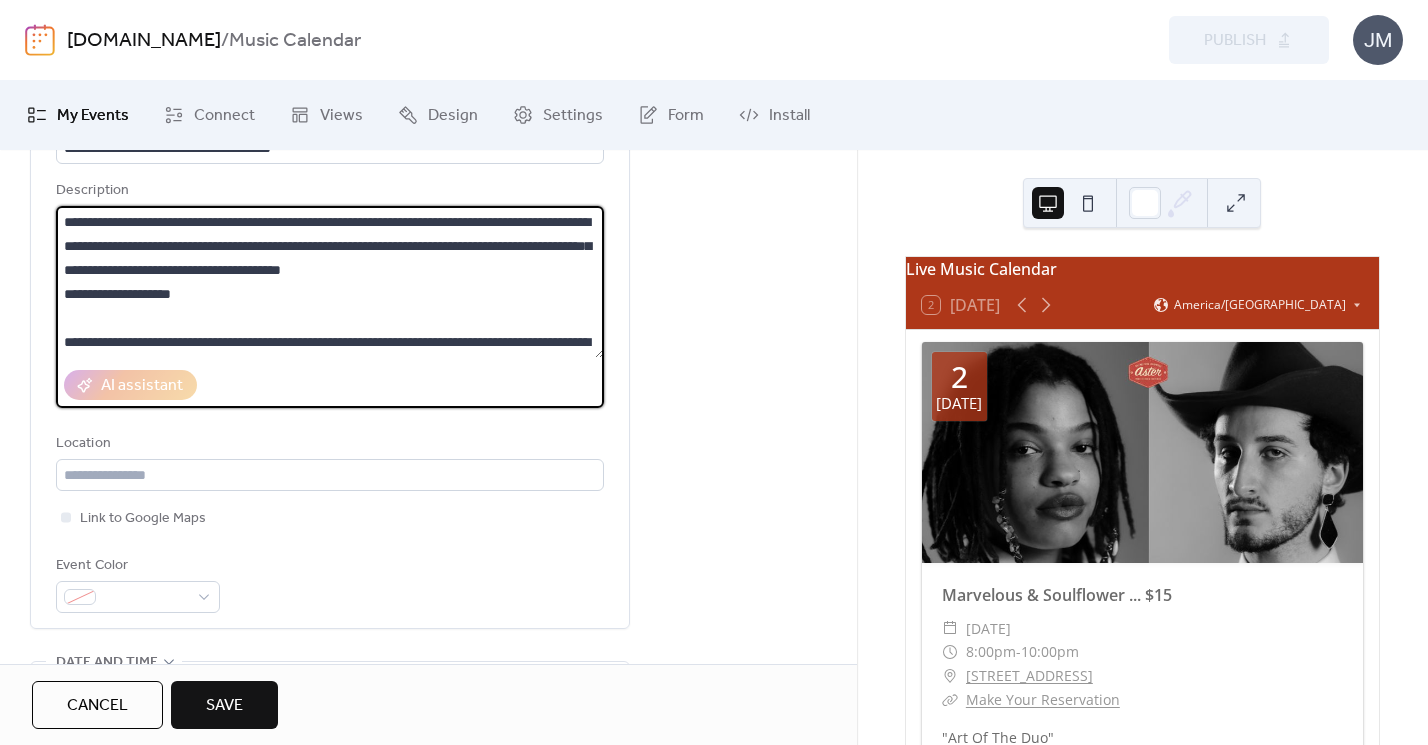 scroll, scrollTop: 374, scrollLeft: 0, axis: vertical 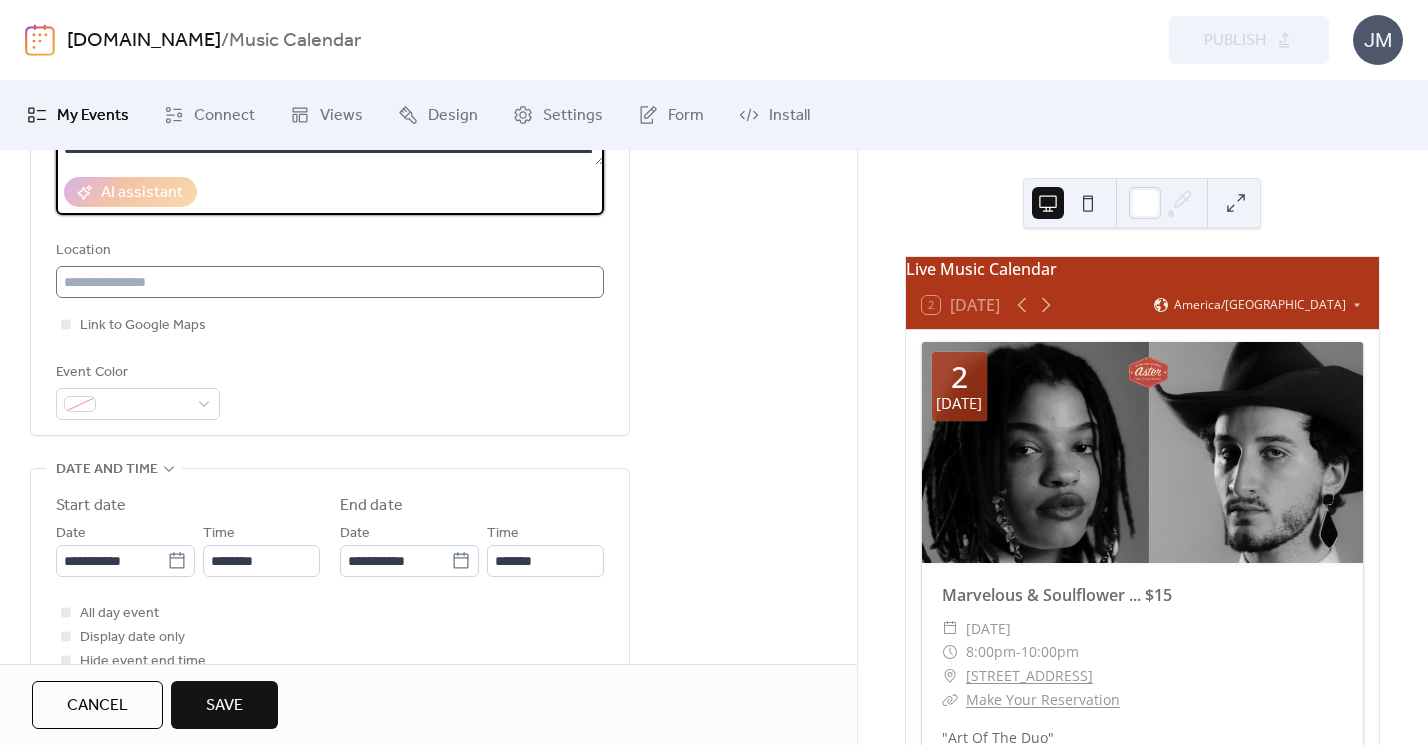 type on "**********" 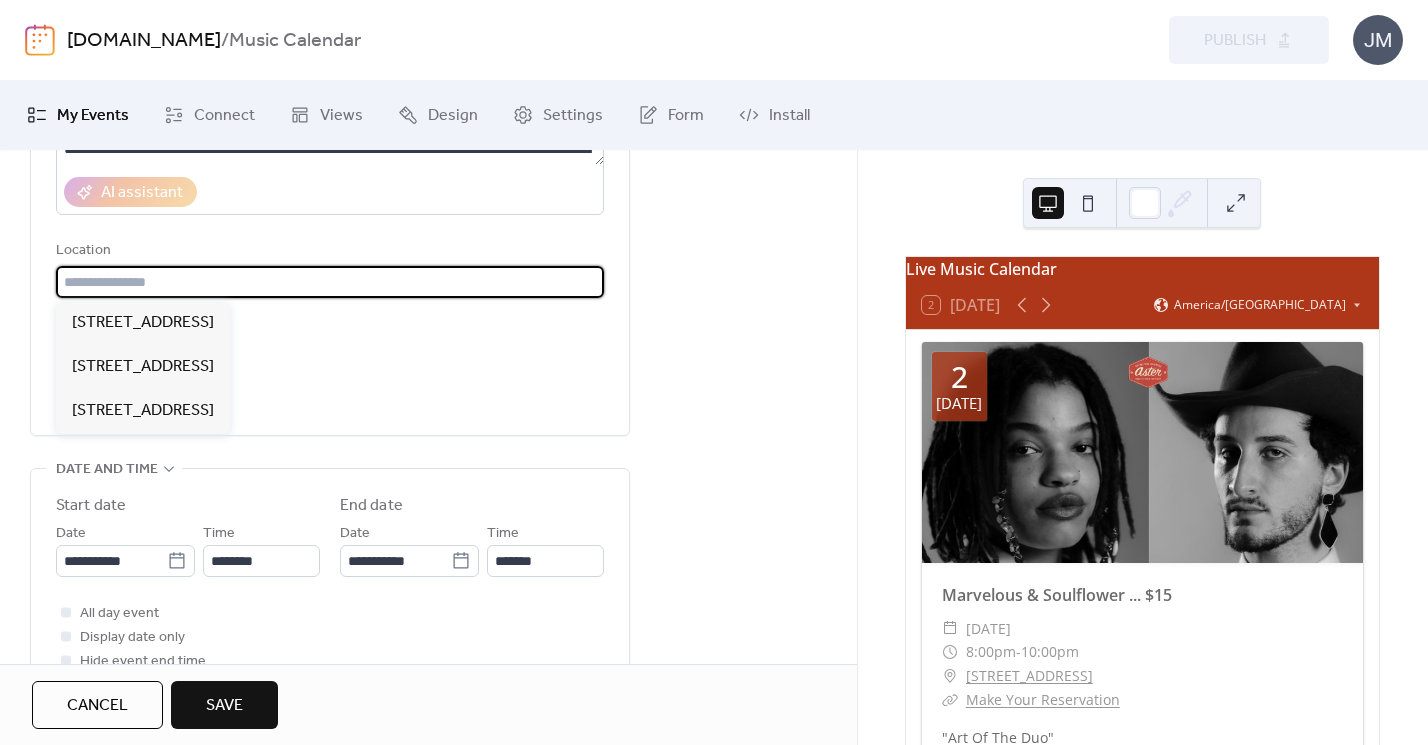 click at bounding box center [330, 282] 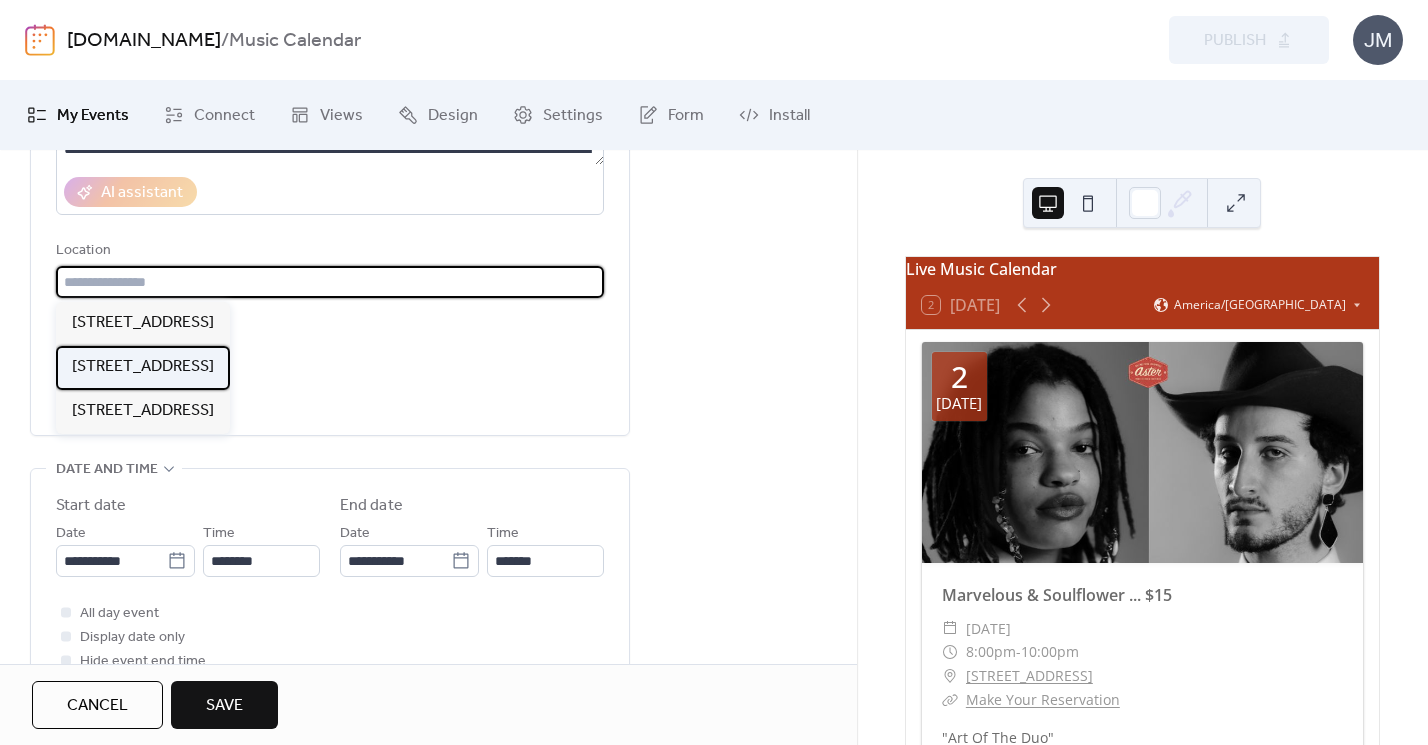 click on "[STREET_ADDRESS]" at bounding box center (143, 367) 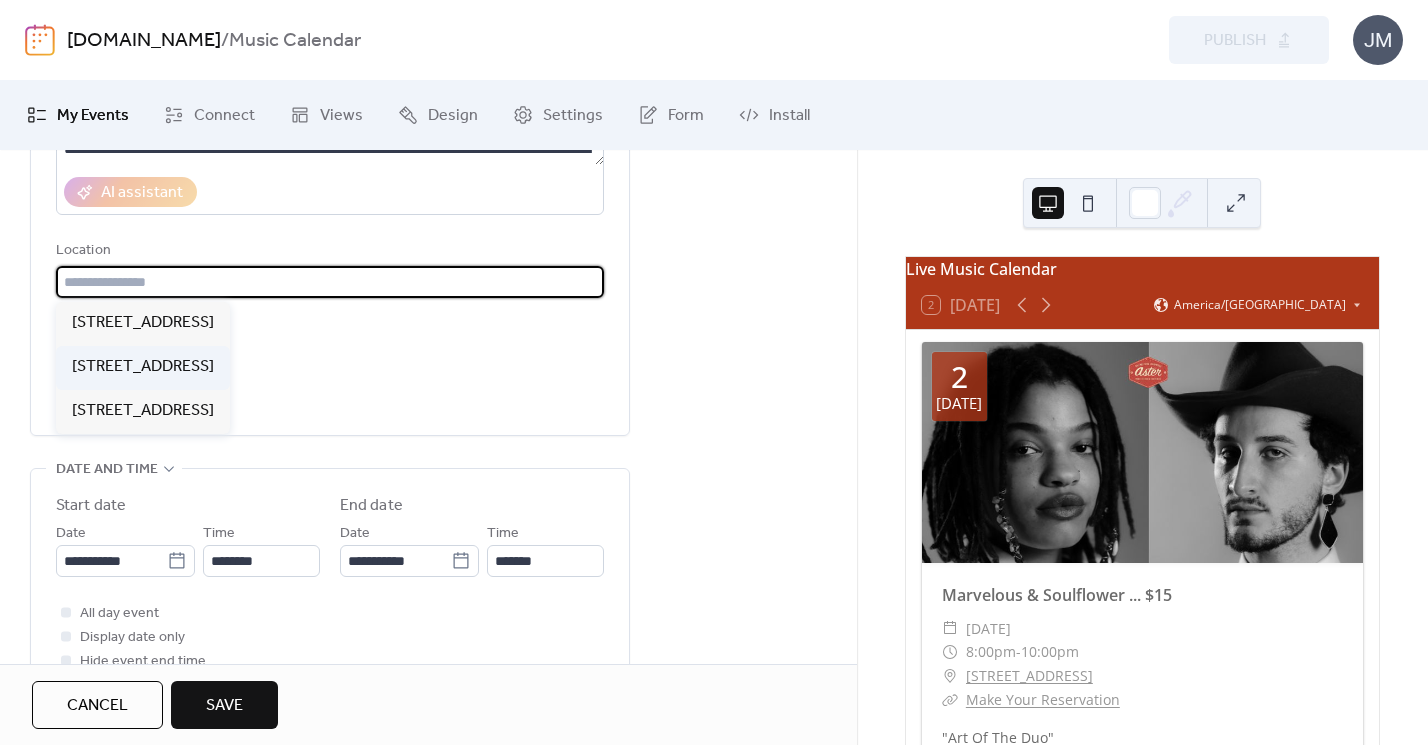 type on "**********" 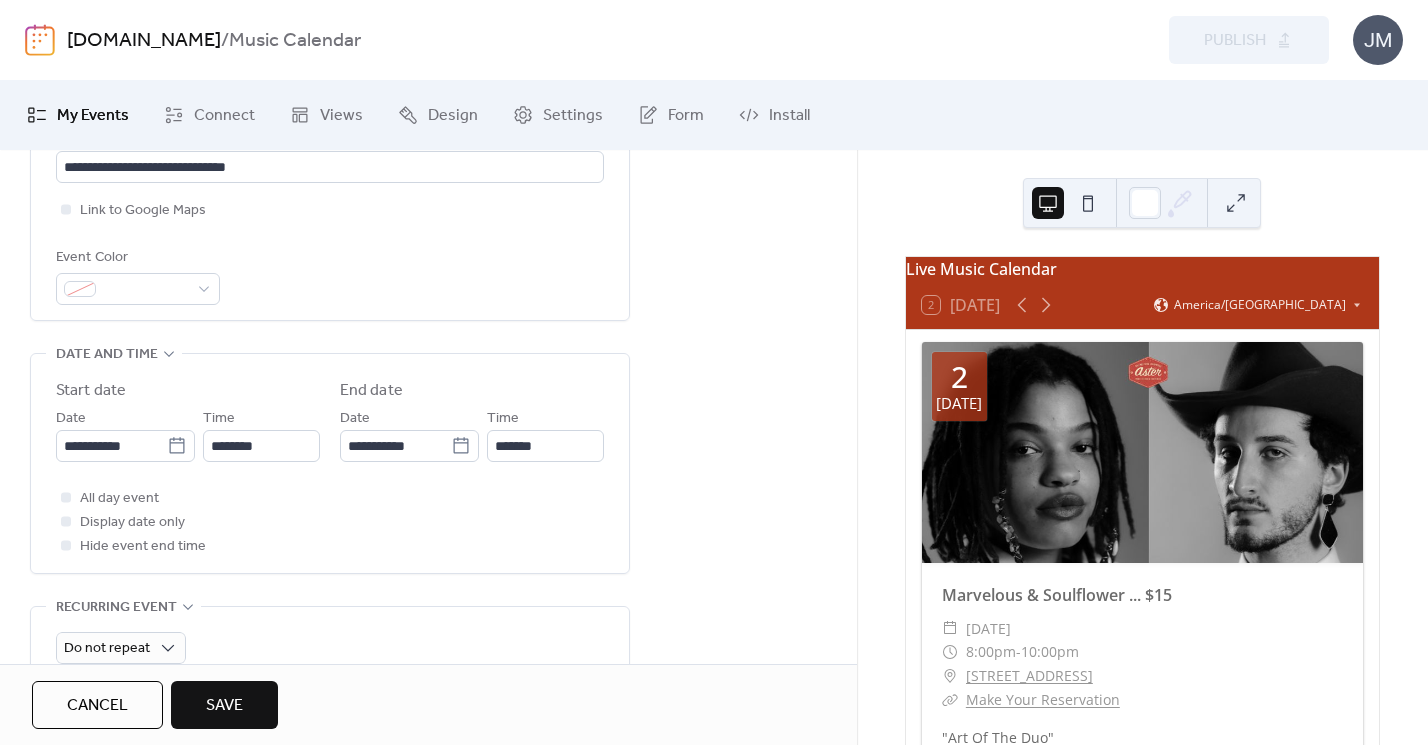 scroll, scrollTop: 526, scrollLeft: 0, axis: vertical 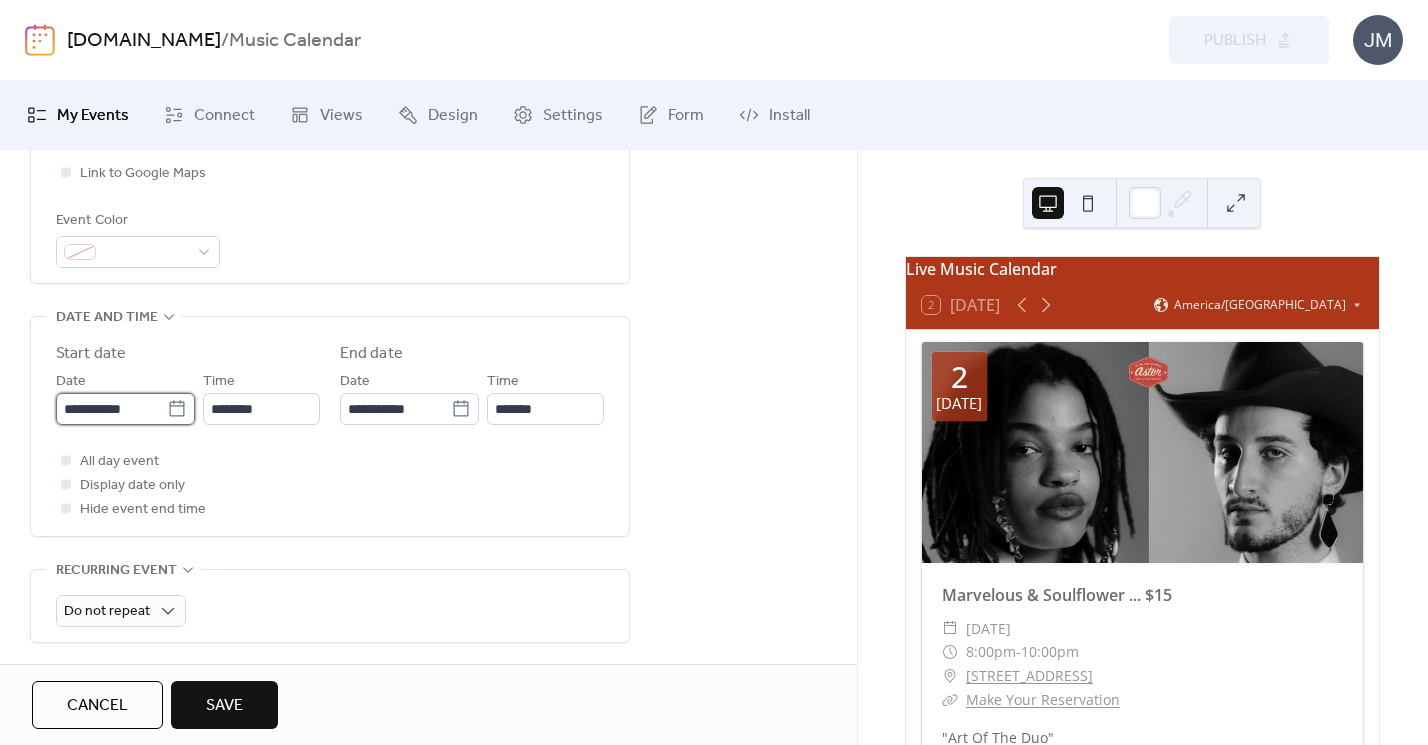 click on "**********" at bounding box center [111, 409] 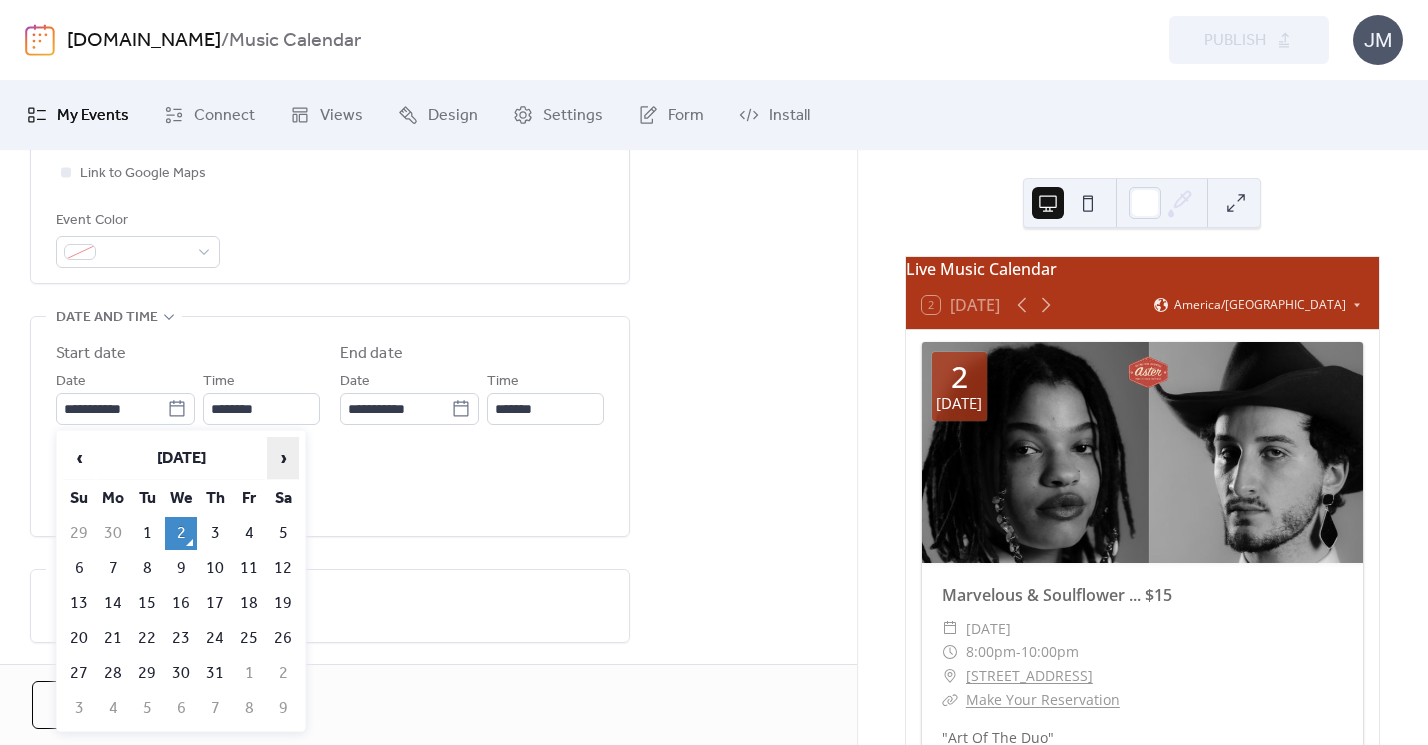 click on "›" at bounding box center [283, 458] 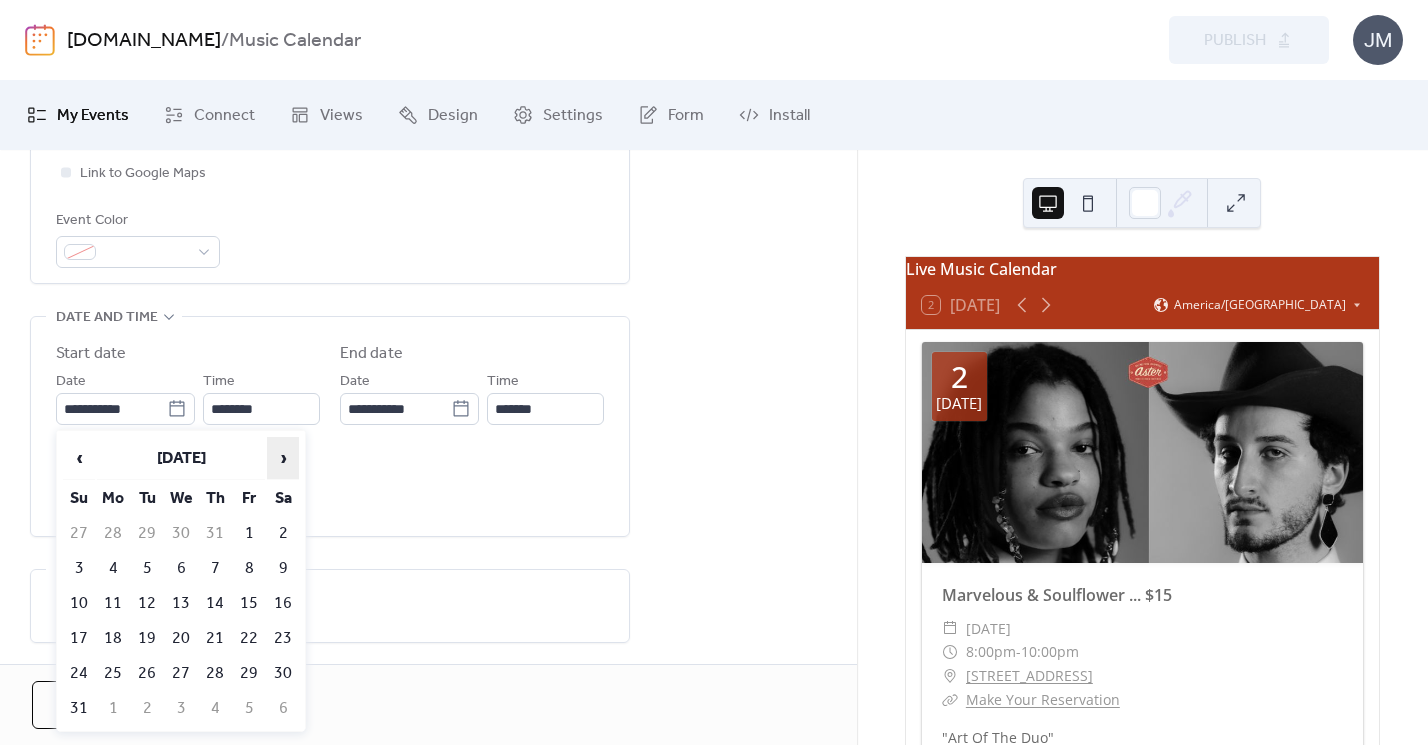 click on "›" at bounding box center (283, 458) 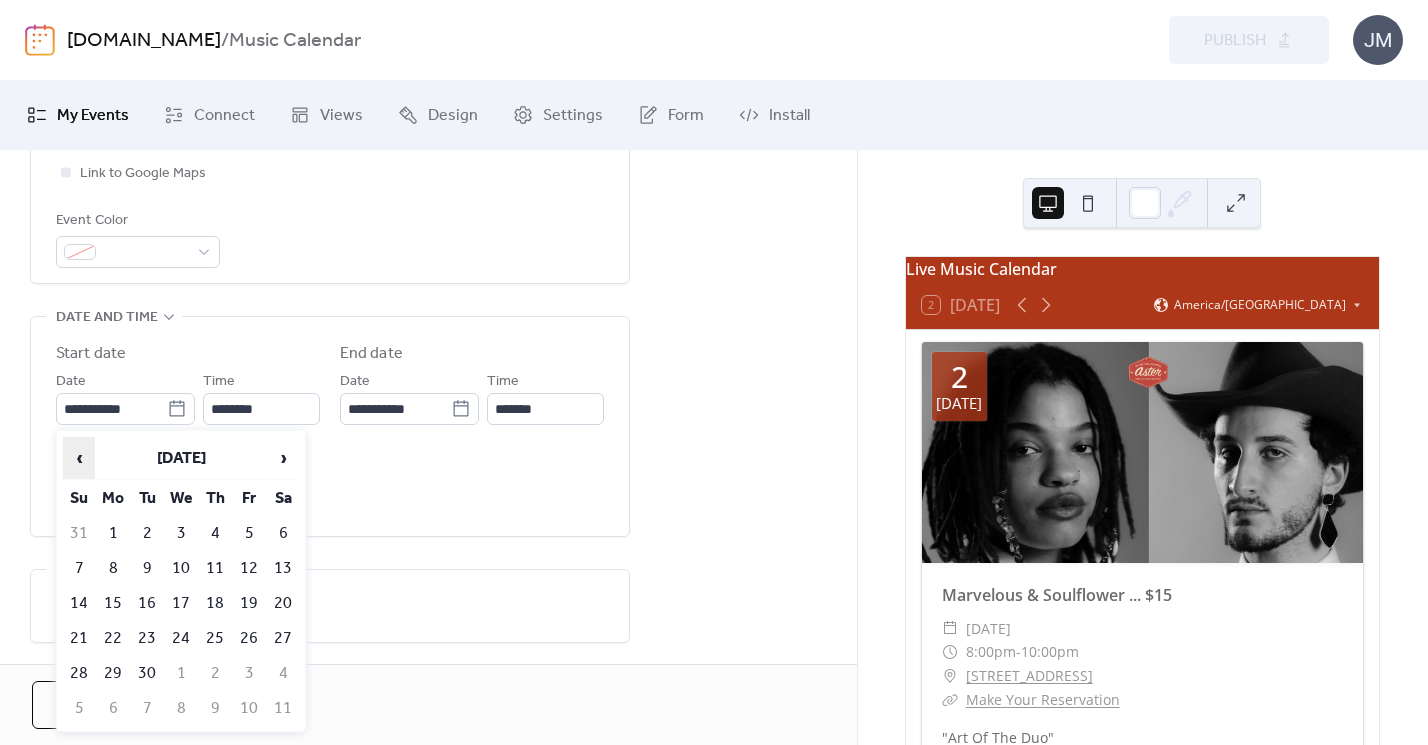 click on "‹" at bounding box center [79, 458] 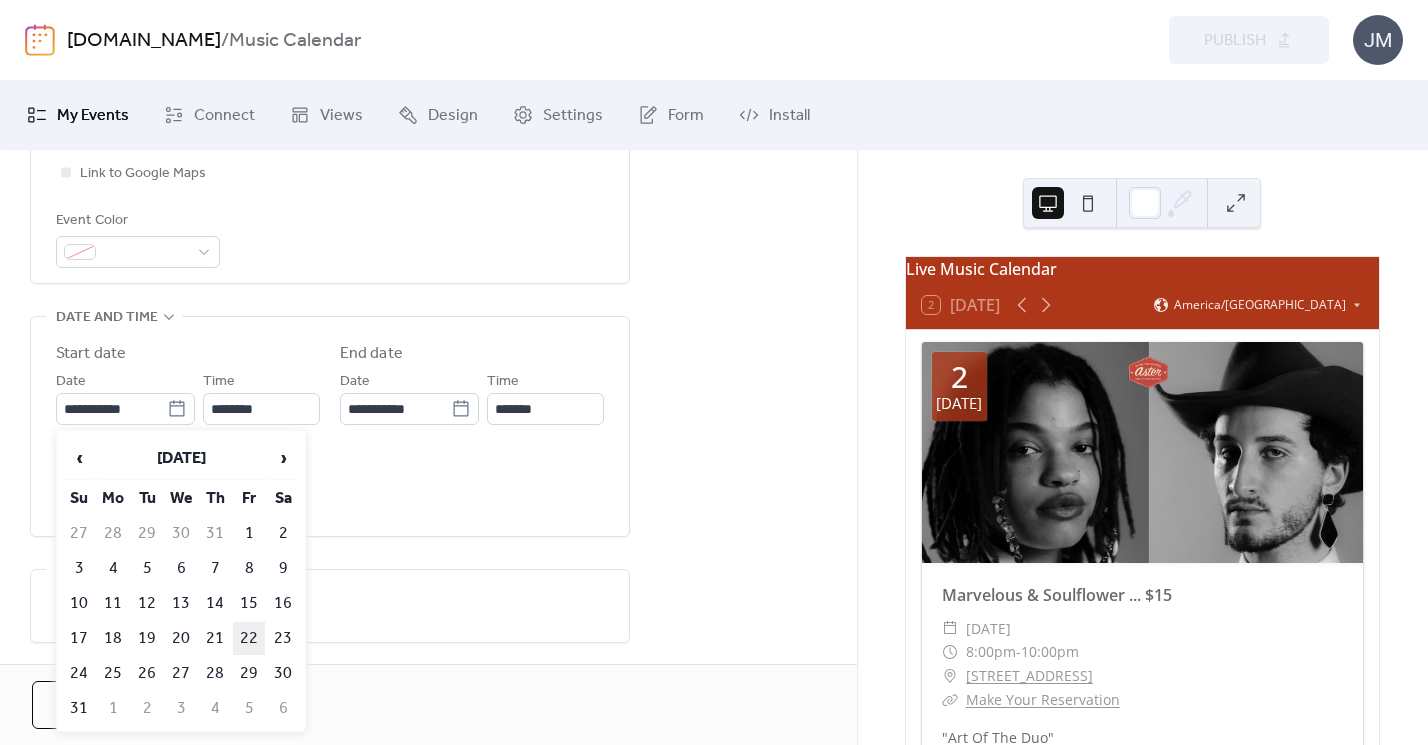 click on "22" at bounding box center (249, 638) 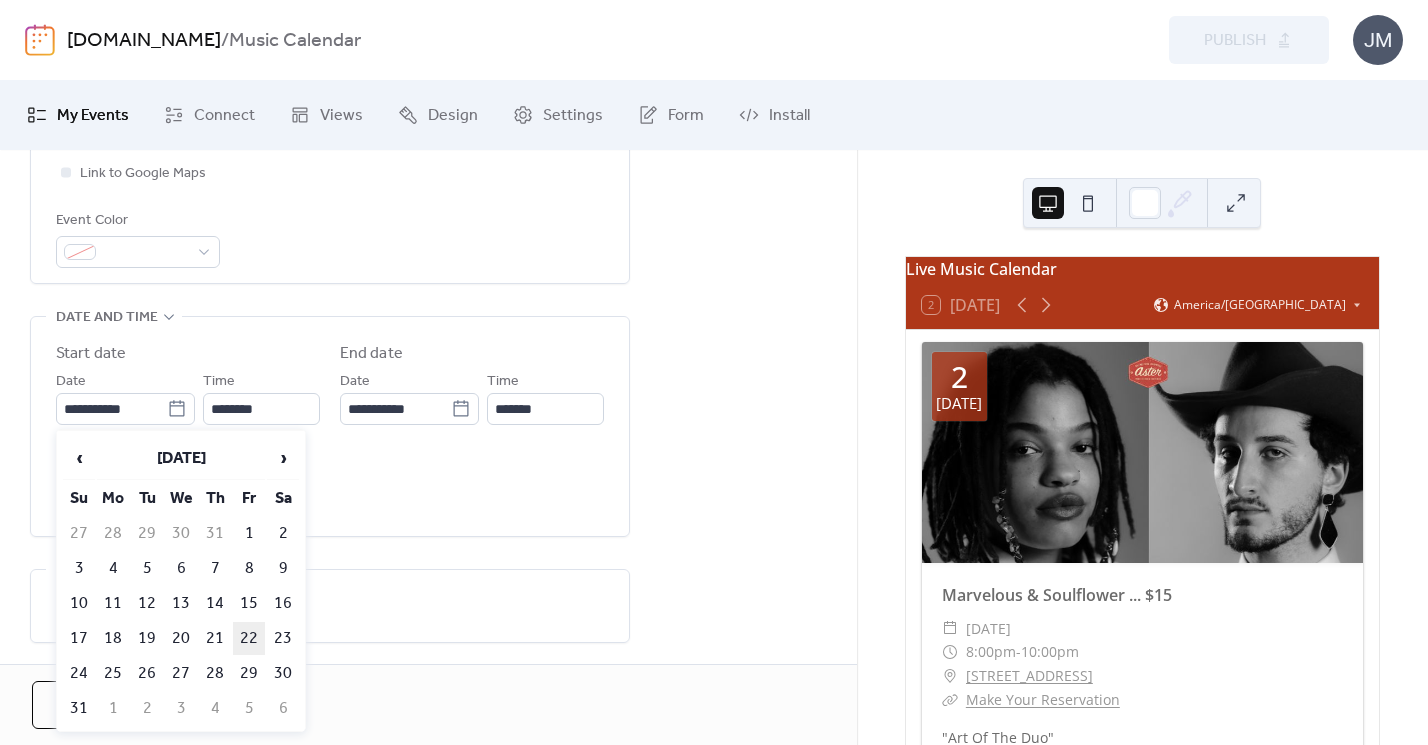 type on "**********" 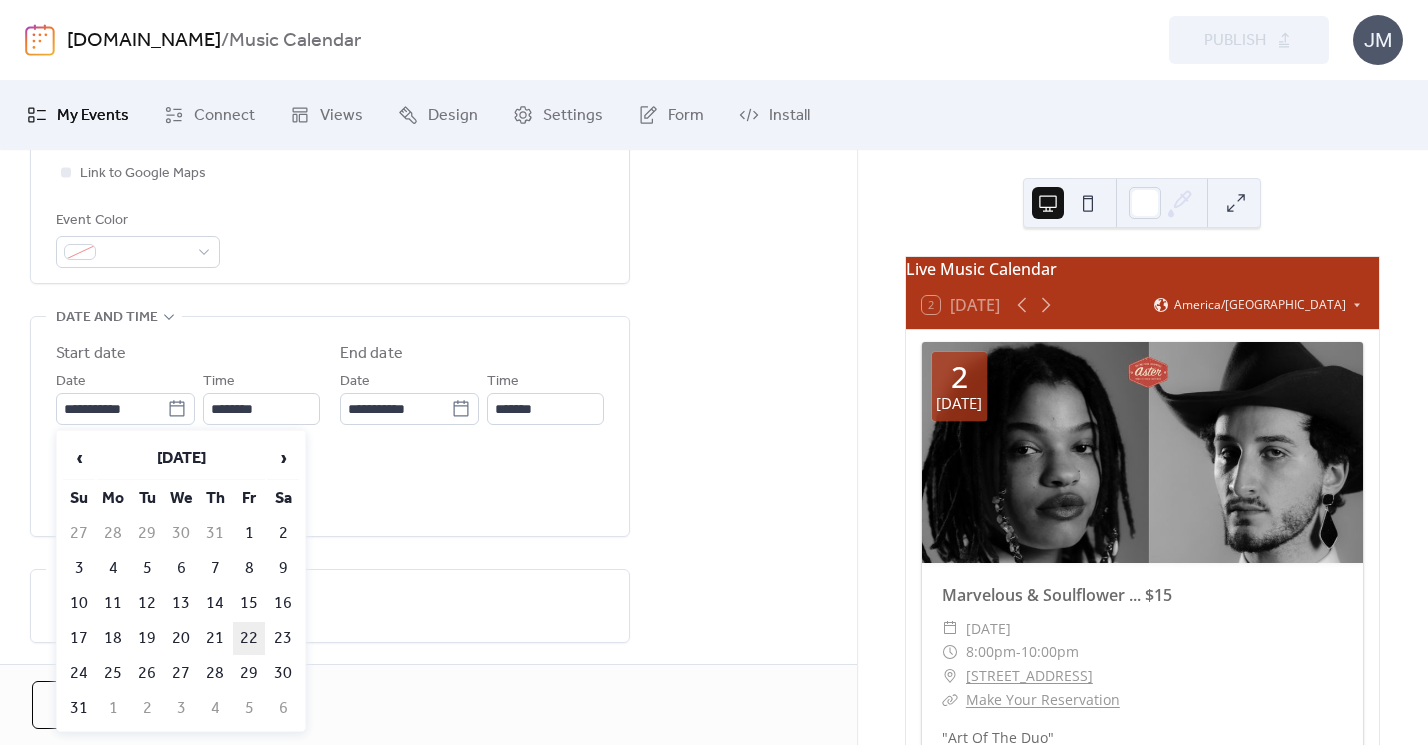 type on "**********" 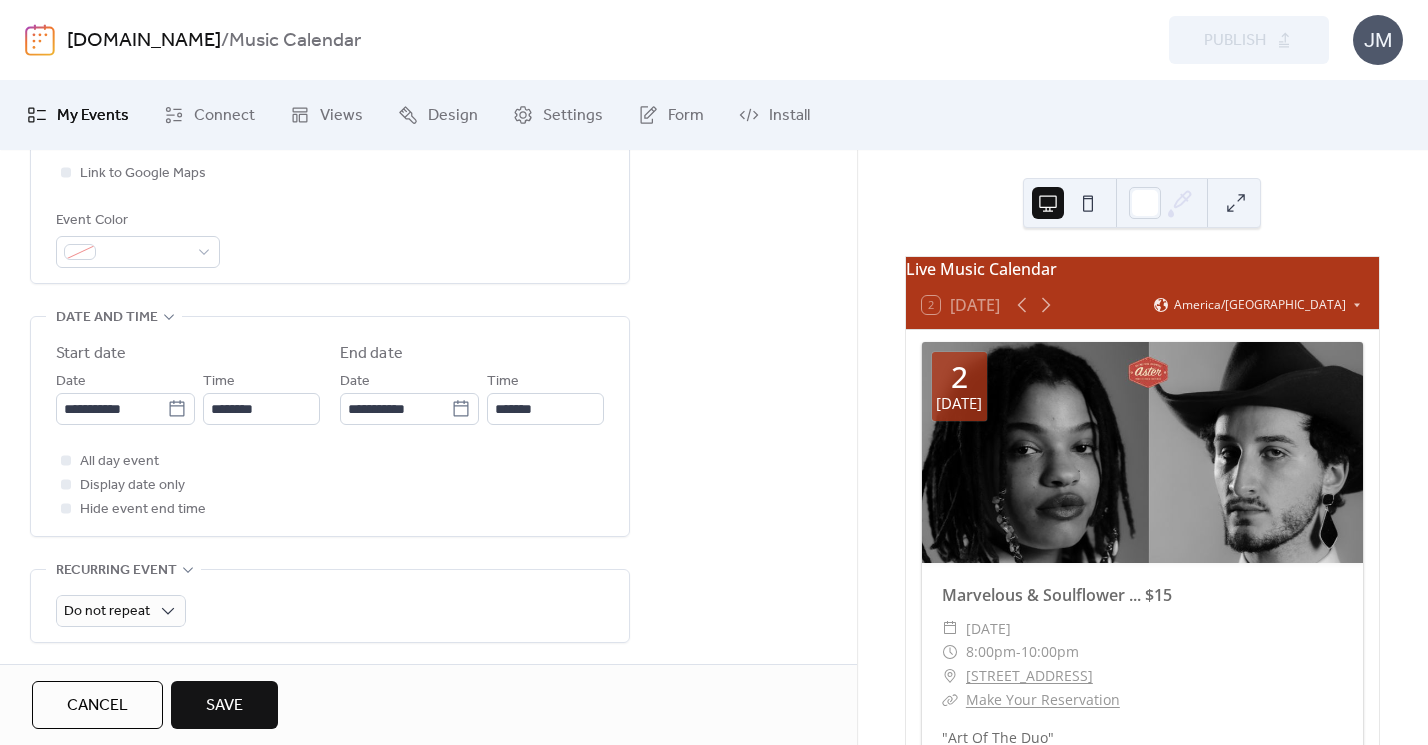 scroll, scrollTop: 566, scrollLeft: 0, axis: vertical 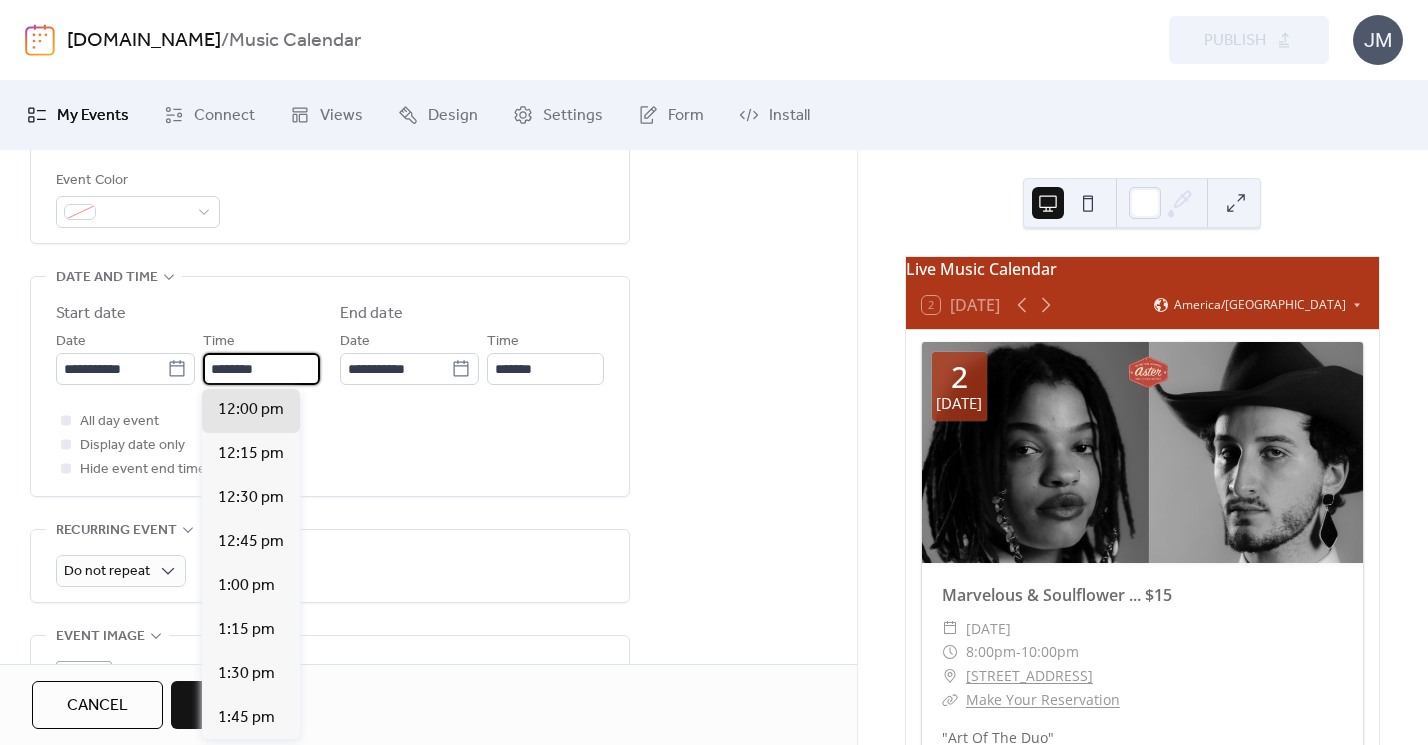 drag, startPoint x: 224, startPoint y: 368, endPoint x: 211, endPoint y: 368, distance: 13 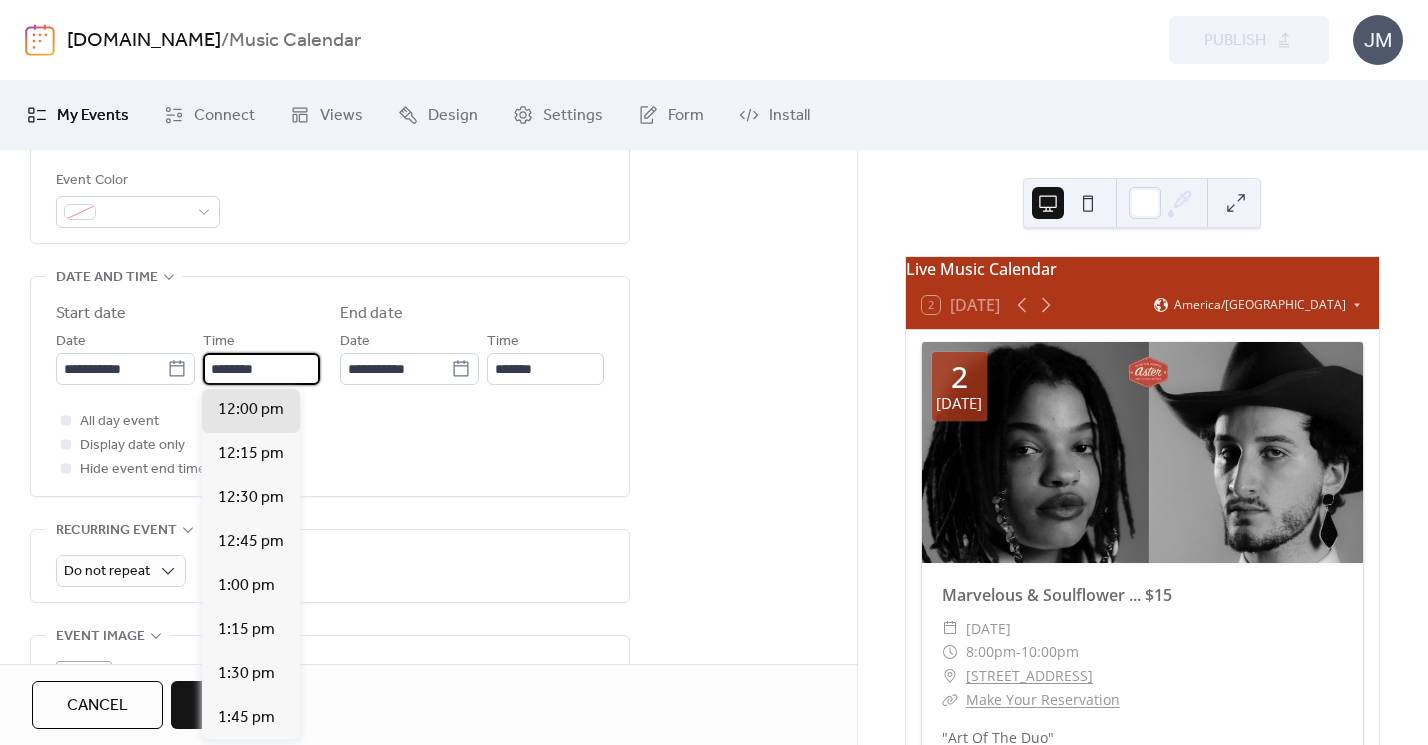 click on "********" at bounding box center [261, 369] 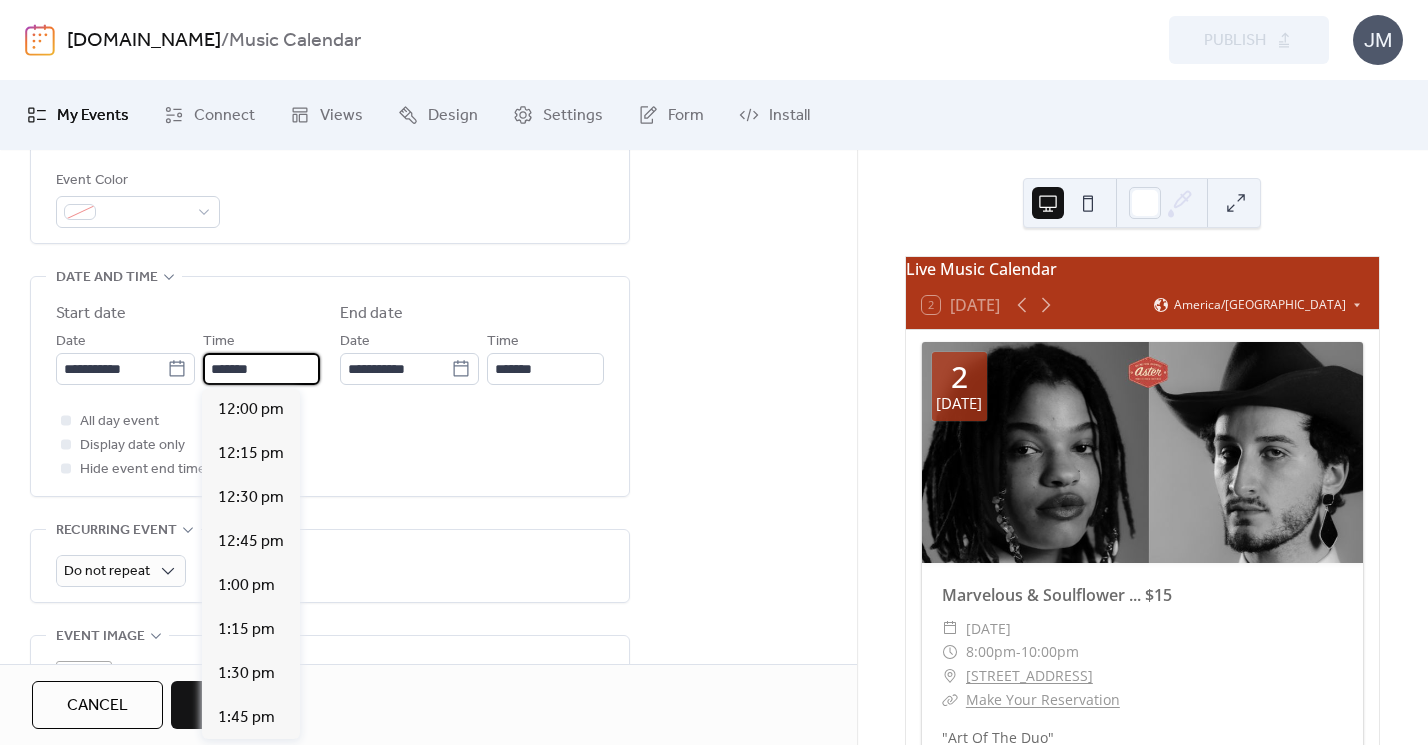 scroll, scrollTop: 3520, scrollLeft: 0, axis: vertical 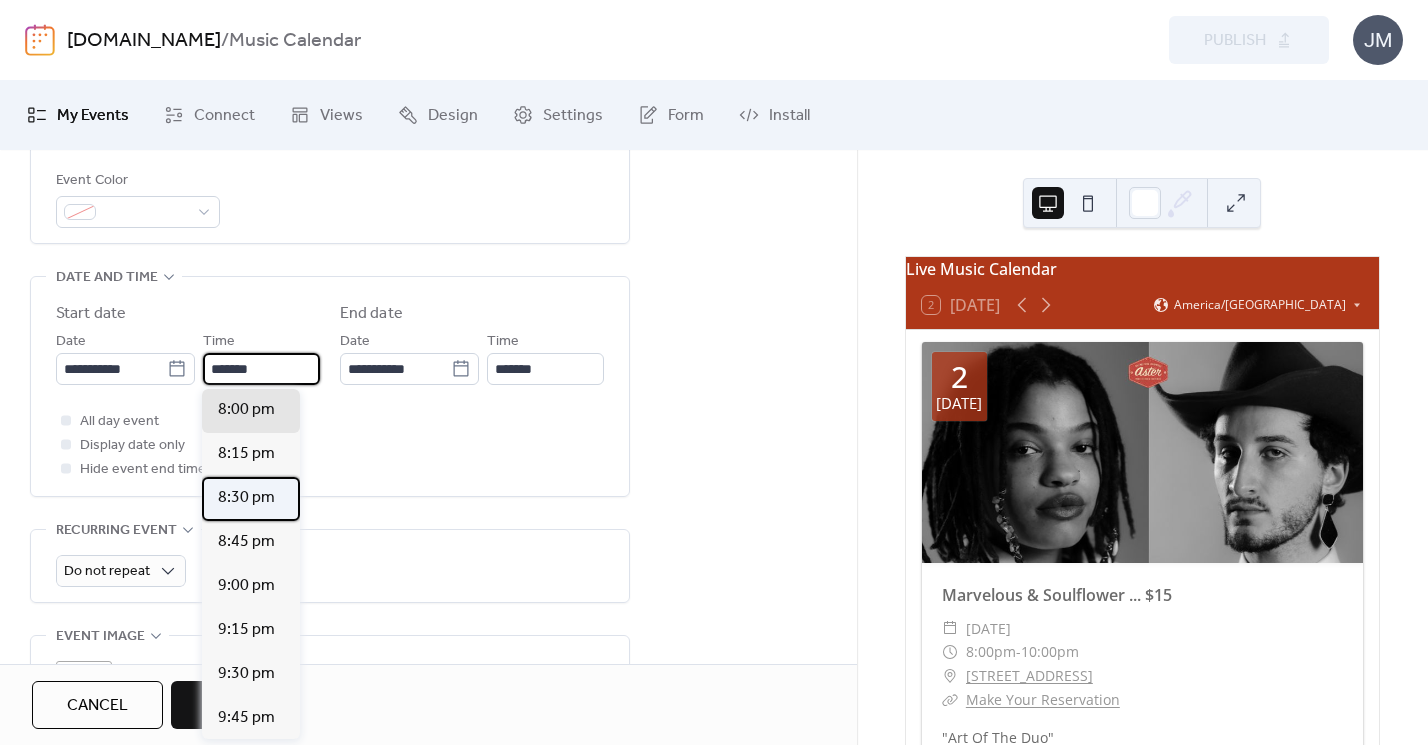 click on "8:30 pm" at bounding box center (246, 498) 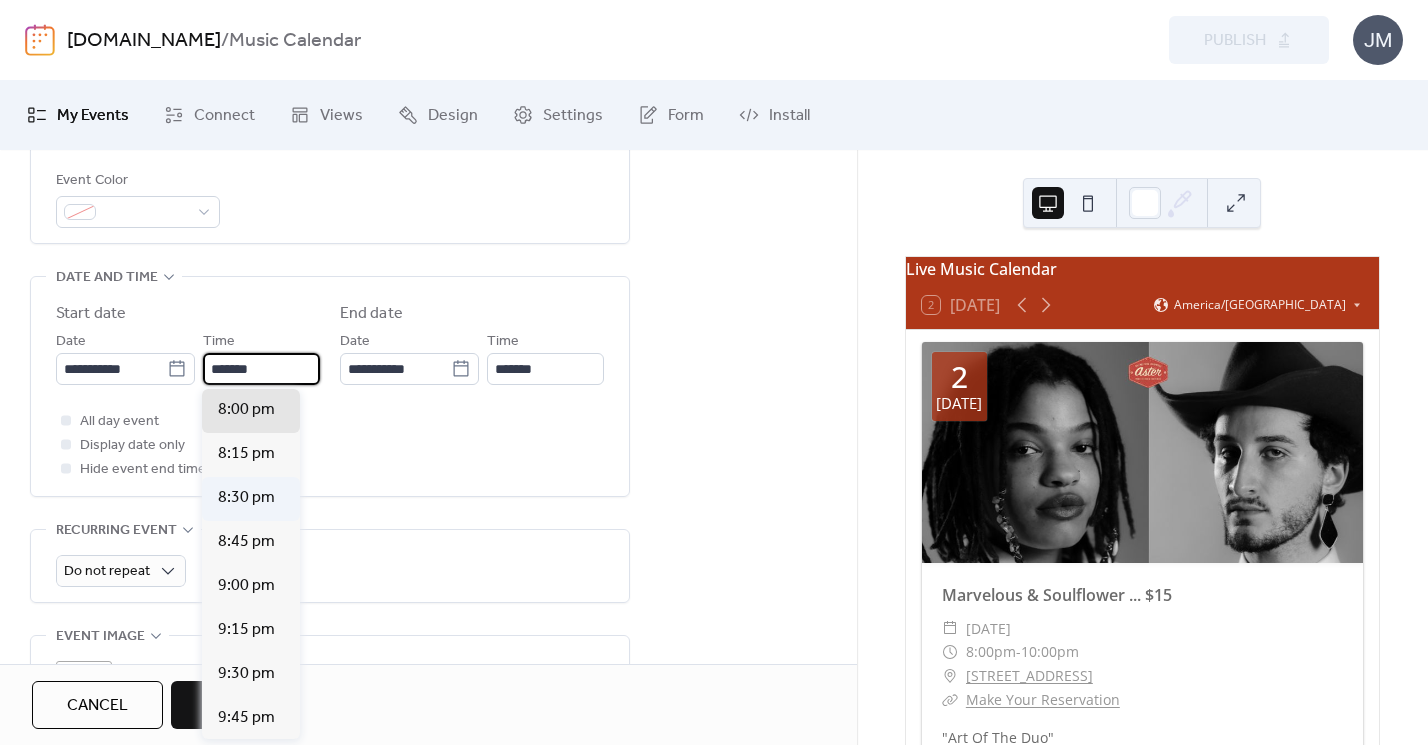 type on "*******" 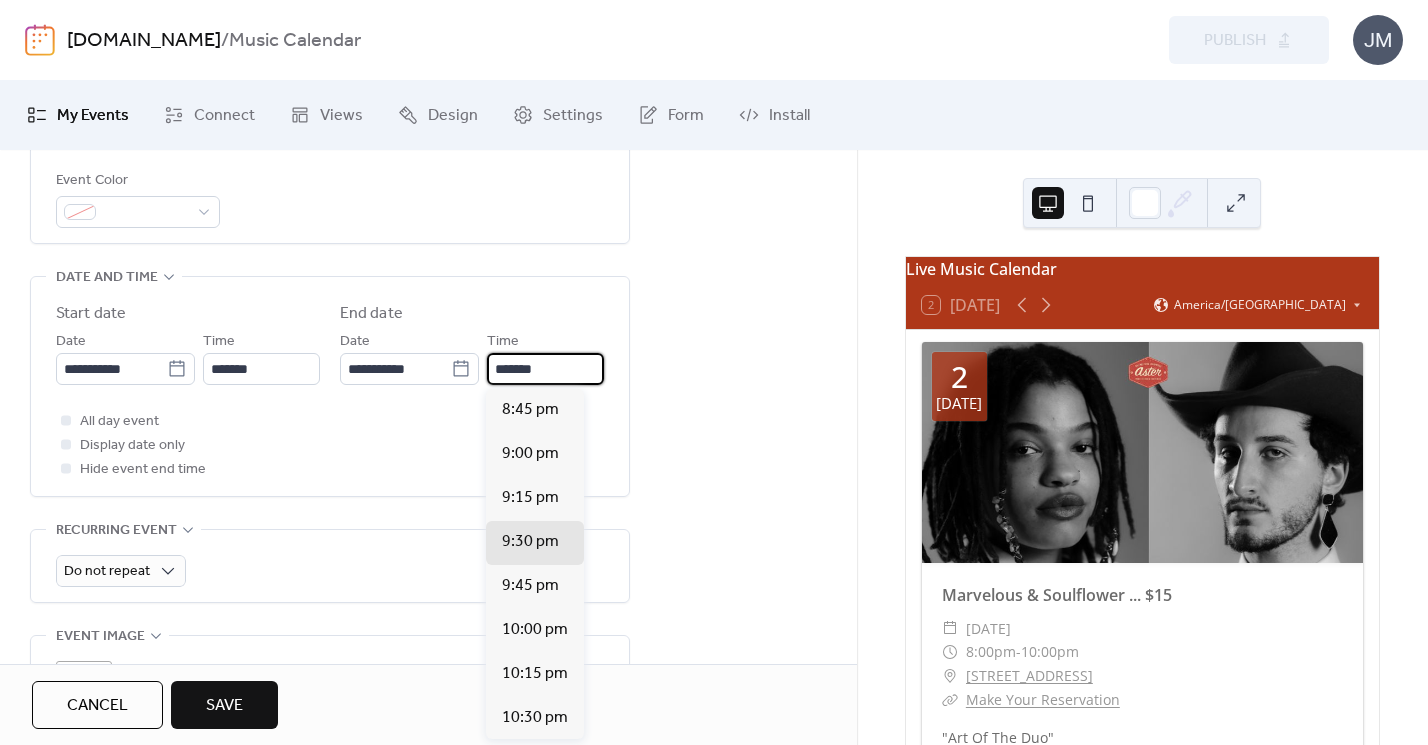 click on "*******" at bounding box center (545, 369) 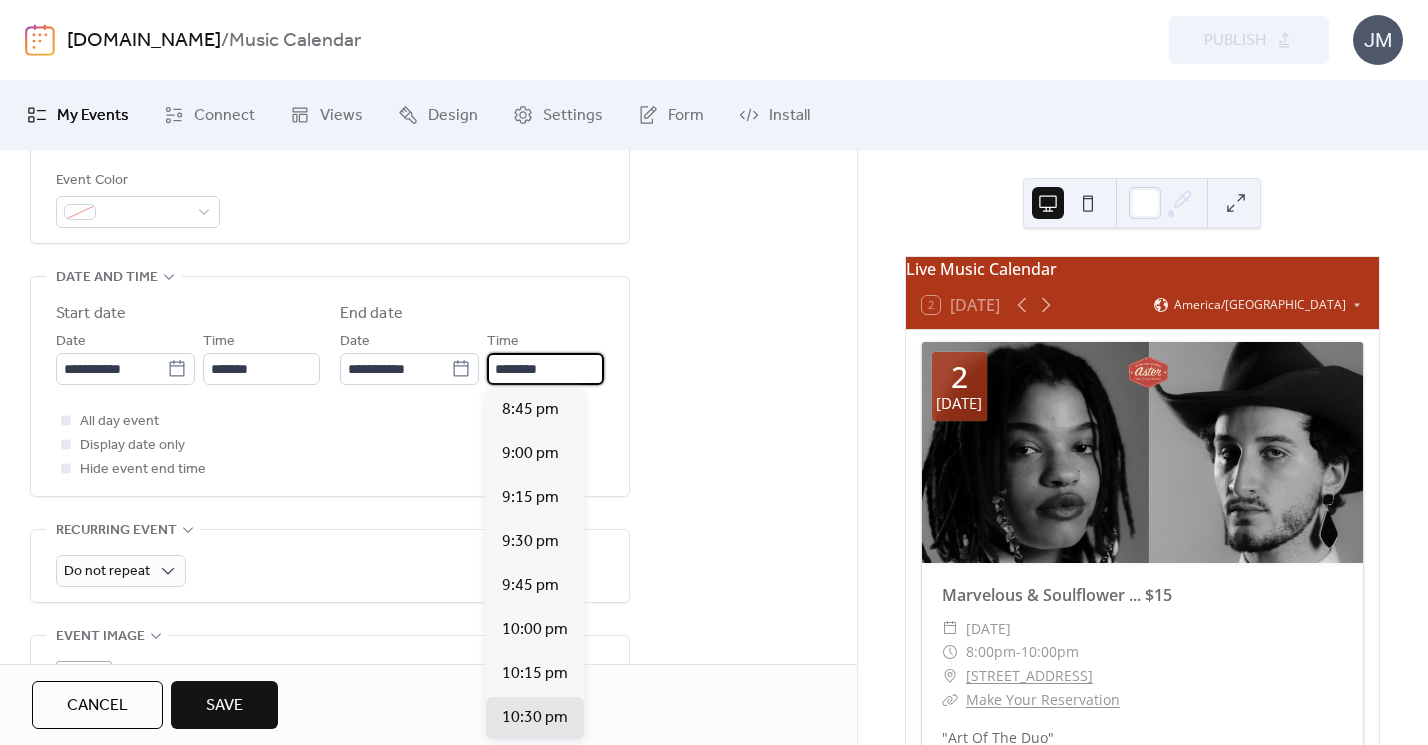 scroll, scrollTop: 222, scrollLeft: 0, axis: vertical 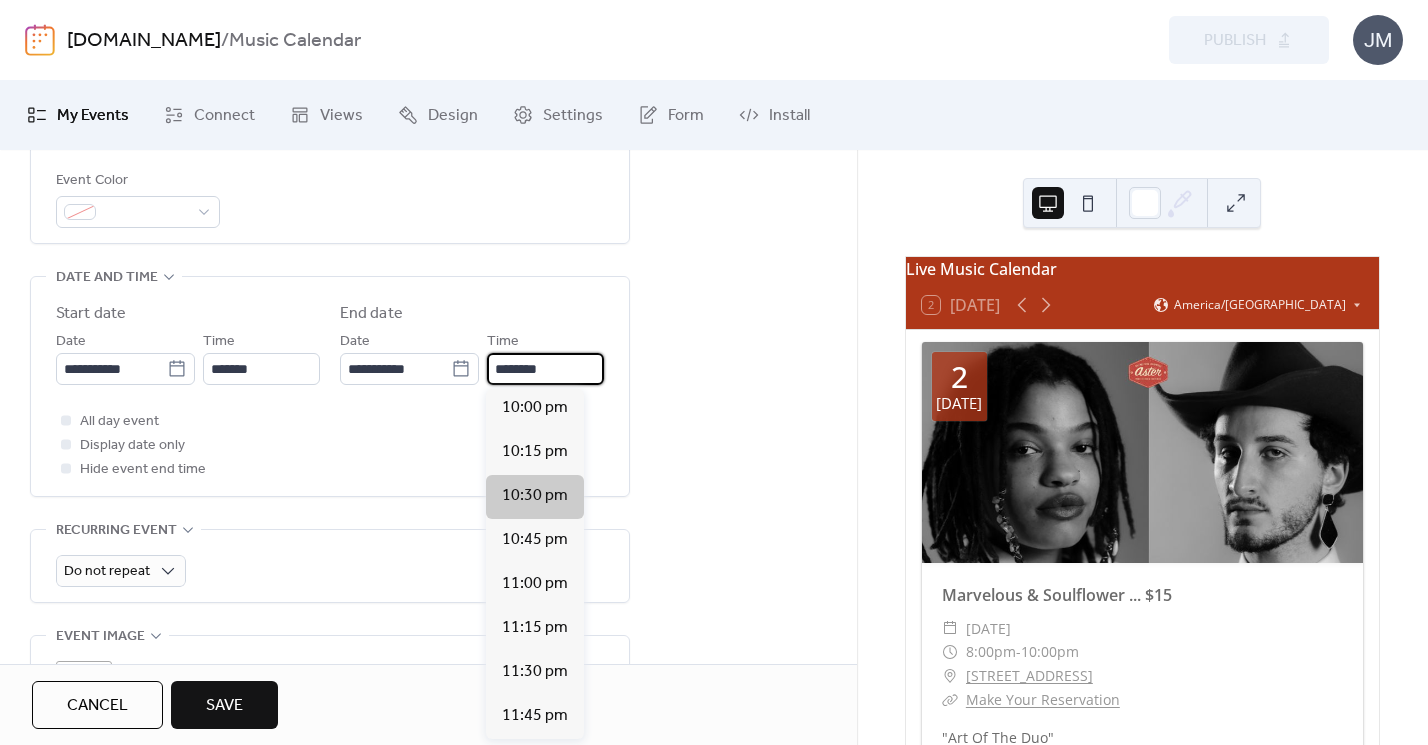 type on "********" 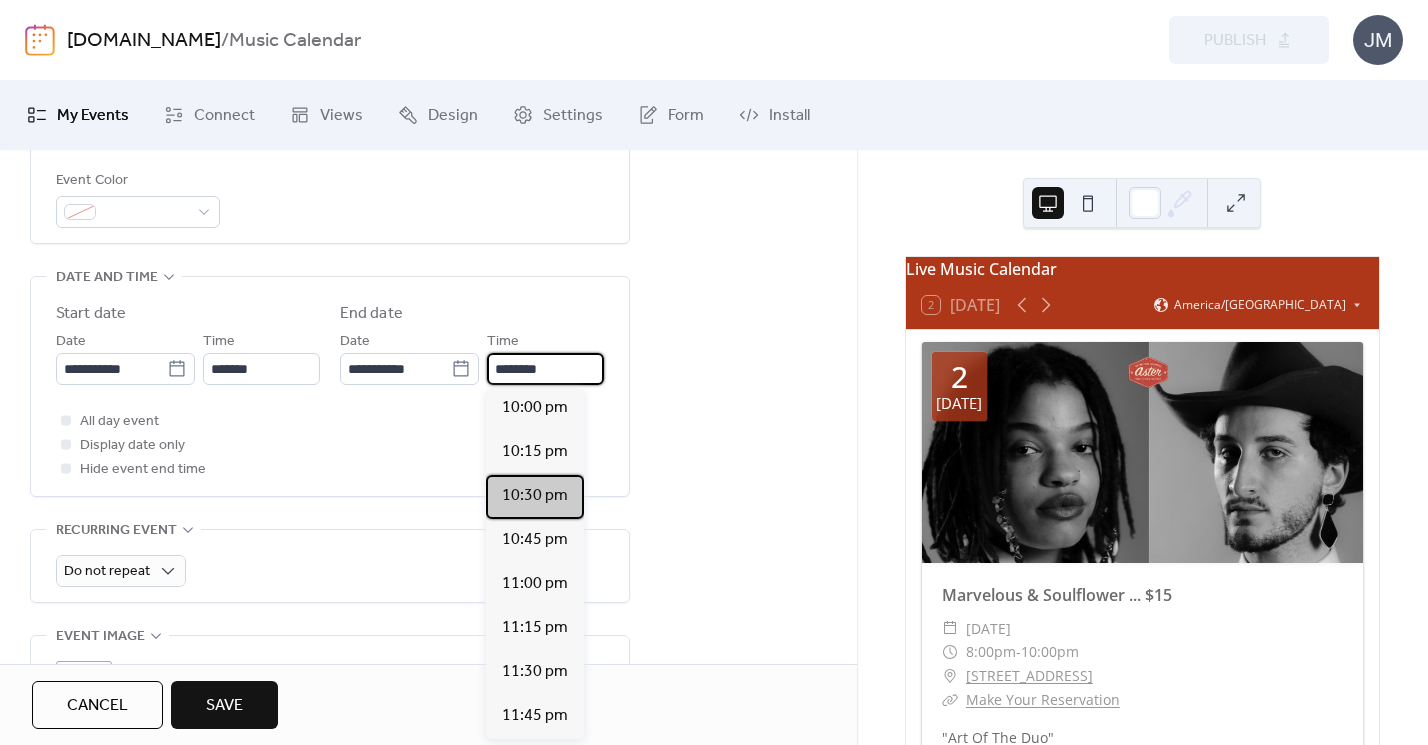 click on "10:30 pm" at bounding box center [535, 496] 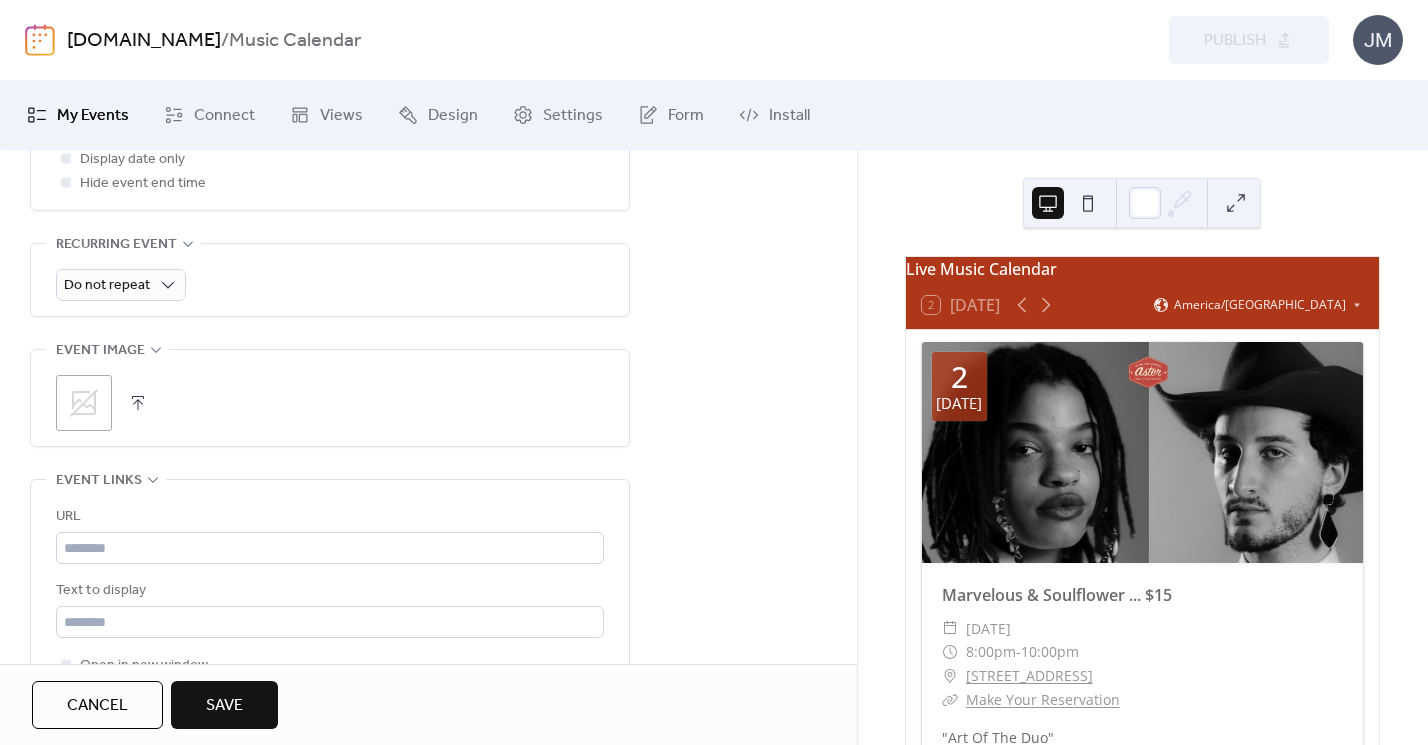 scroll, scrollTop: 938, scrollLeft: 0, axis: vertical 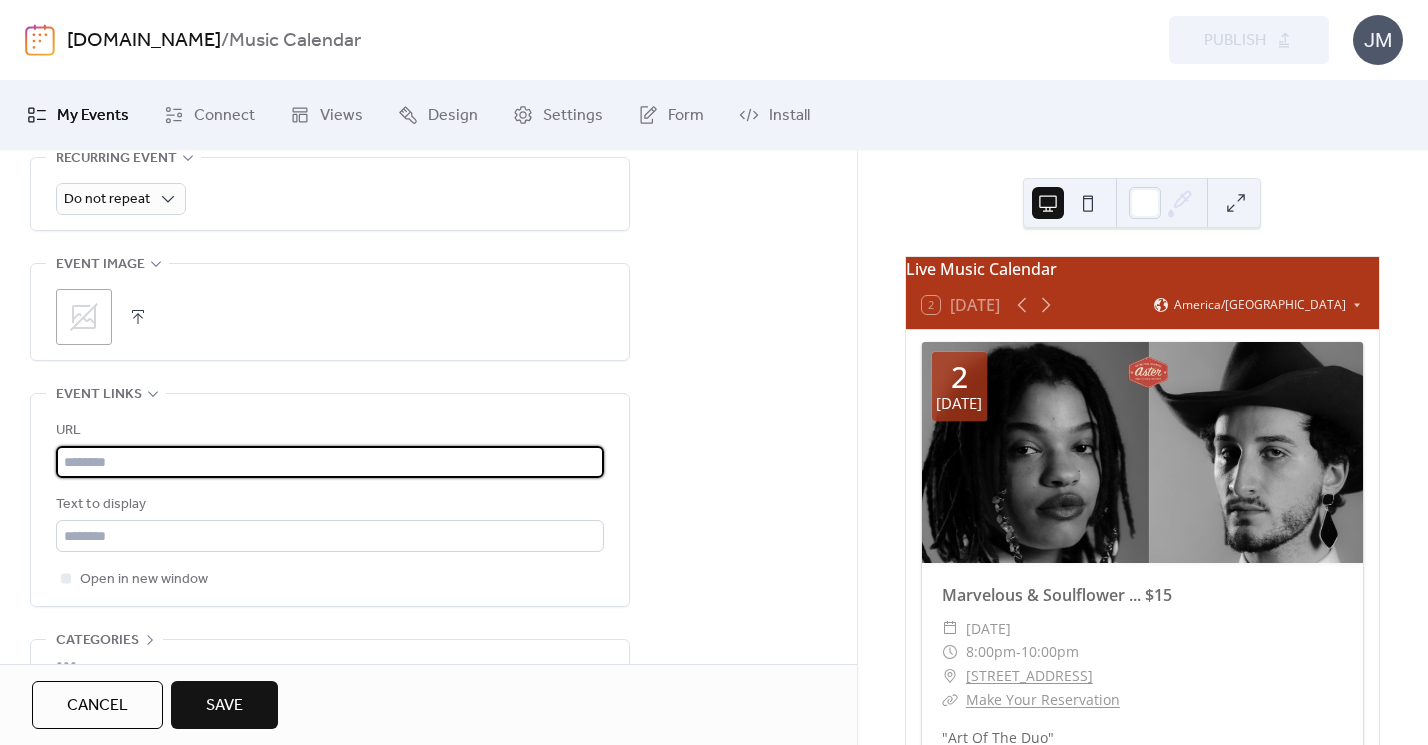 click at bounding box center (330, 462) 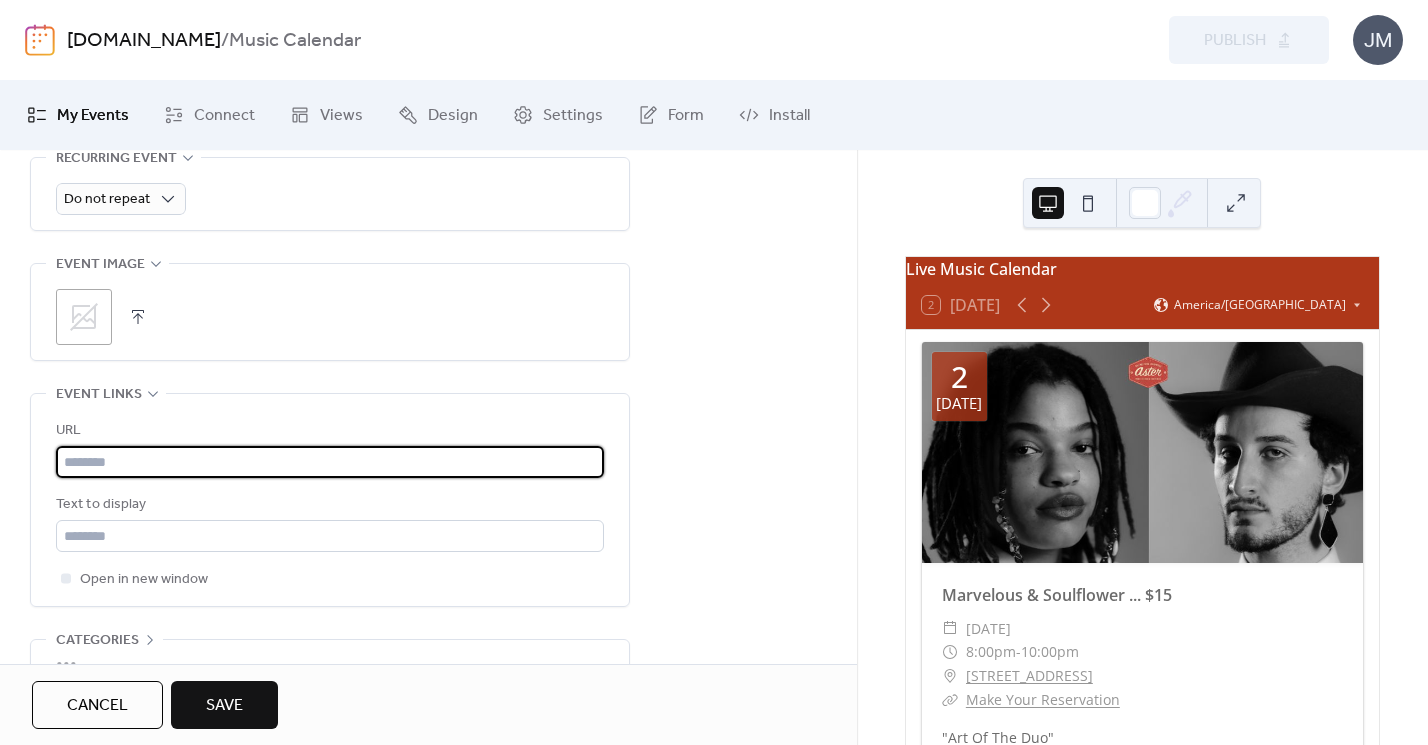 scroll, scrollTop: 953, scrollLeft: 0, axis: vertical 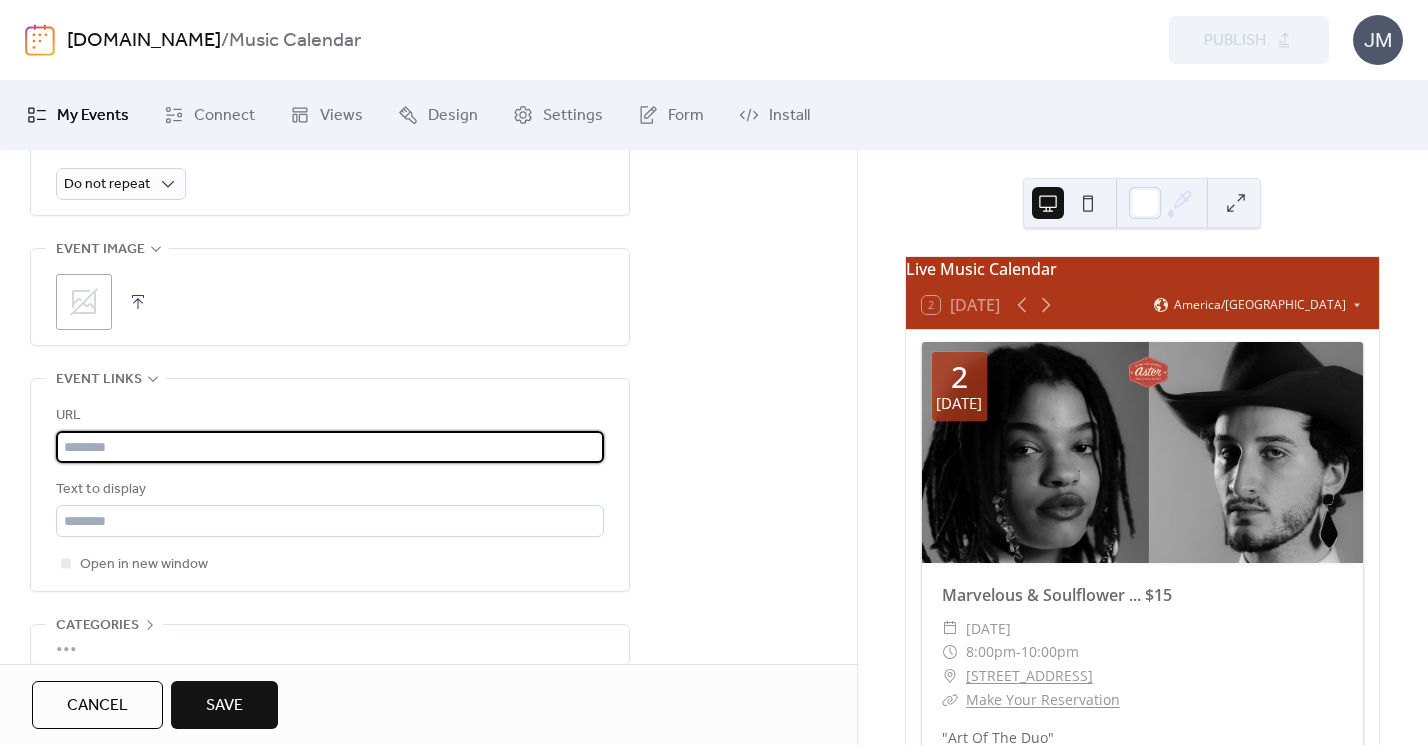 click 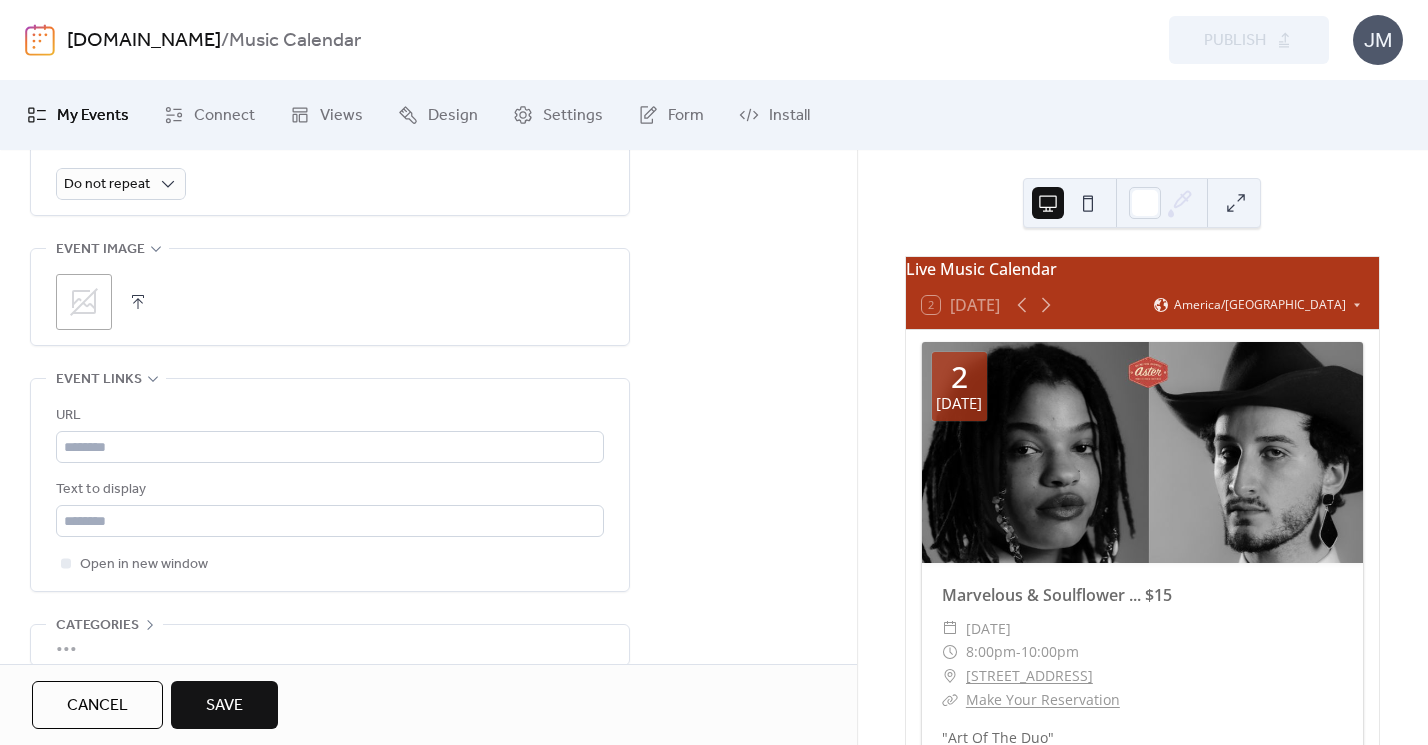 click 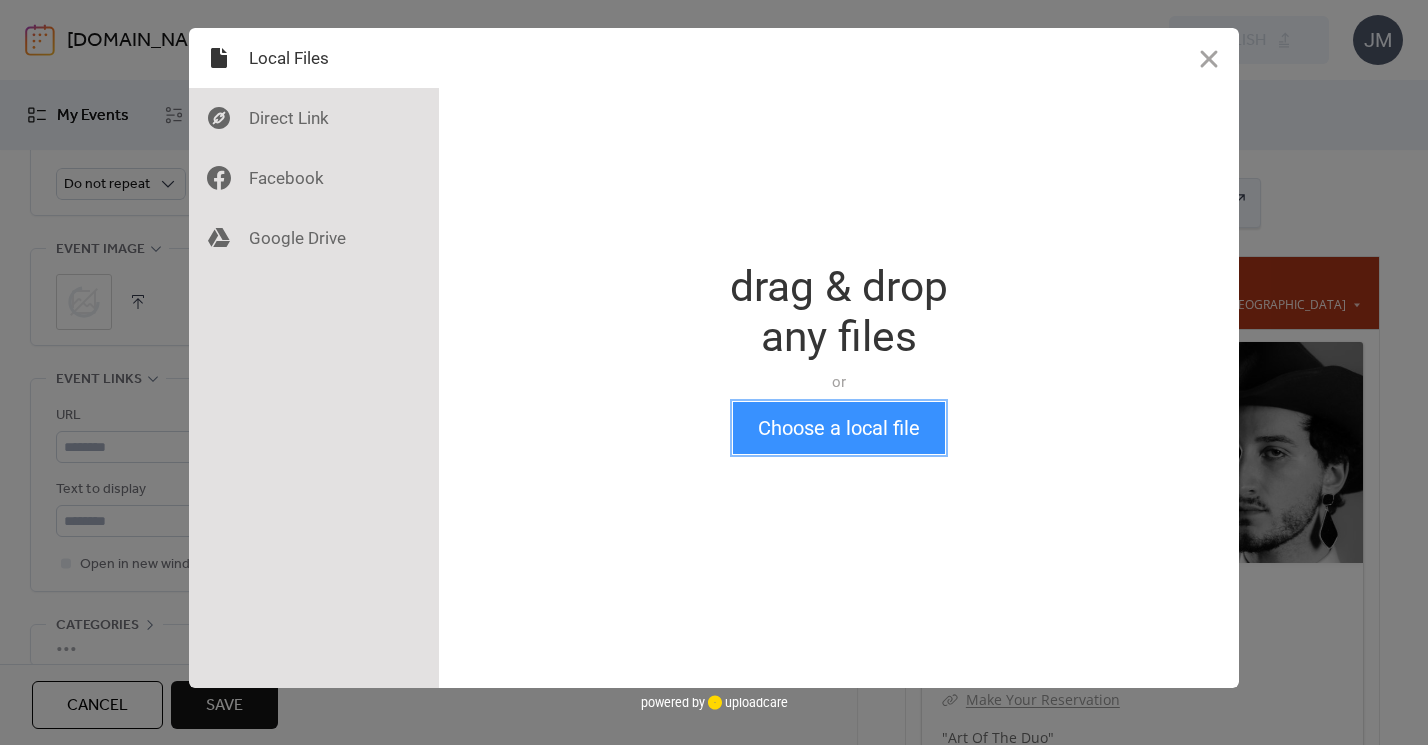 click on "Choose a local file" at bounding box center [839, 428] 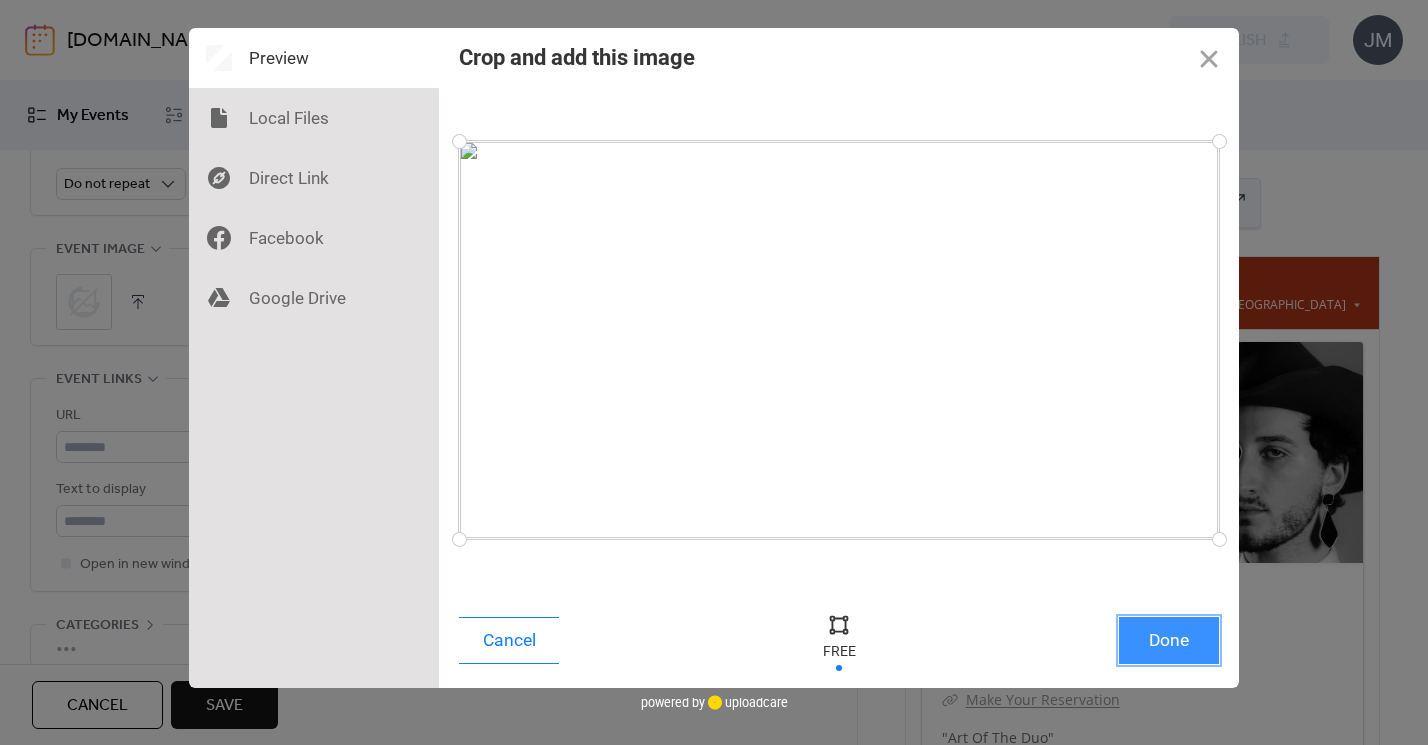 click on "Done" at bounding box center [1169, 640] 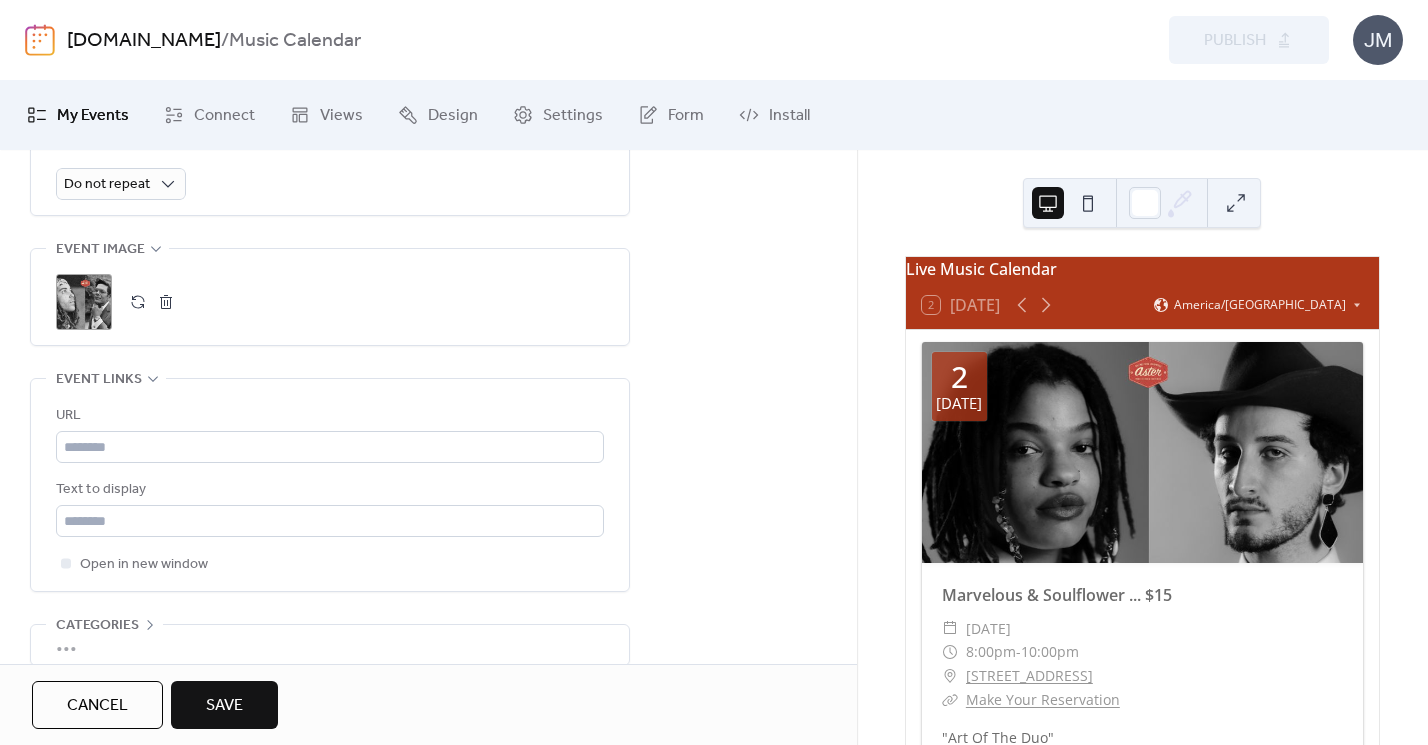 click on "Save" at bounding box center (224, 705) 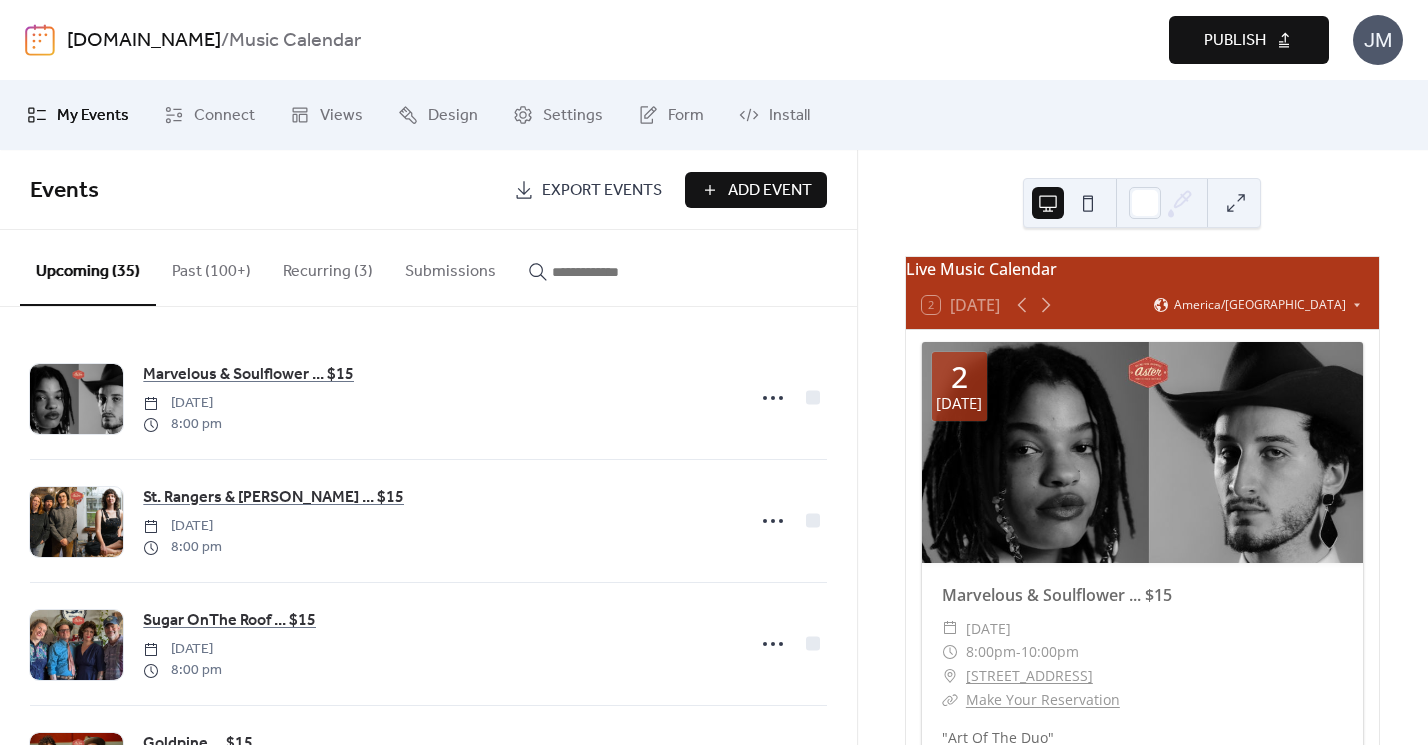 click on "Publish" at bounding box center (1235, 41) 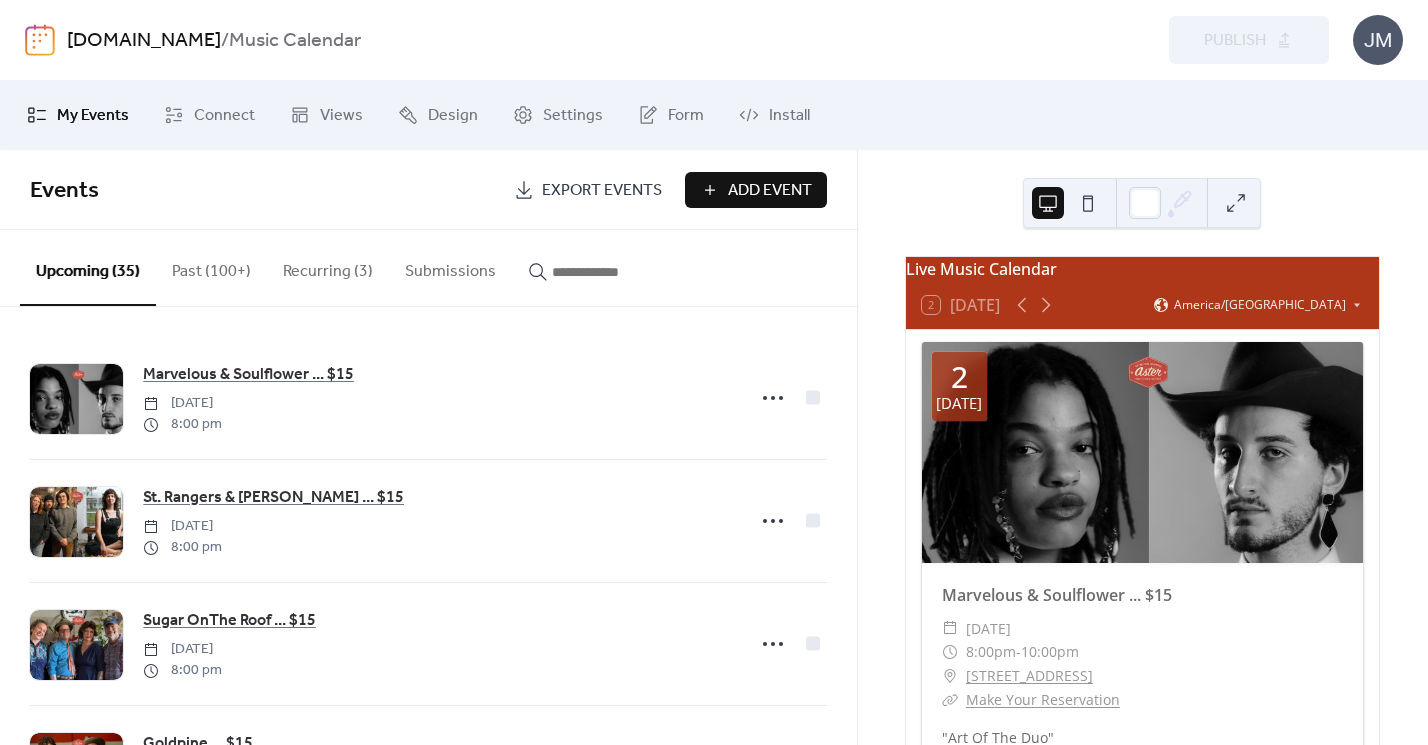 click on "Add Event" at bounding box center [756, 190] 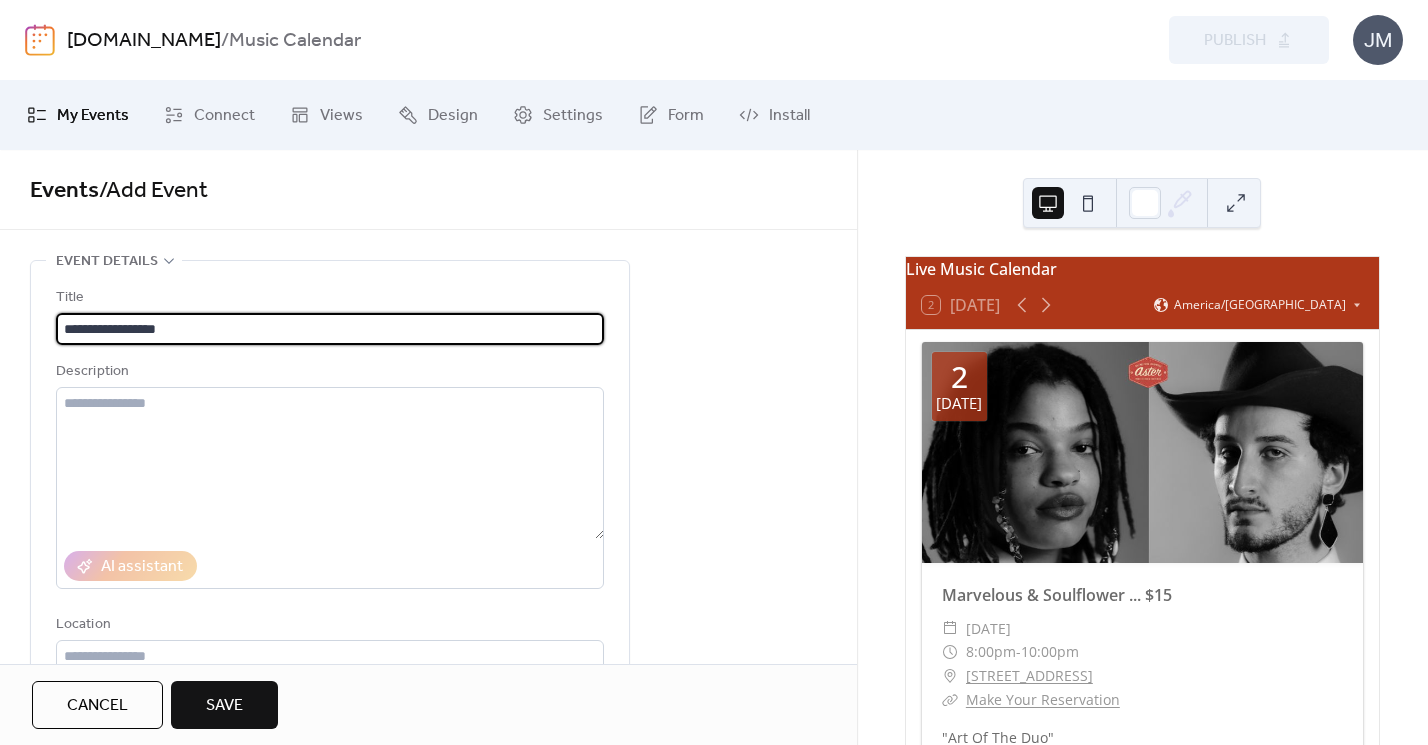 type on "**********" 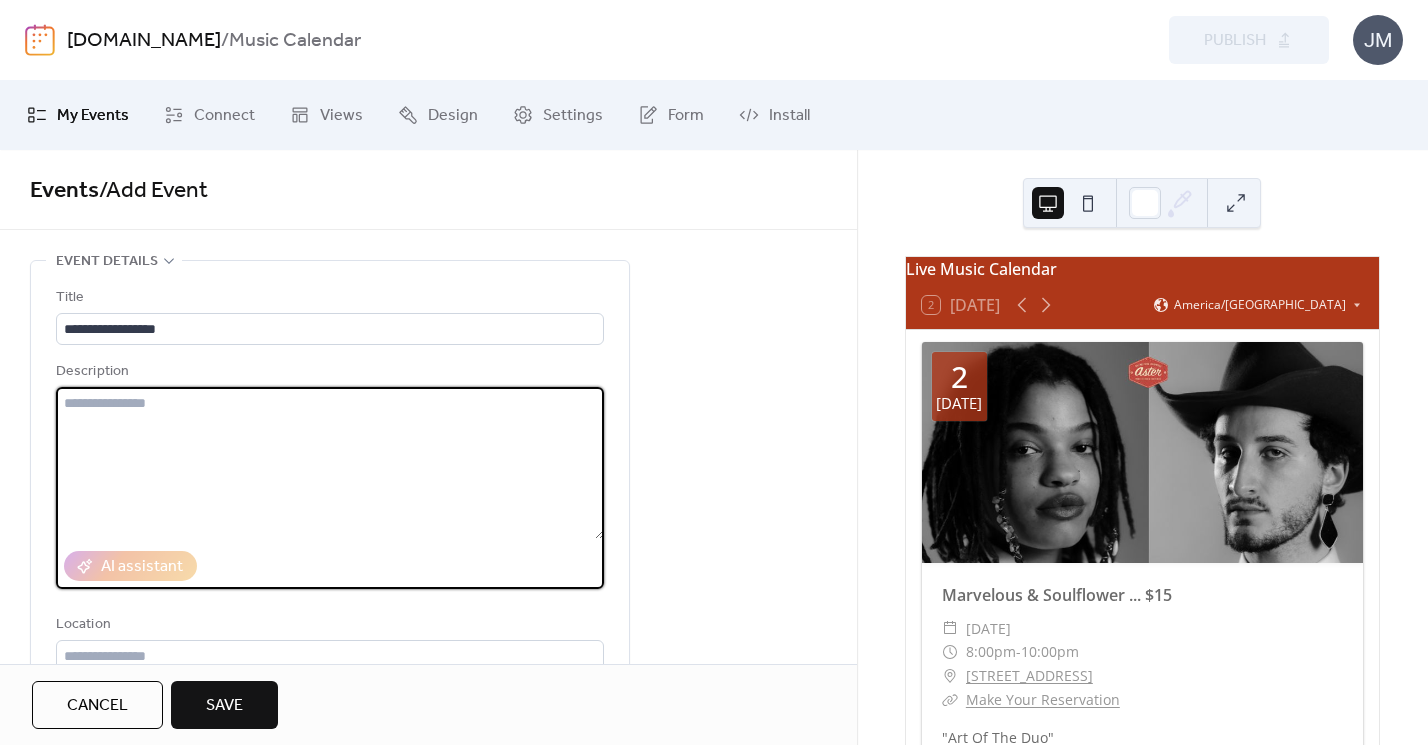 click at bounding box center (330, 463) 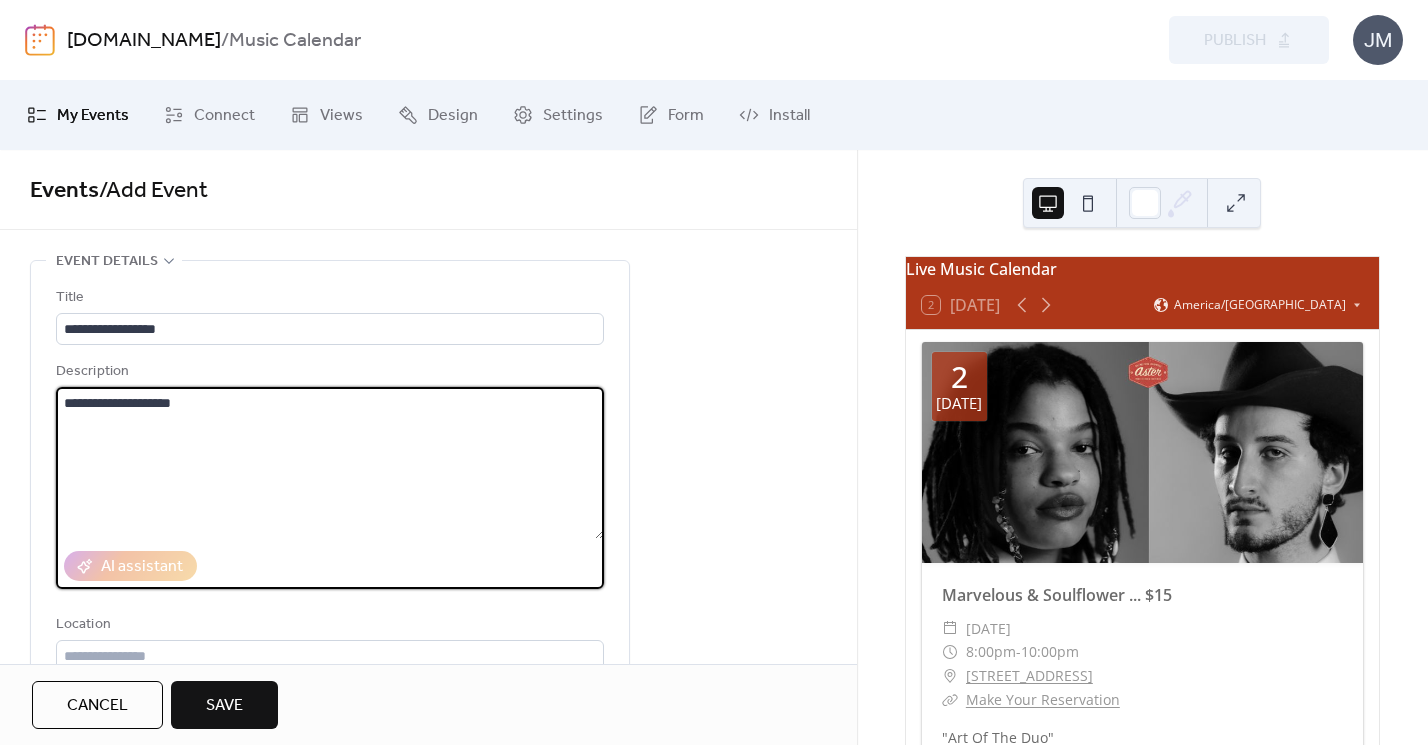 drag, startPoint x: 243, startPoint y: 404, endPoint x: 78, endPoint y: 404, distance: 165 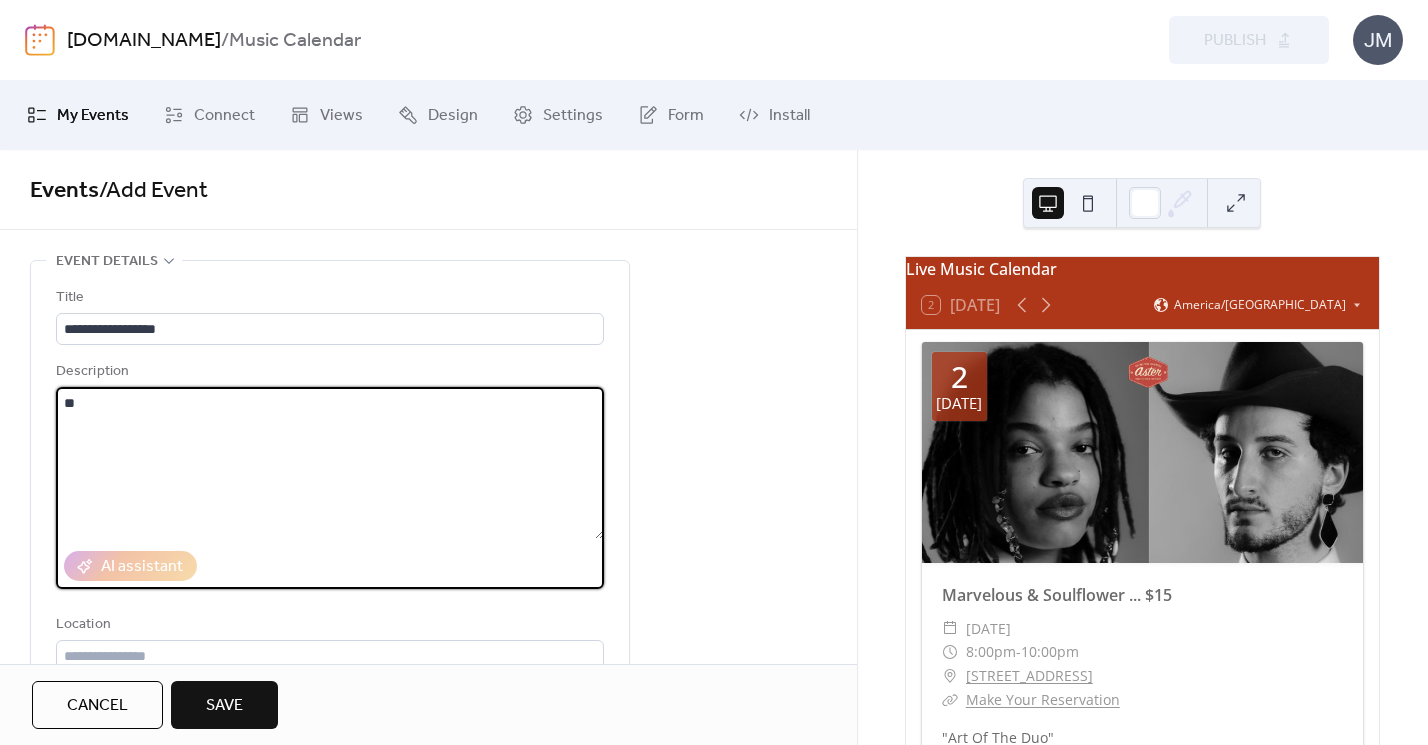 type on "*" 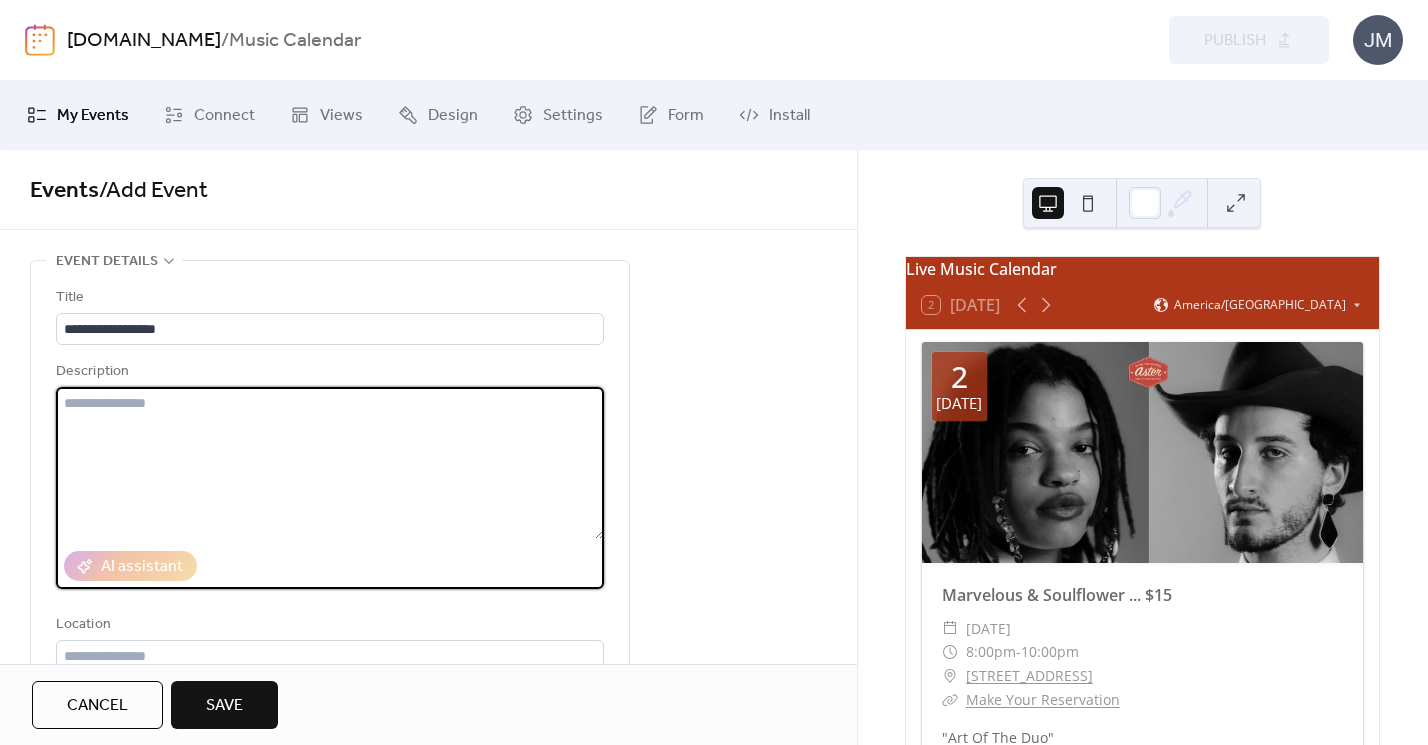 paste on "**********" 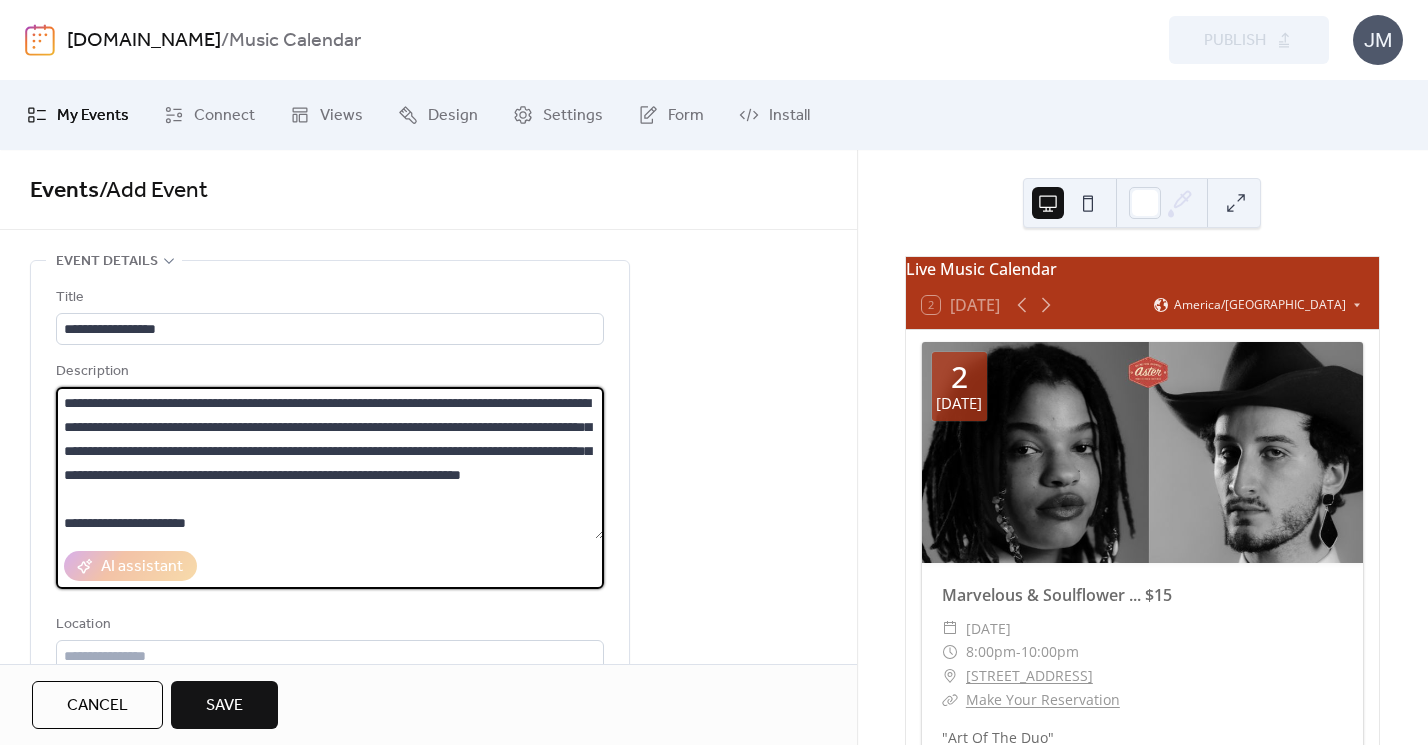scroll, scrollTop: 21, scrollLeft: 0, axis: vertical 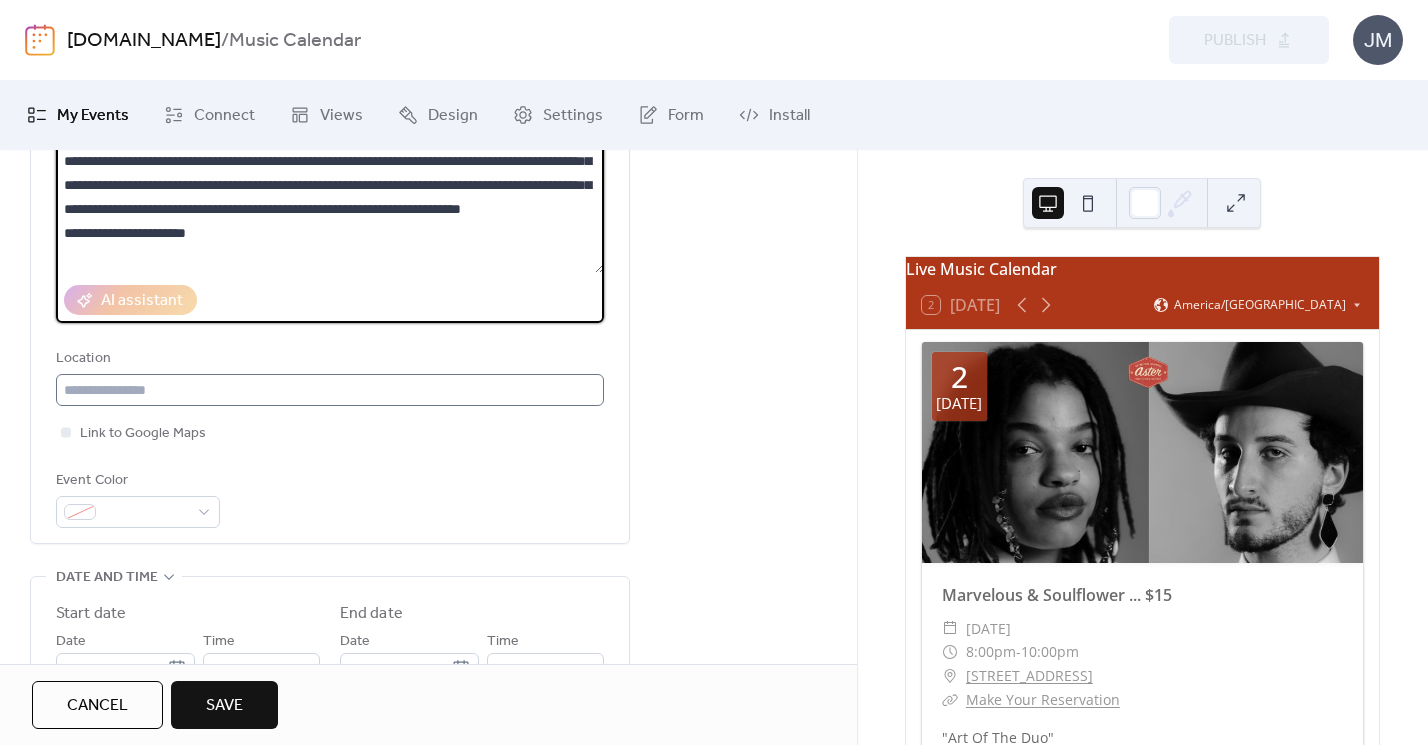 type on "**********" 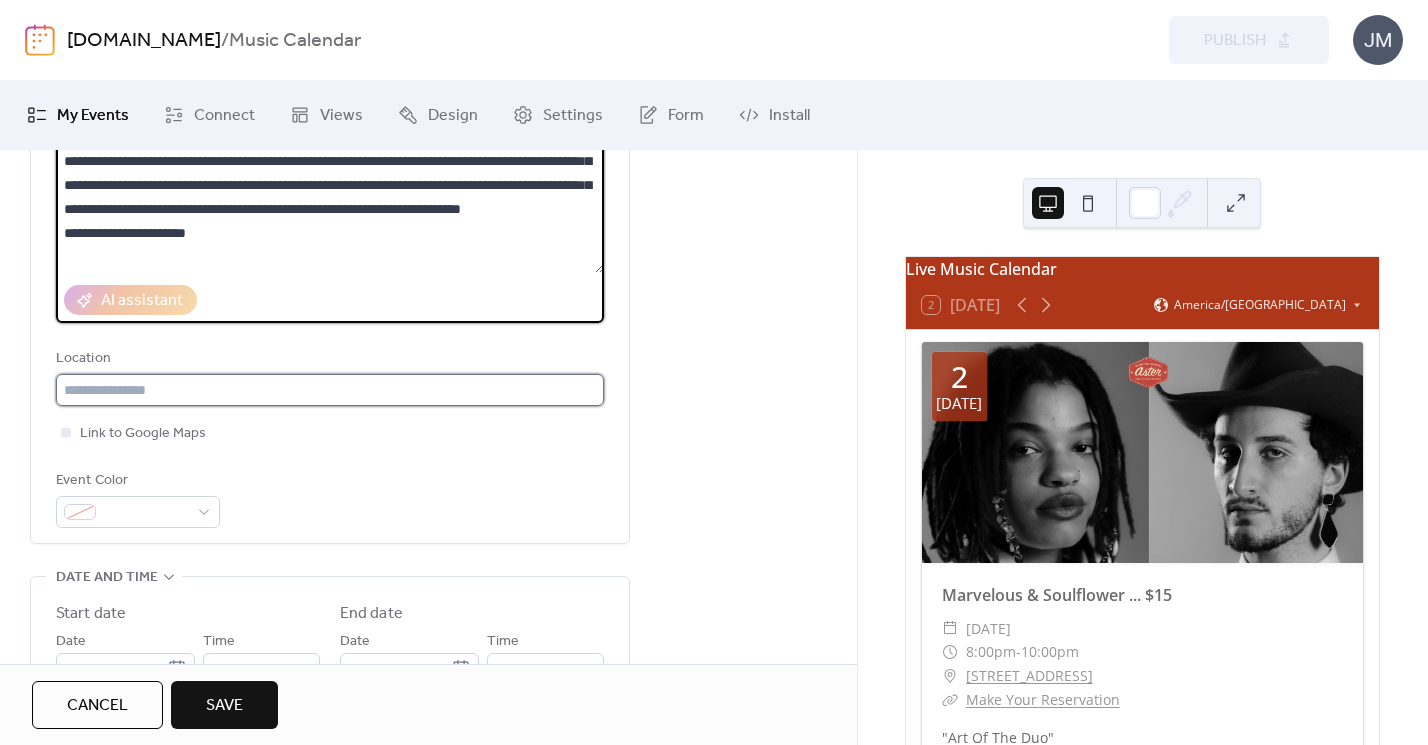 click at bounding box center [330, 390] 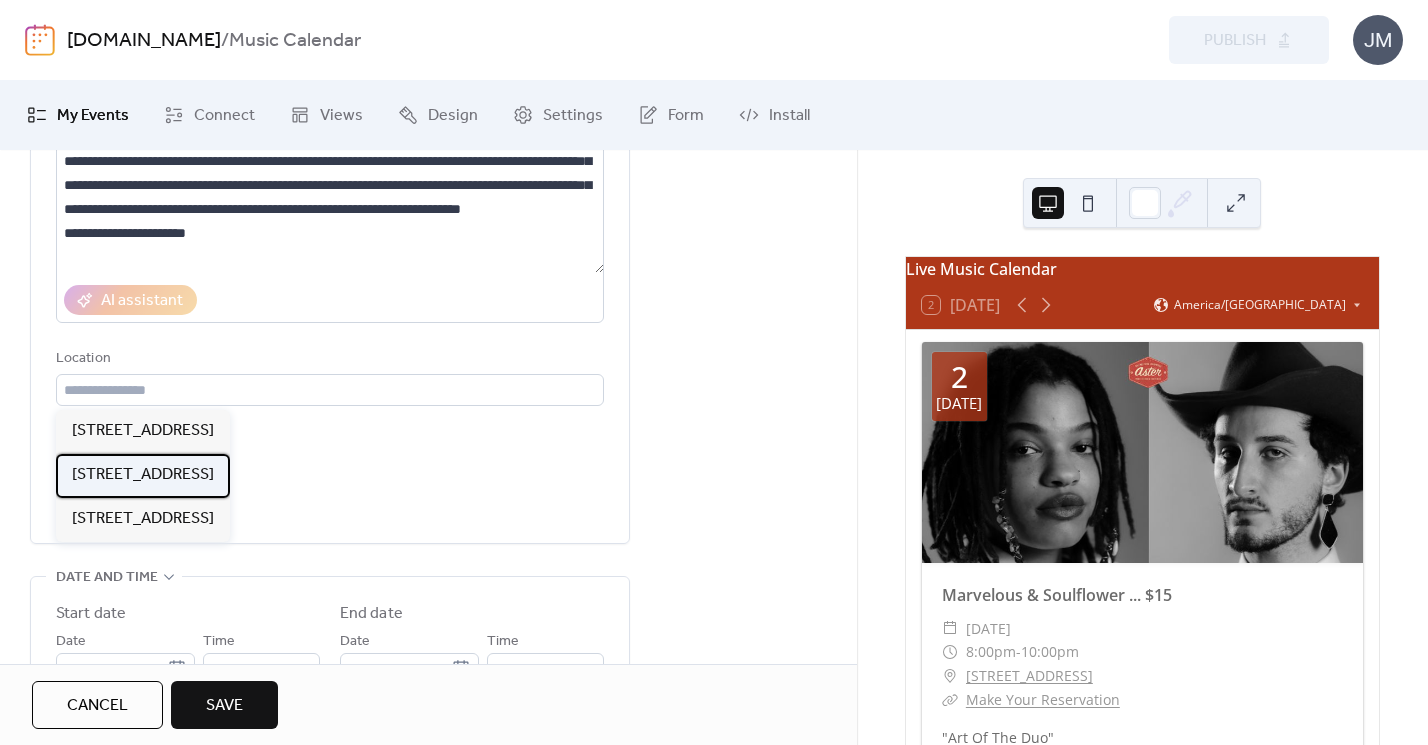 click on "[STREET_ADDRESS]" at bounding box center (143, 475) 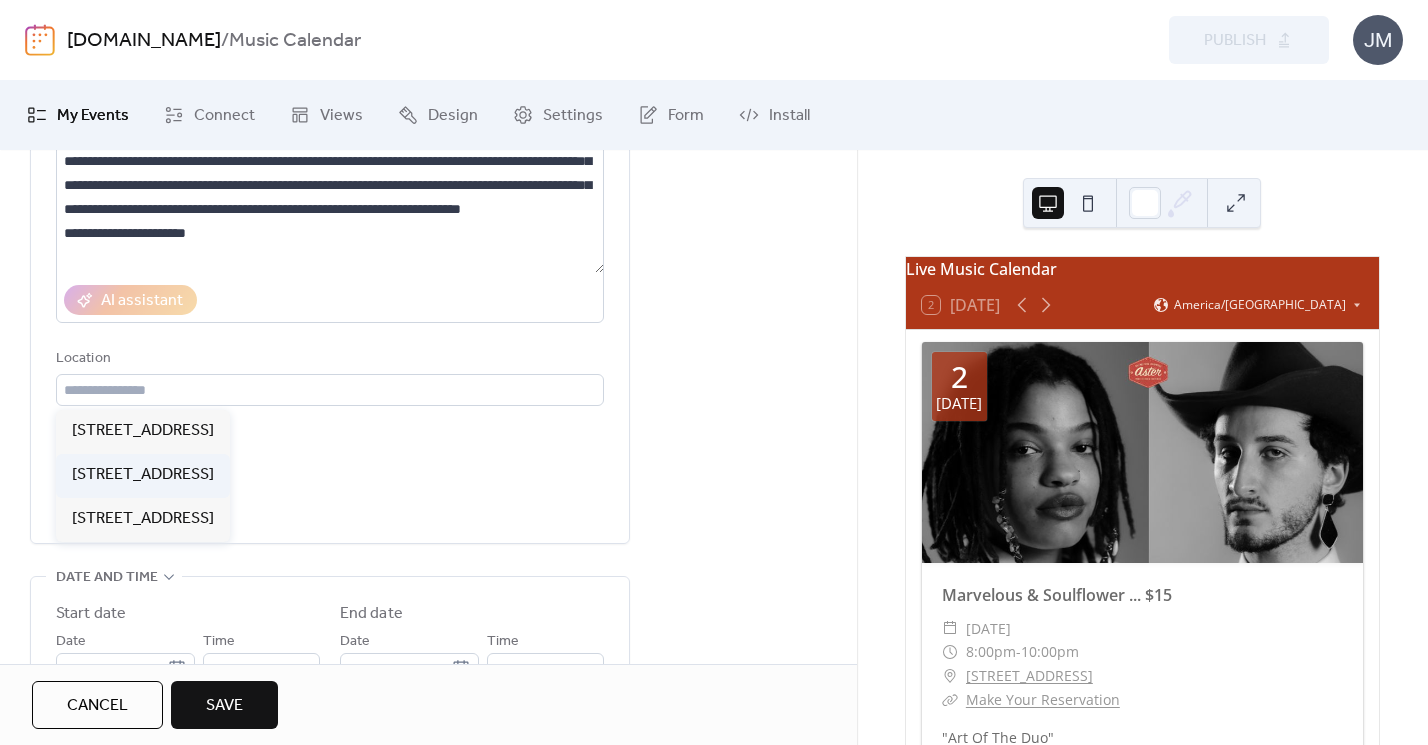 type on "**********" 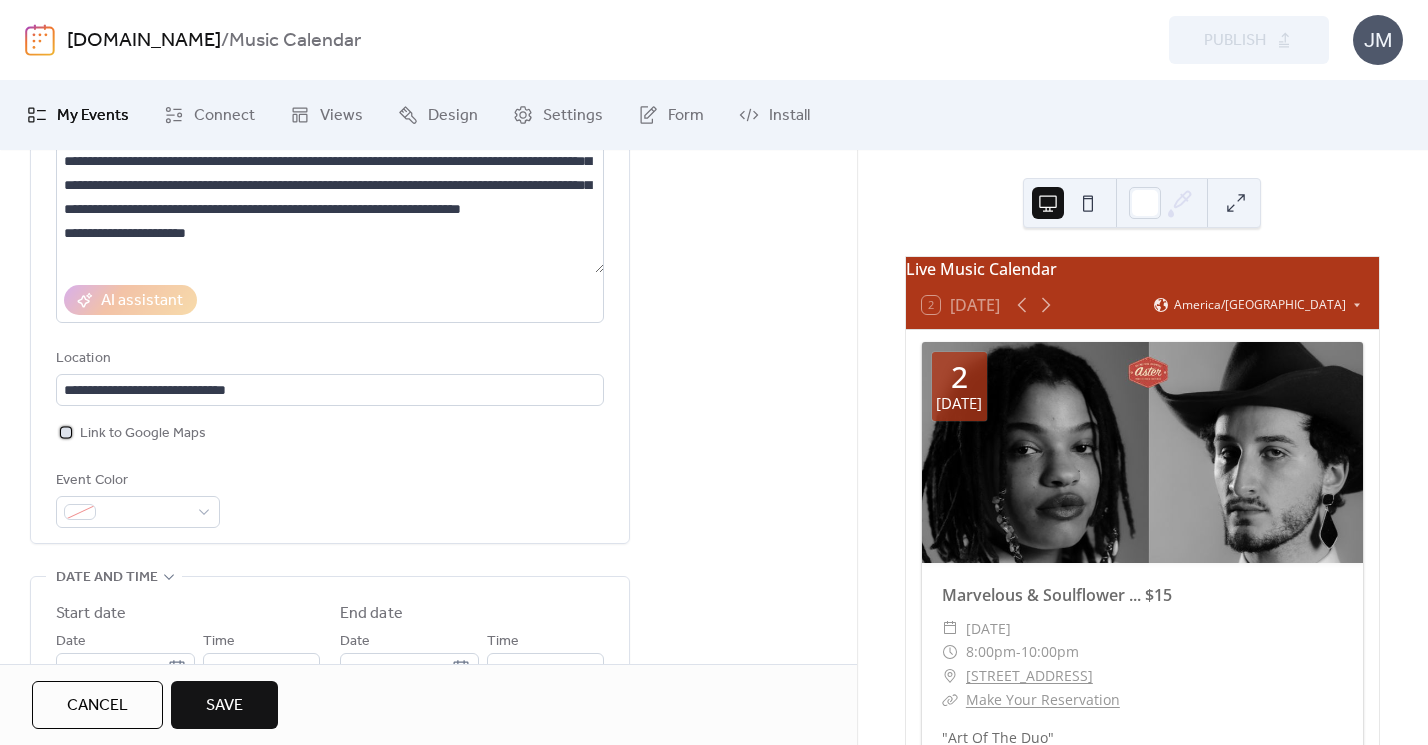click at bounding box center (66, 432) 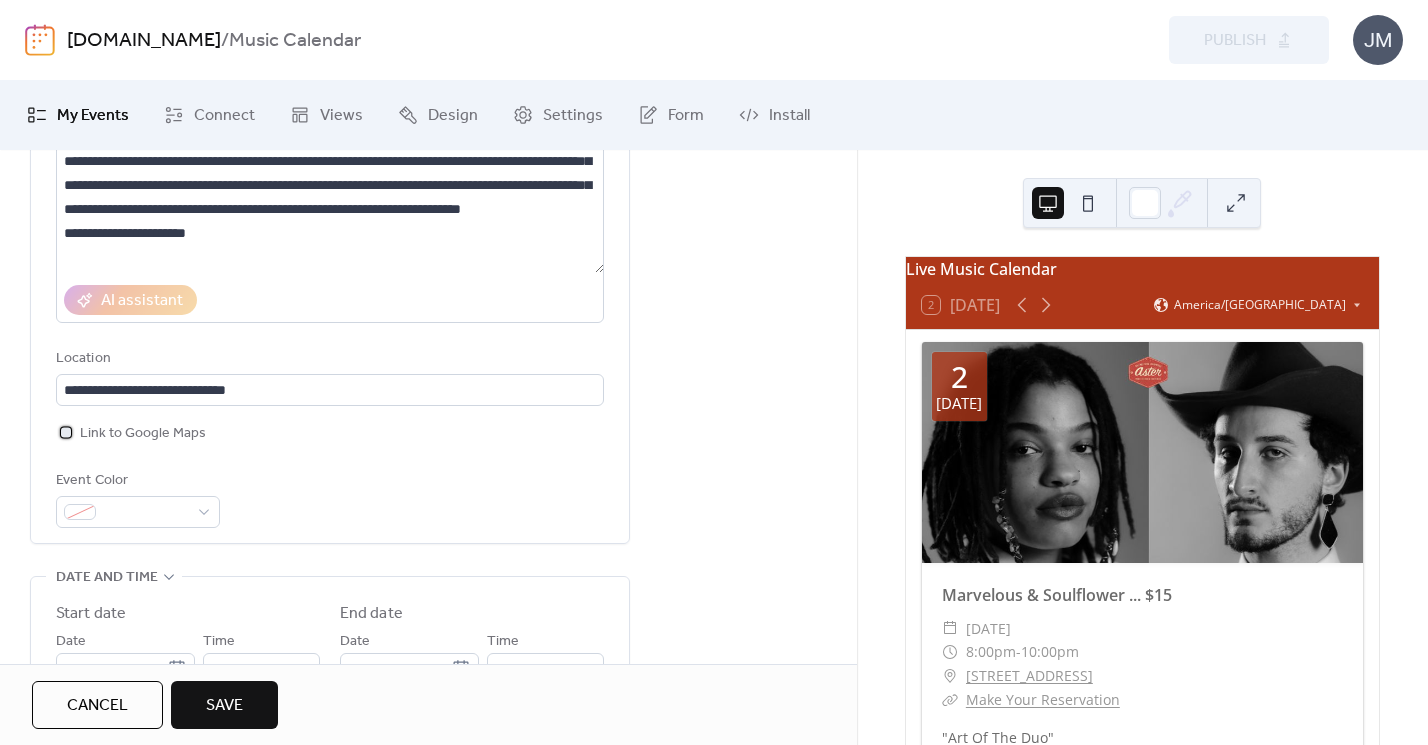 scroll, scrollTop: 577, scrollLeft: 0, axis: vertical 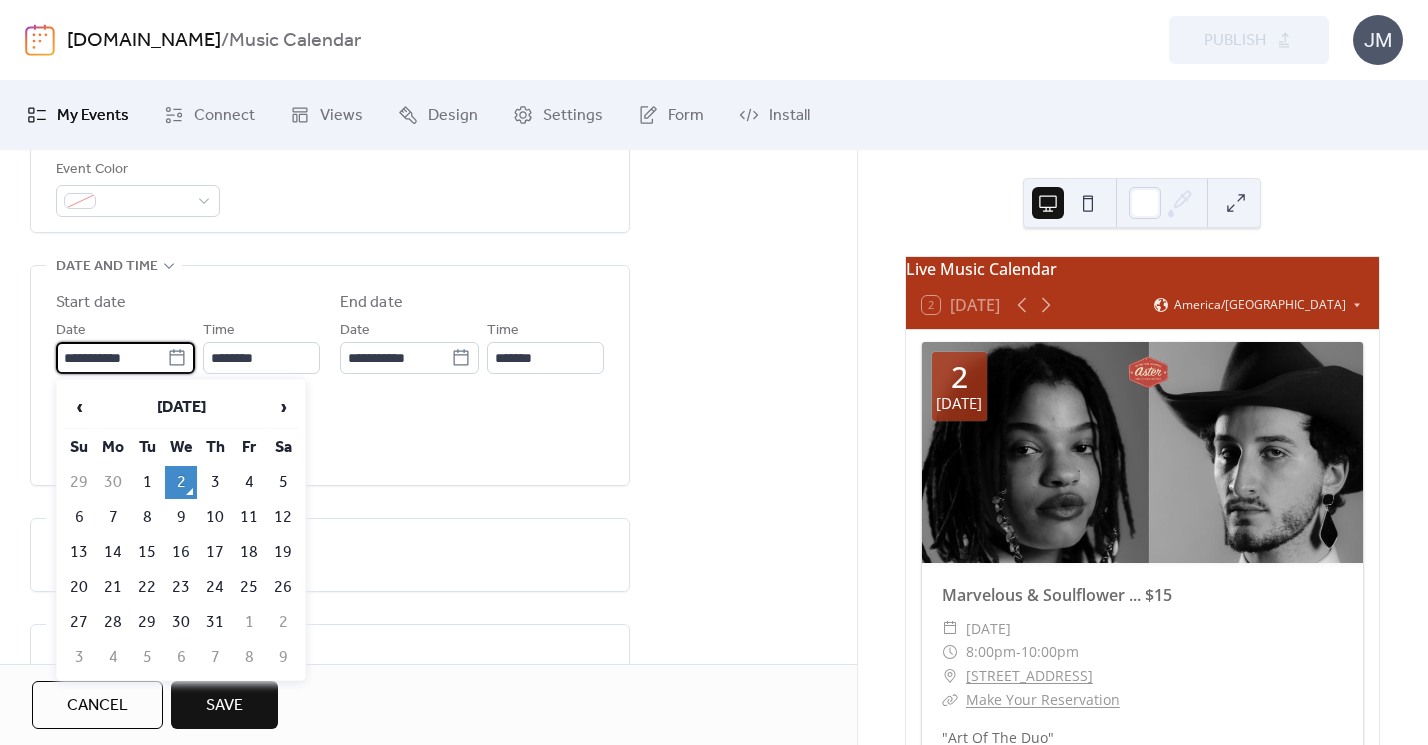 click on "**********" at bounding box center (111, 358) 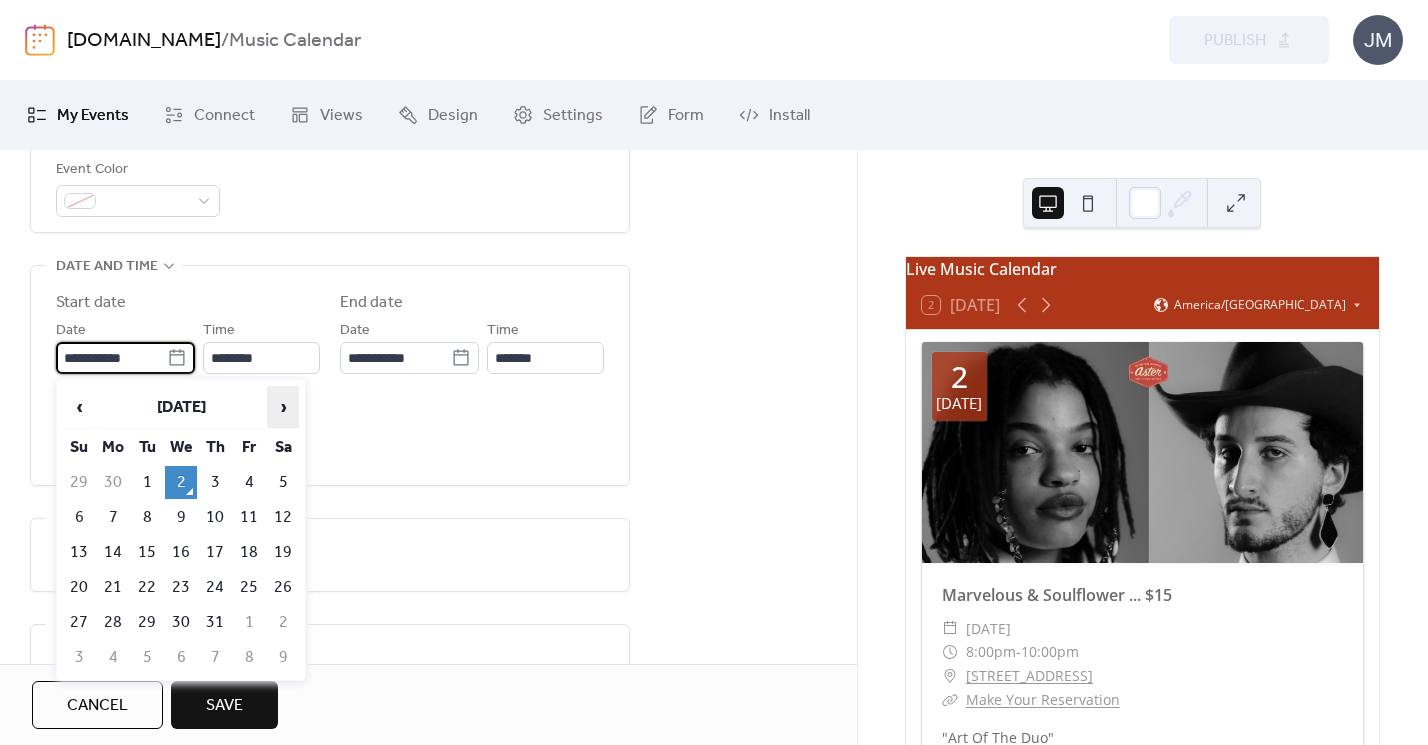 click on "›" at bounding box center [283, 407] 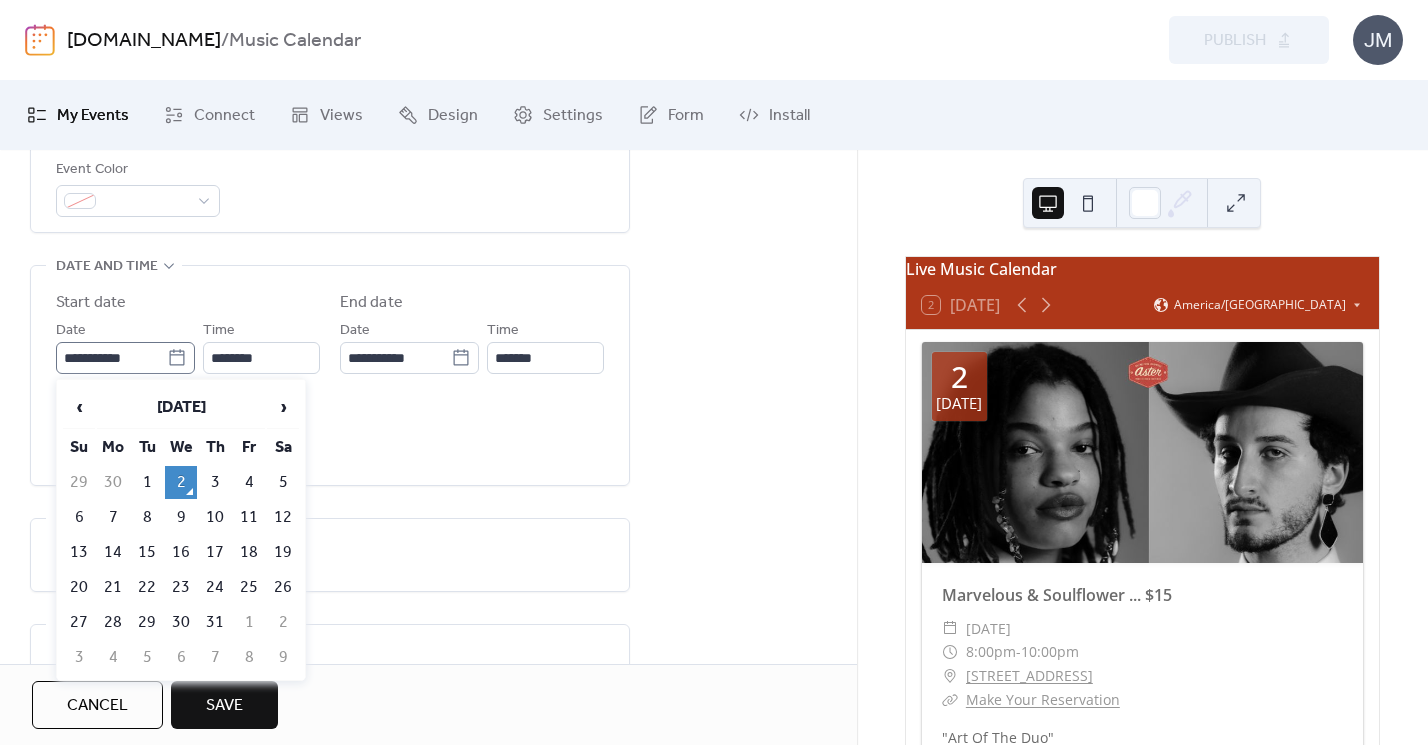 click 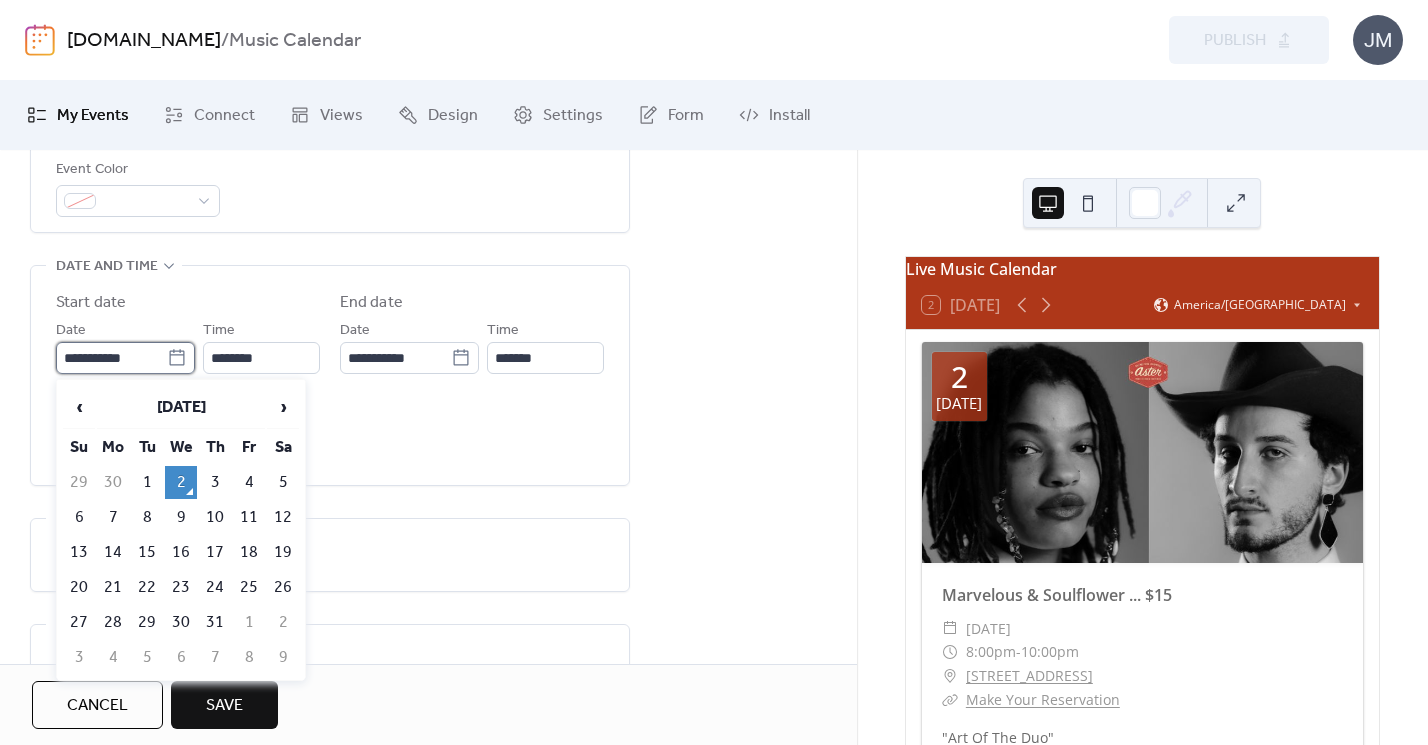 click on "**********" at bounding box center [111, 358] 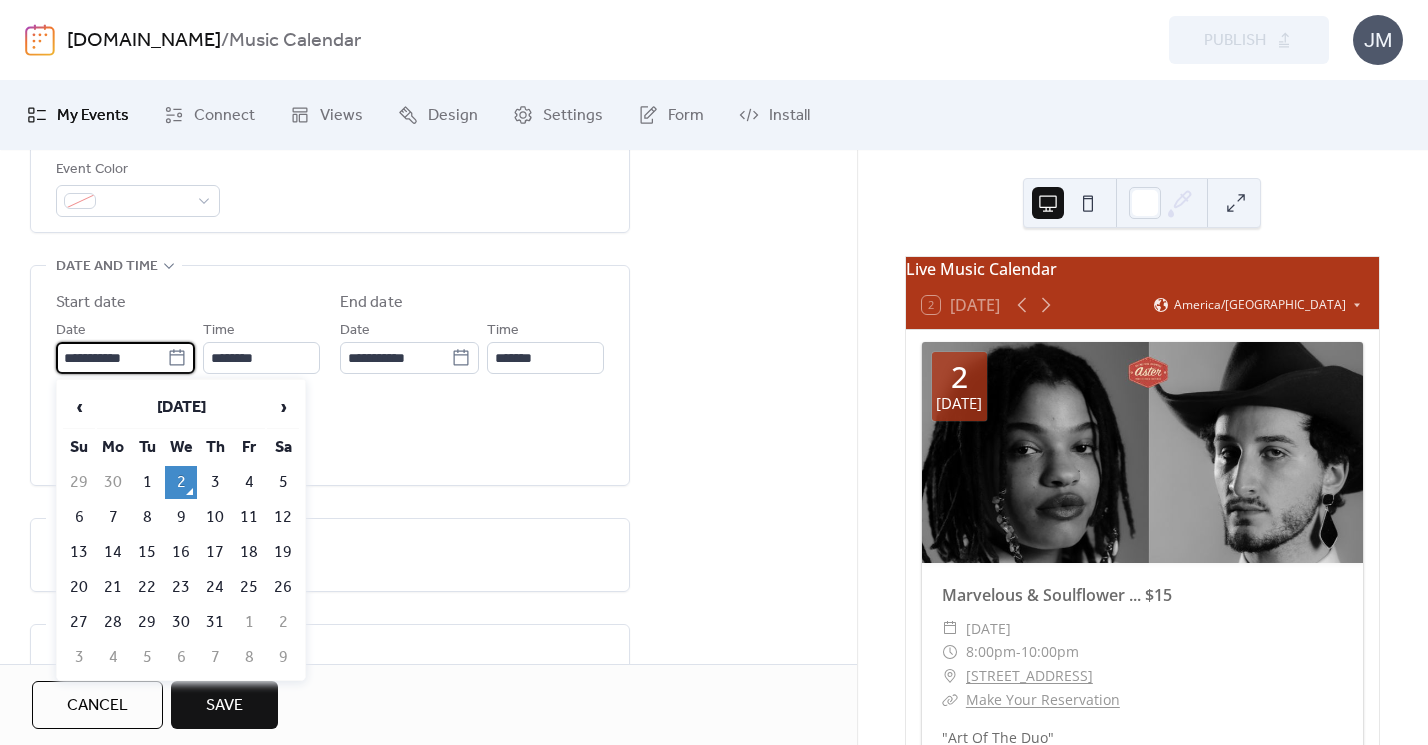 click 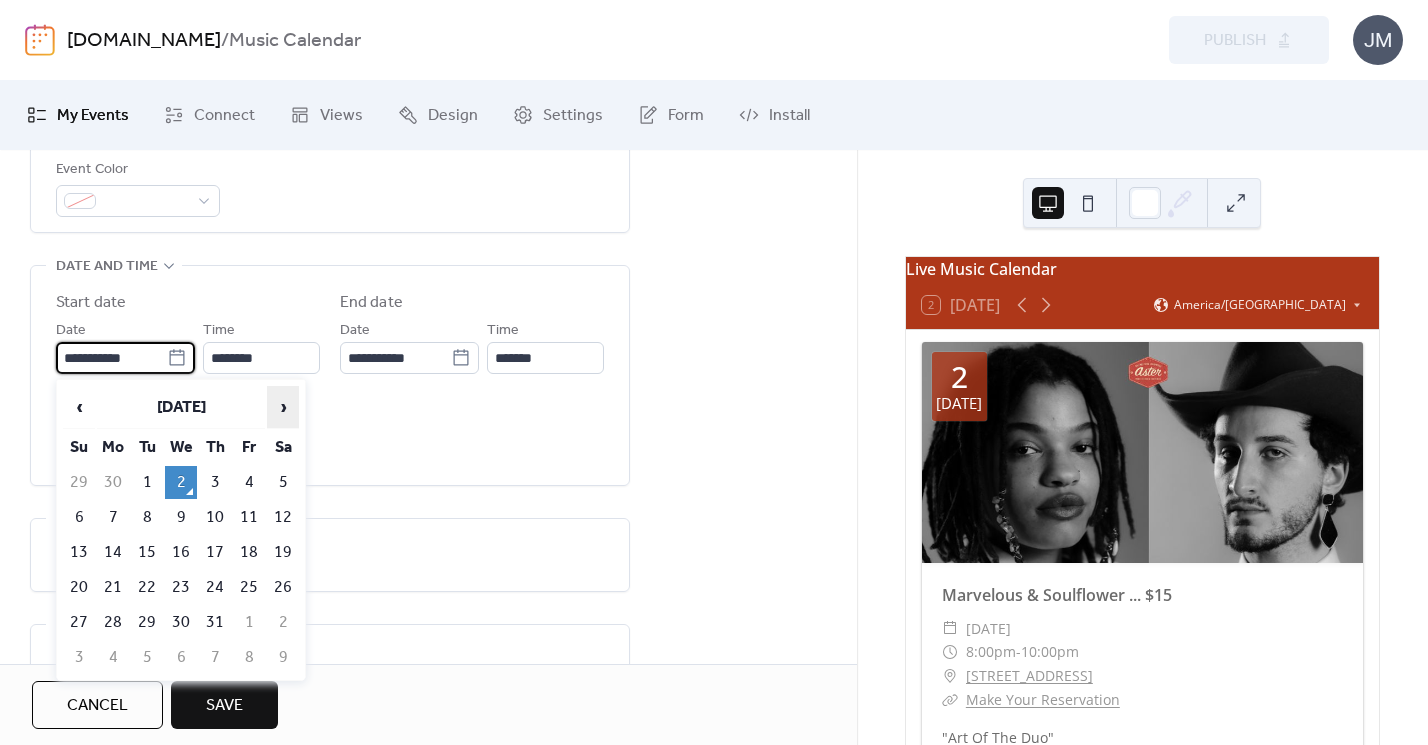 click on "›" at bounding box center [283, 407] 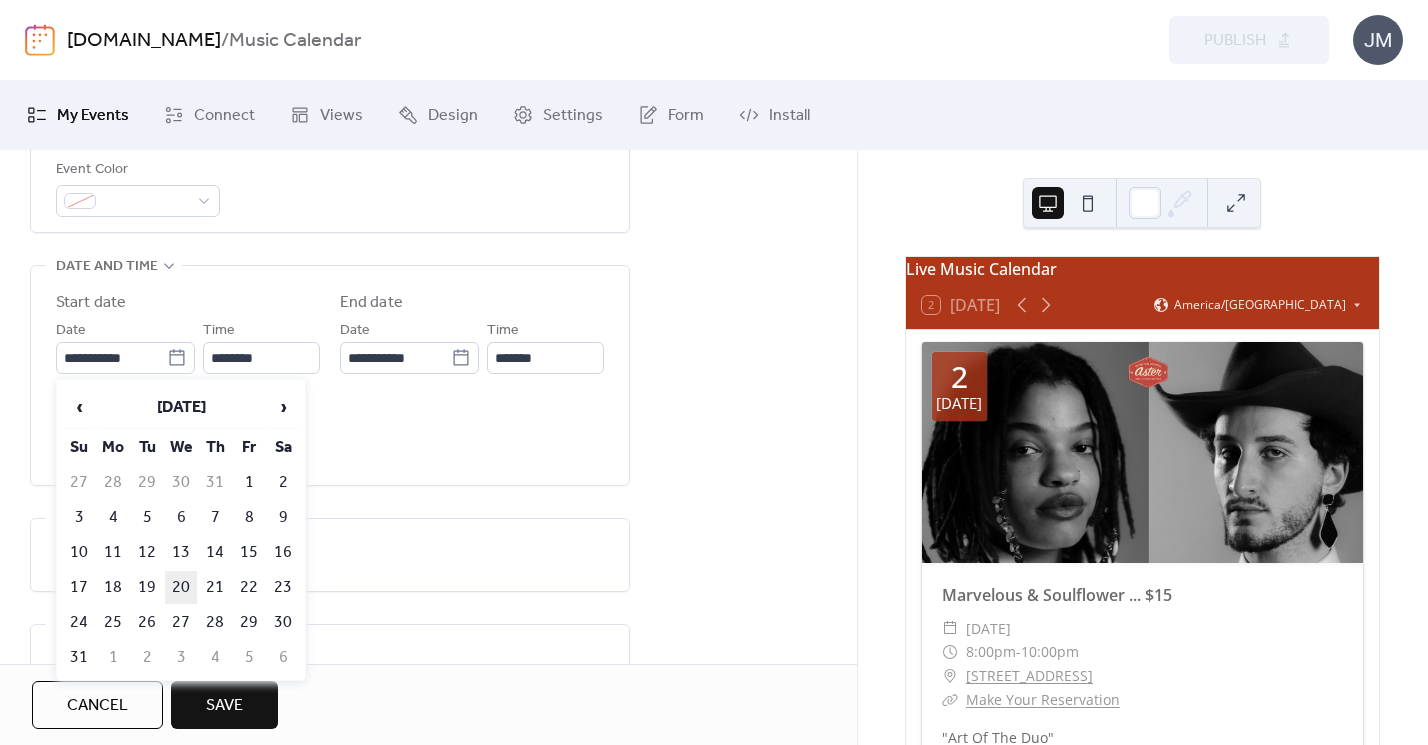 click on "20" at bounding box center (181, 587) 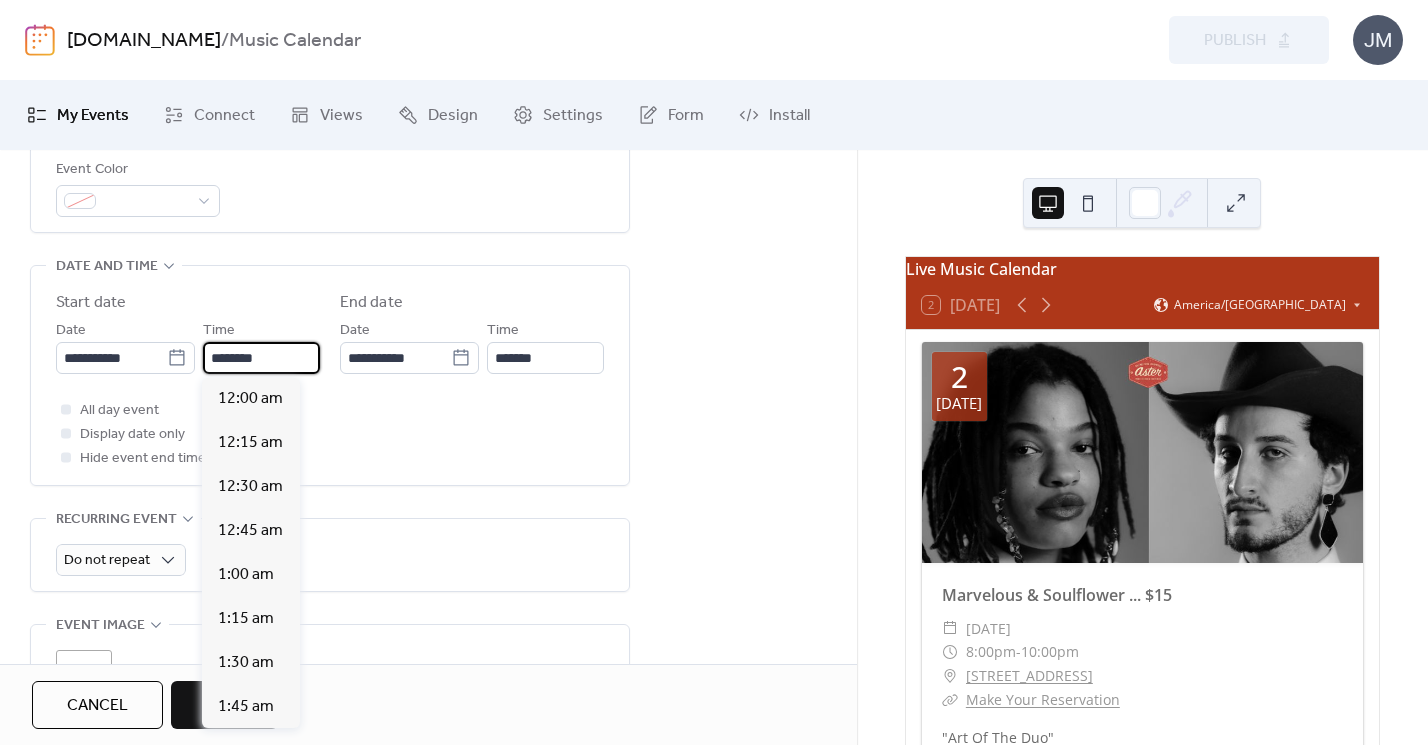 scroll, scrollTop: 2112, scrollLeft: 0, axis: vertical 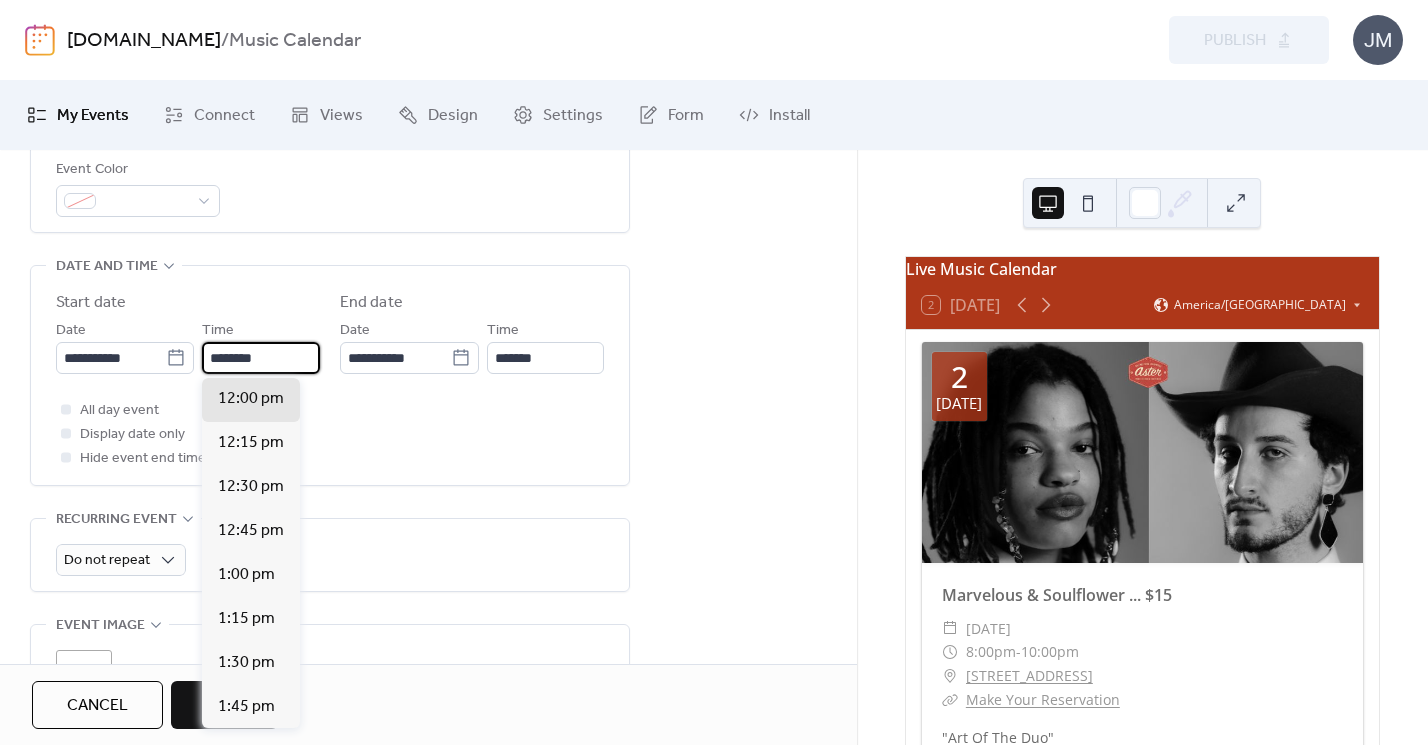 drag, startPoint x: 221, startPoint y: 361, endPoint x: 207, endPoint y: 360, distance: 14.035668 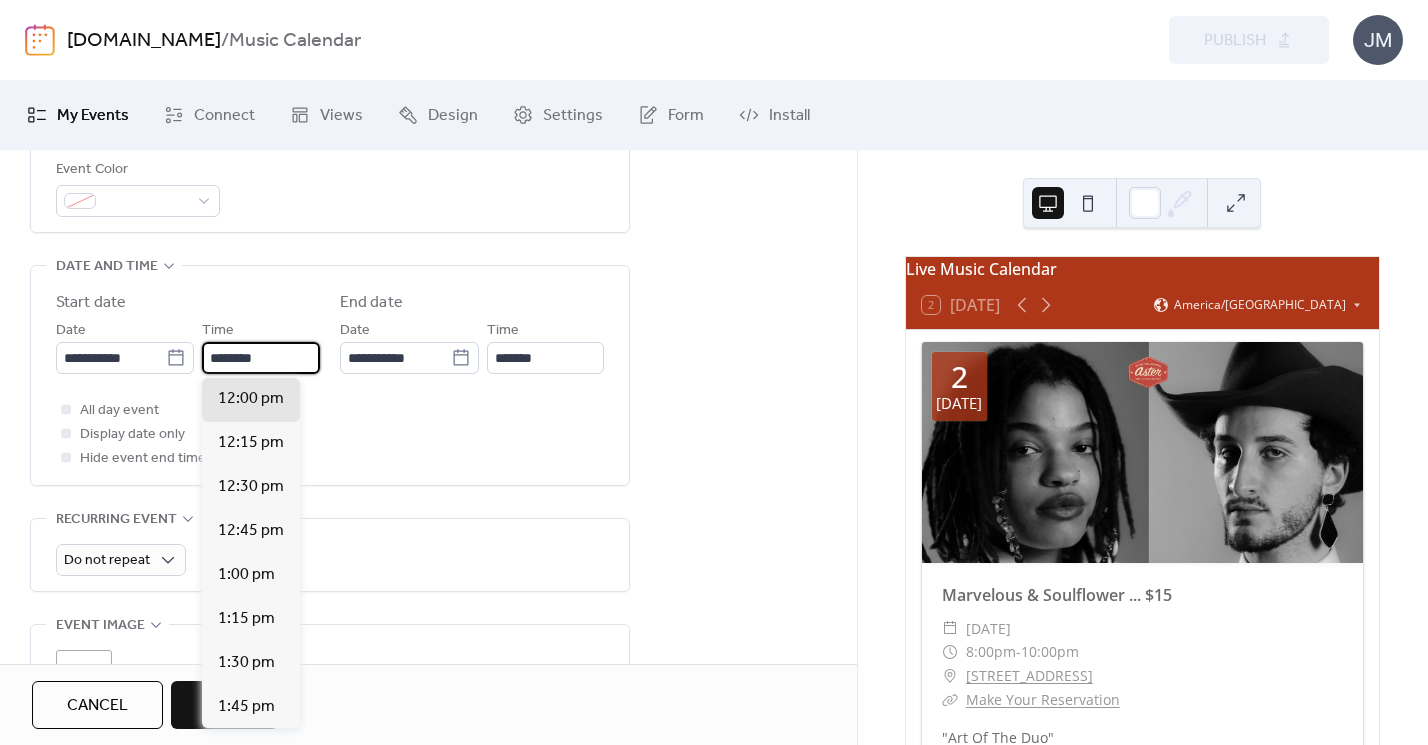 click on "********" at bounding box center (261, 358) 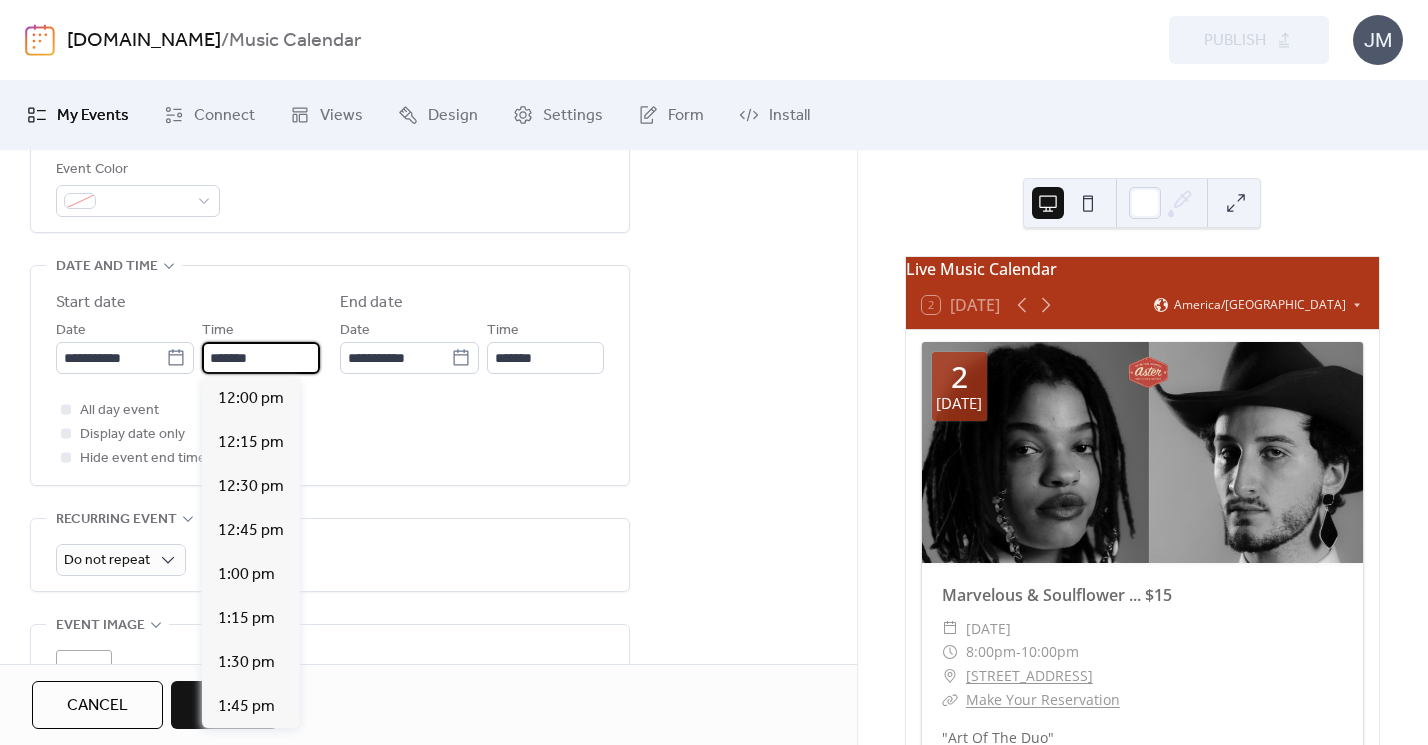 scroll, scrollTop: 3520, scrollLeft: 0, axis: vertical 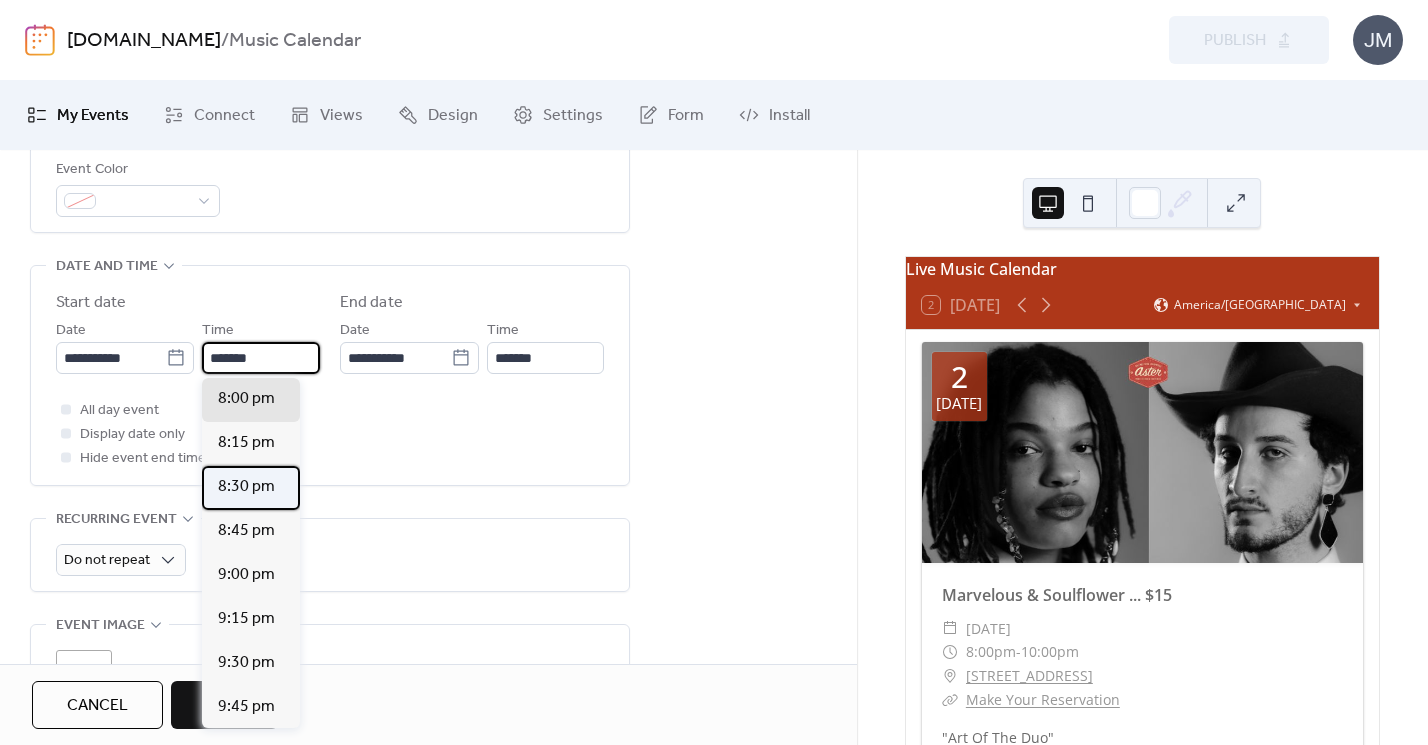 click on "8:30 pm" at bounding box center [246, 487] 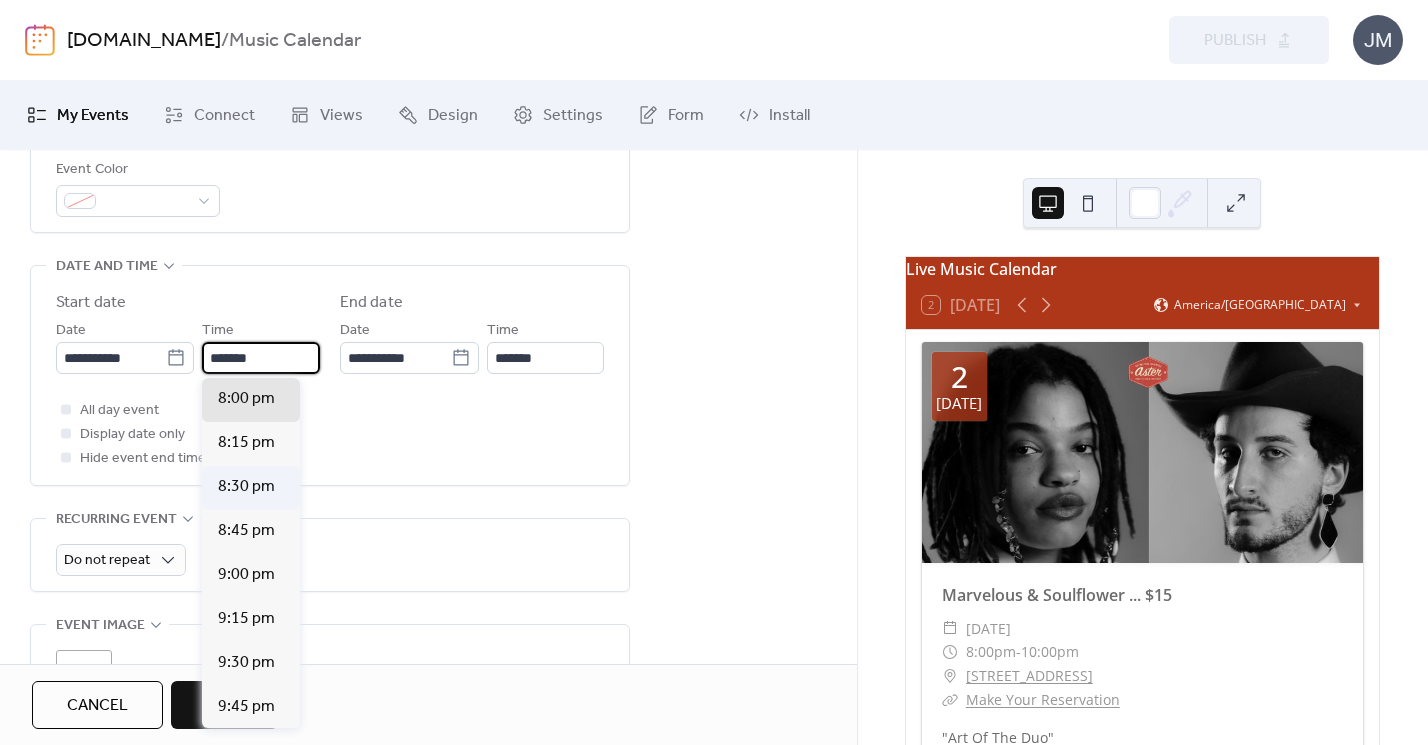 type on "*******" 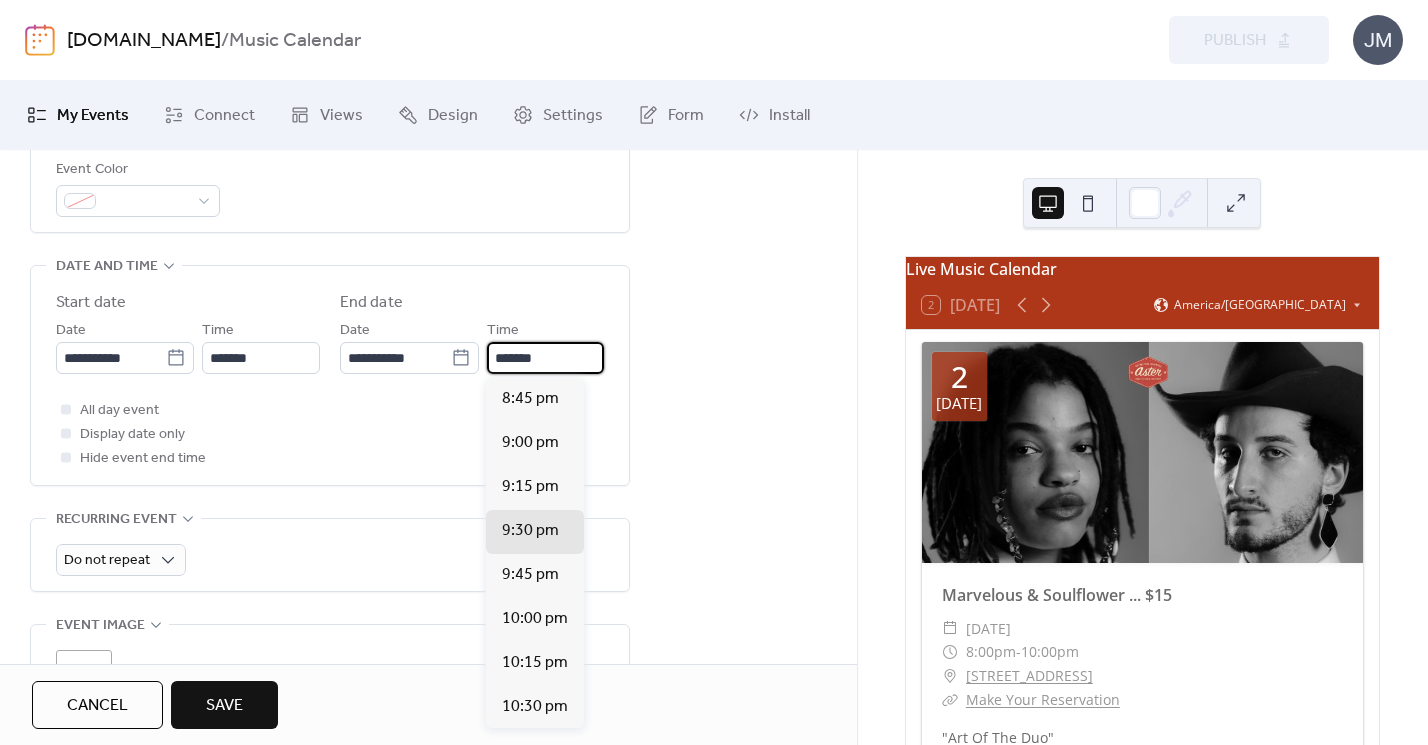 drag, startPoint x: 499, startPoint y: 358, endPoint x: 488, endPoint y: 358, distance: 11 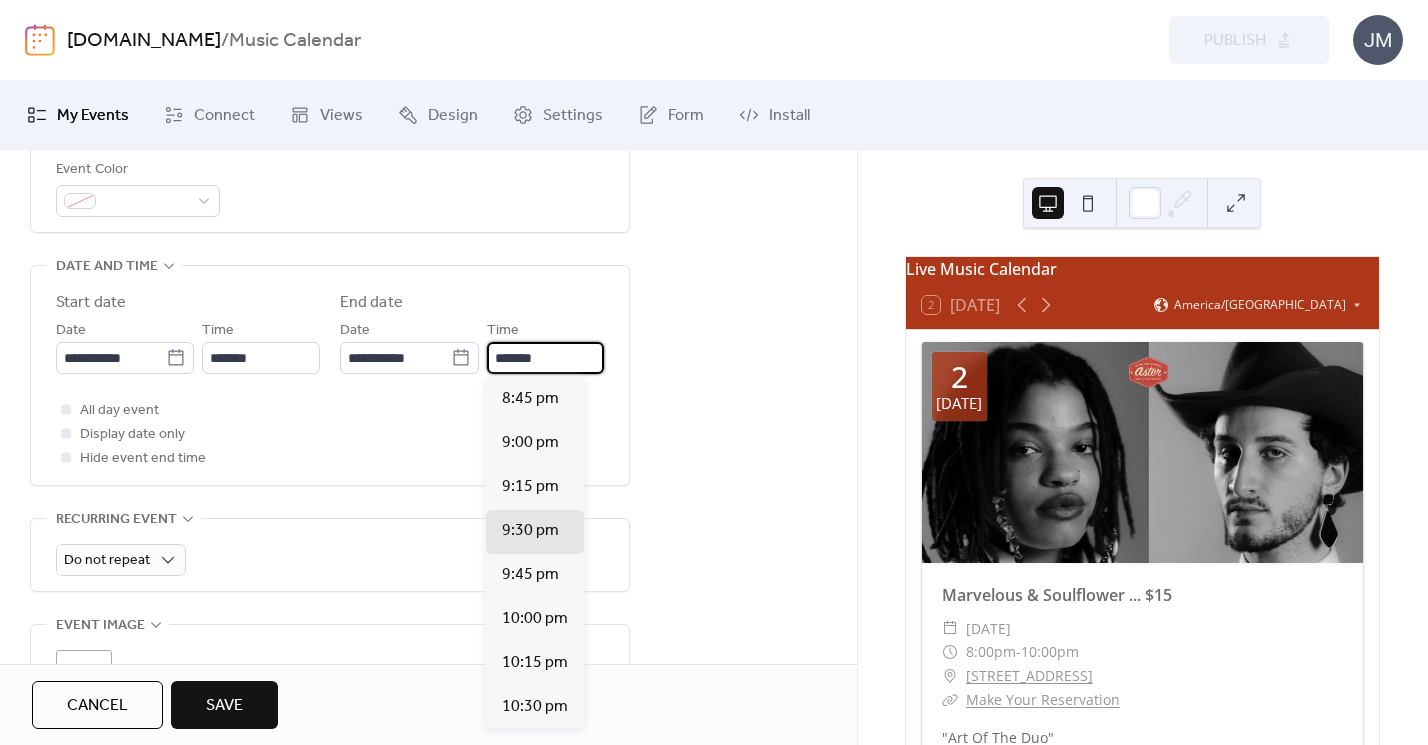 click on "*******" at bounding box center [545, 358] 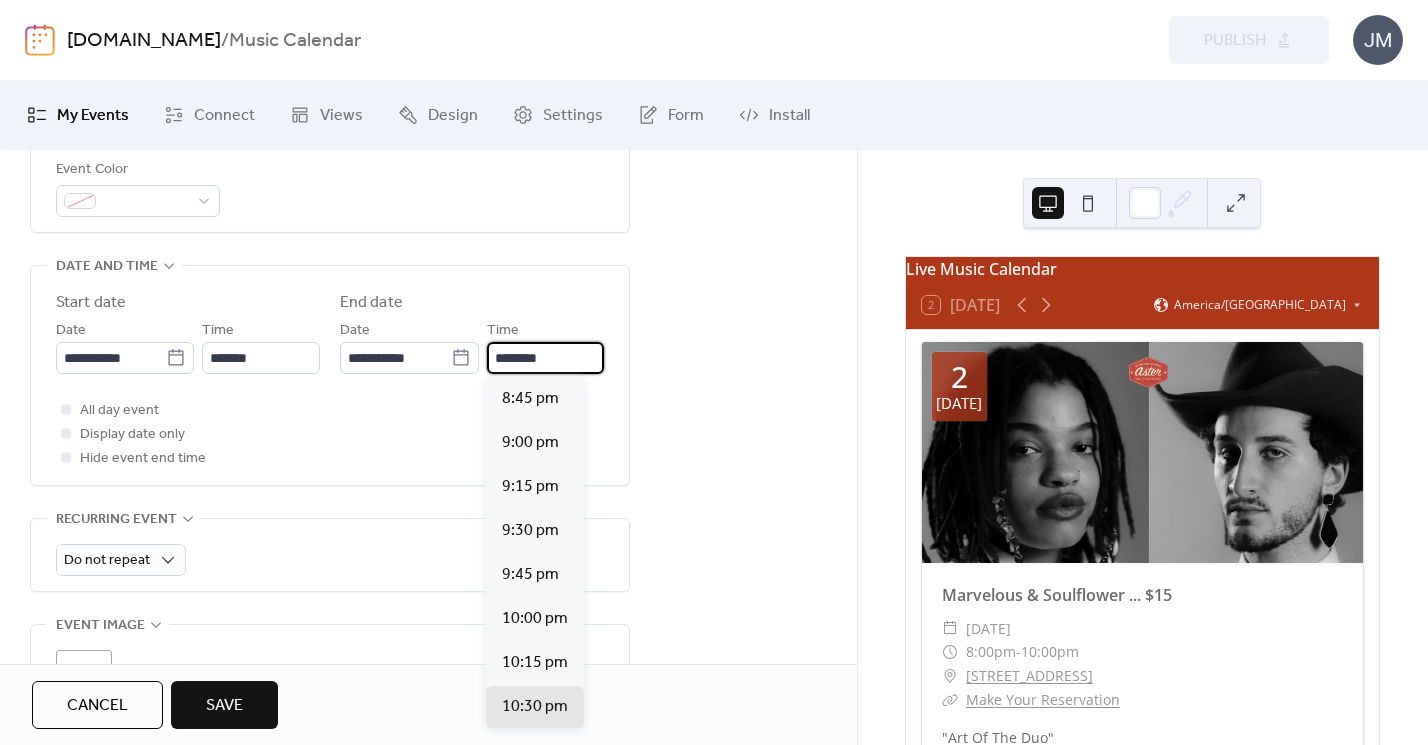 scroll, scrollTop: 222, scrollLeft: 0, axis: vertical 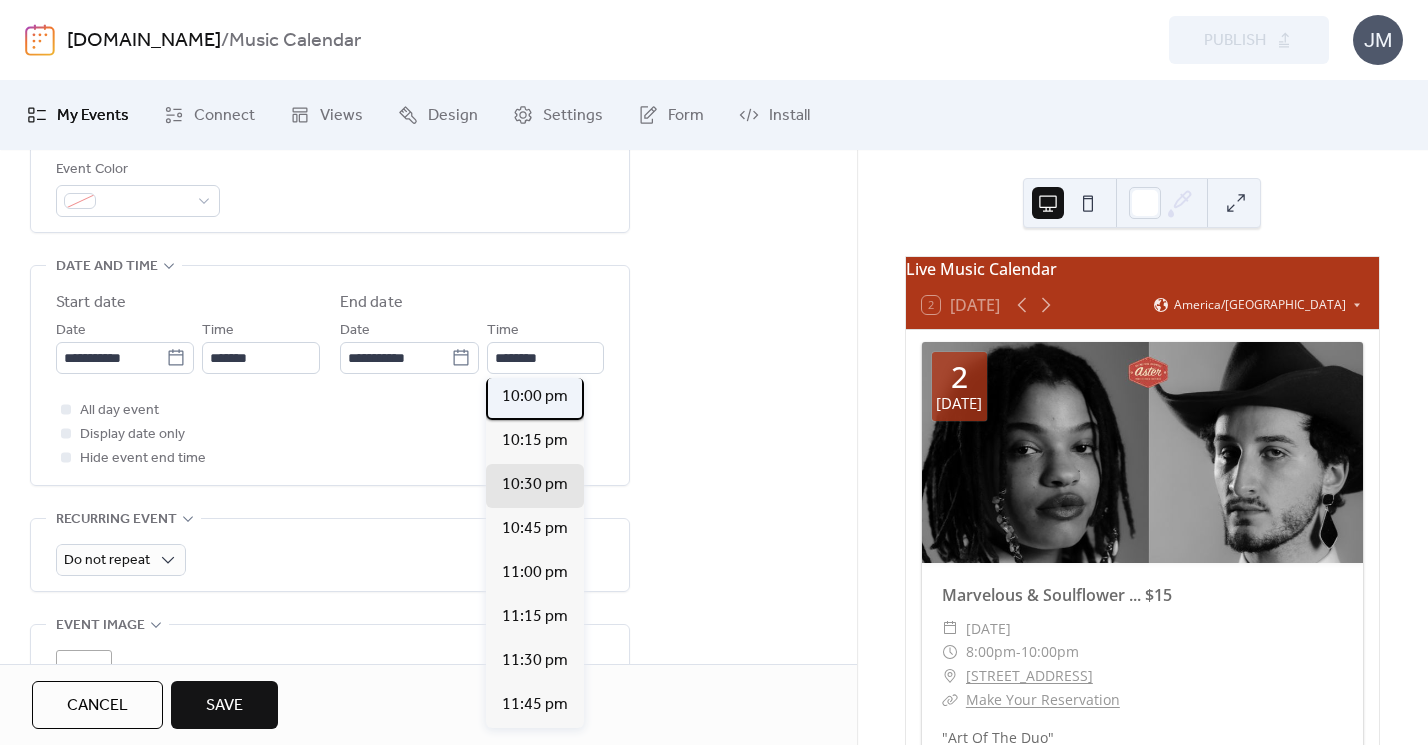 click on "10:00 pm" at bounding box center (535, 397) 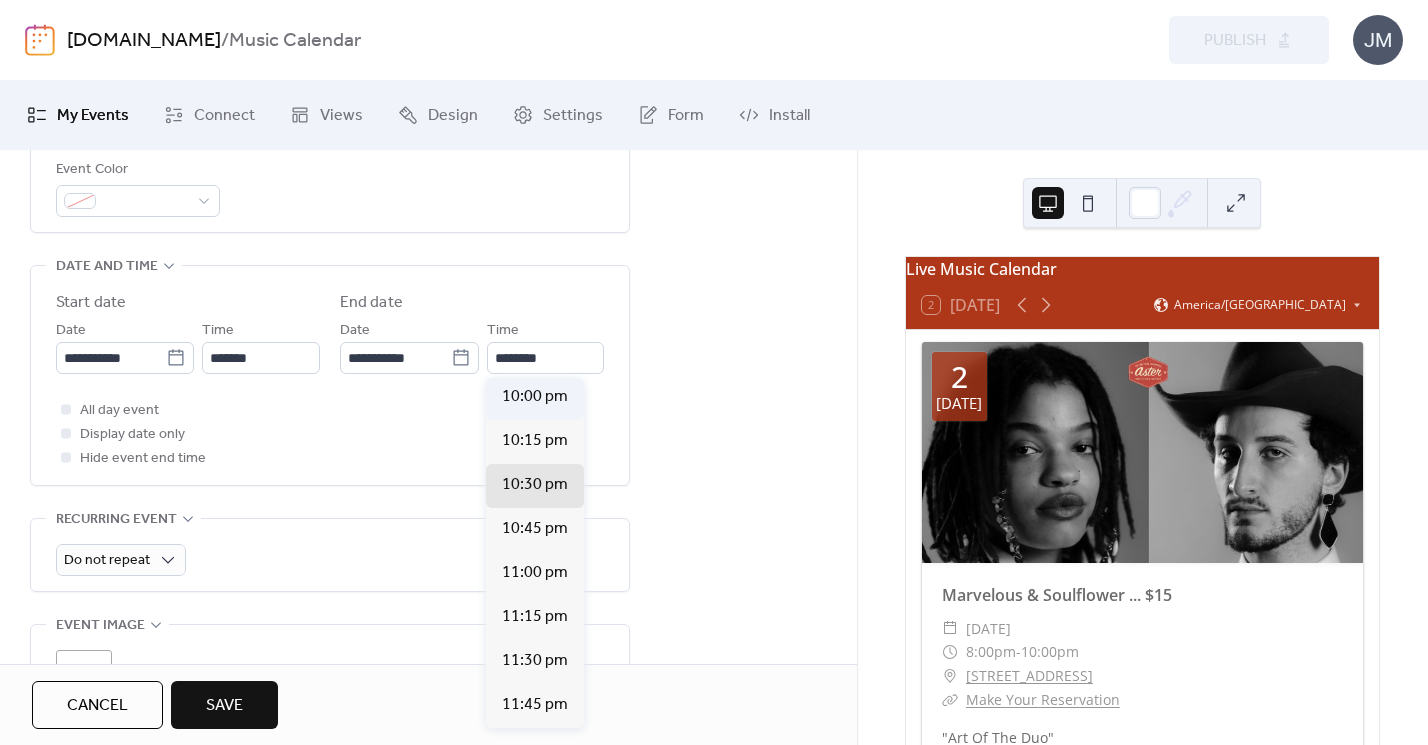 type on "********" 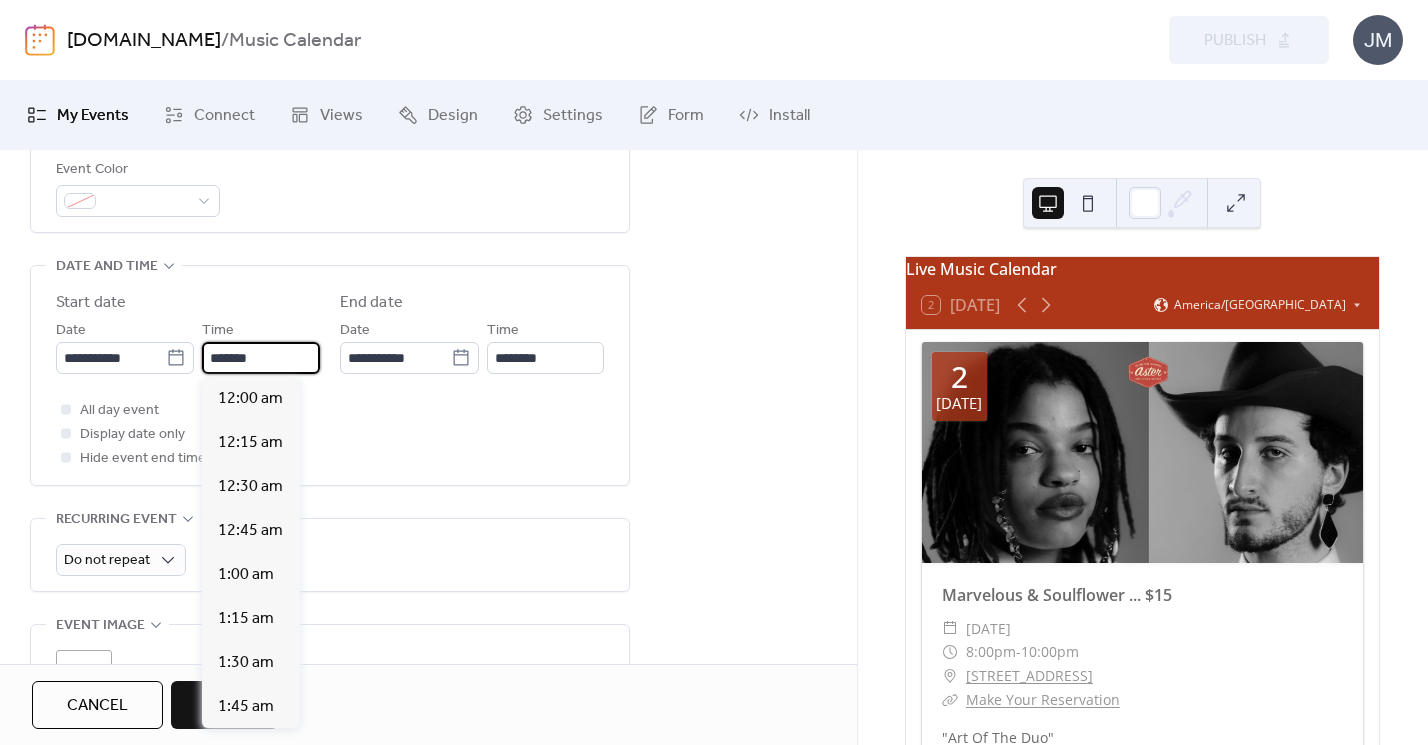 click on "*******" at bounding box center [261, 358] 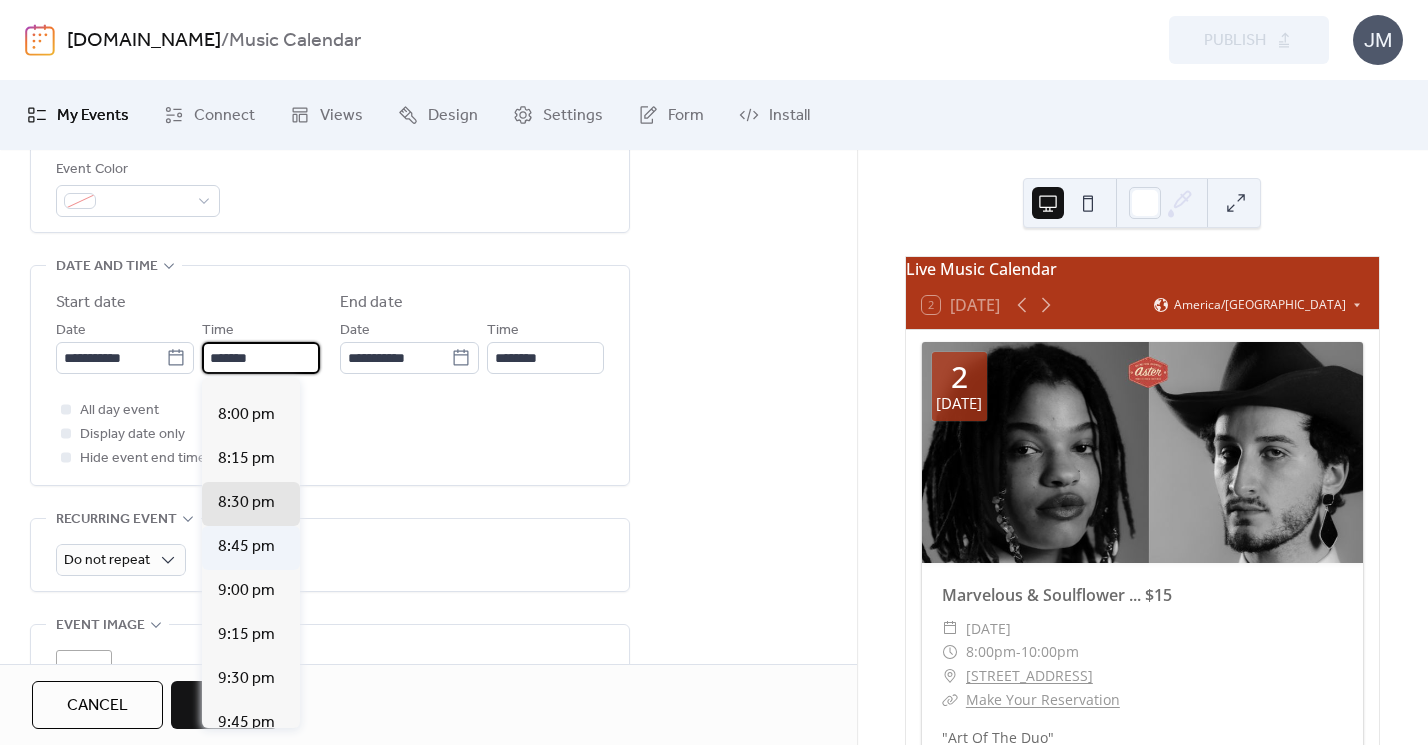 scroll, scrollTop: 3502, scrollLeft: 0, axis: vertical 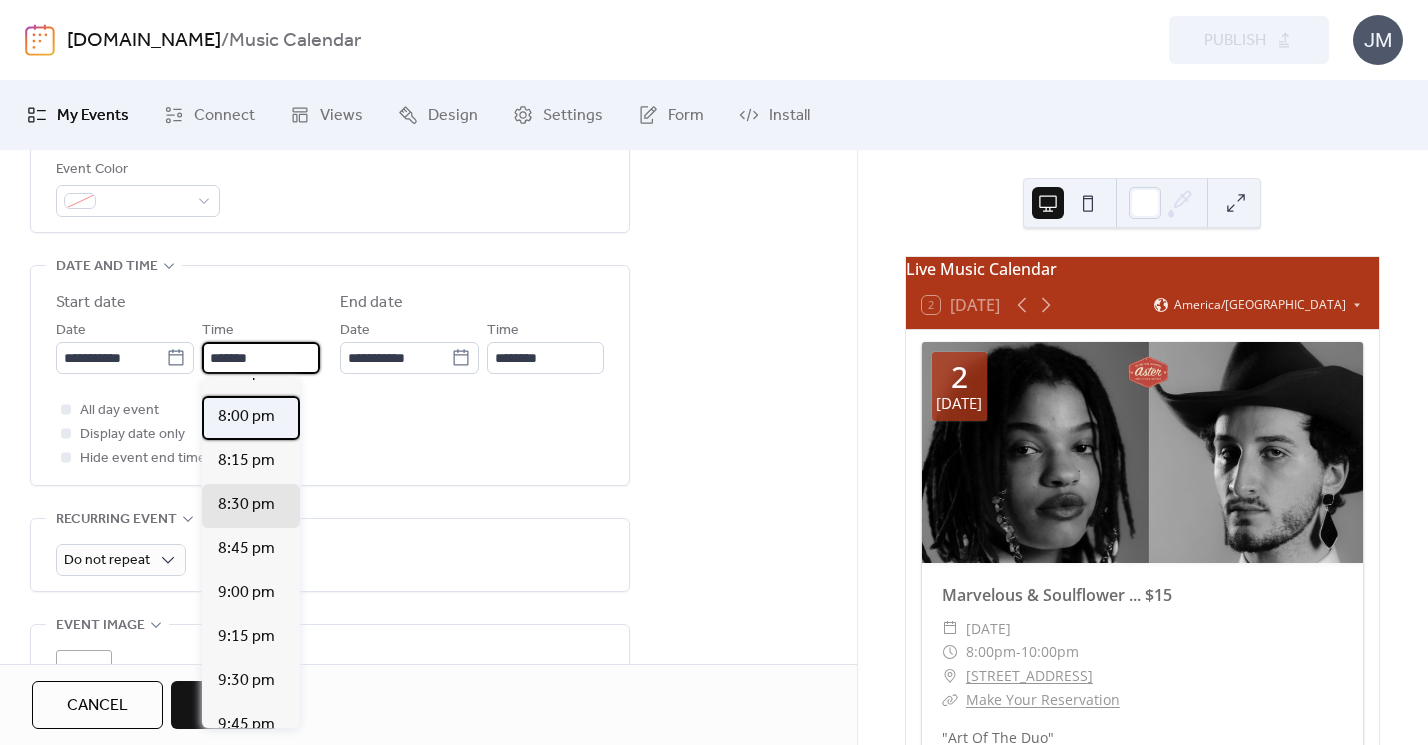 click on "8:00 pm" at bounding box center [246, 417] 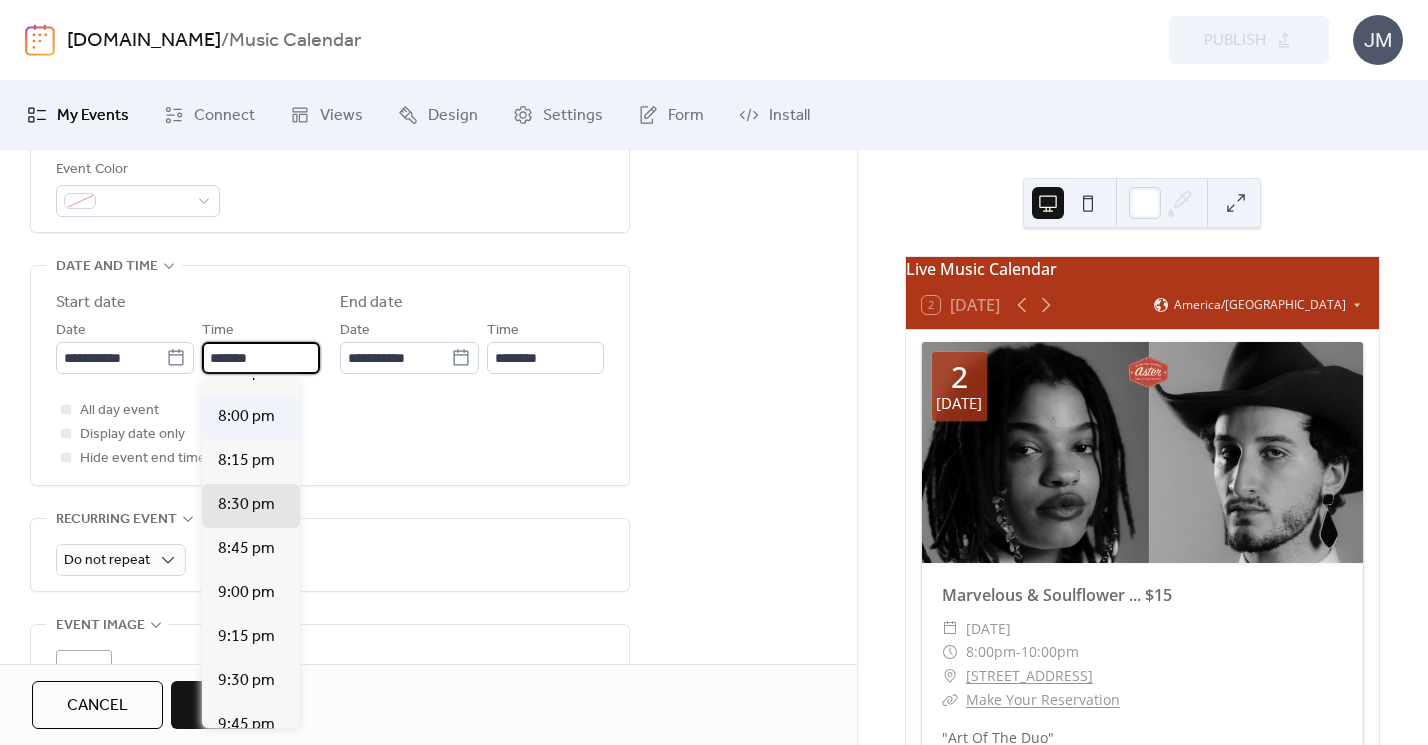 type on "*******" 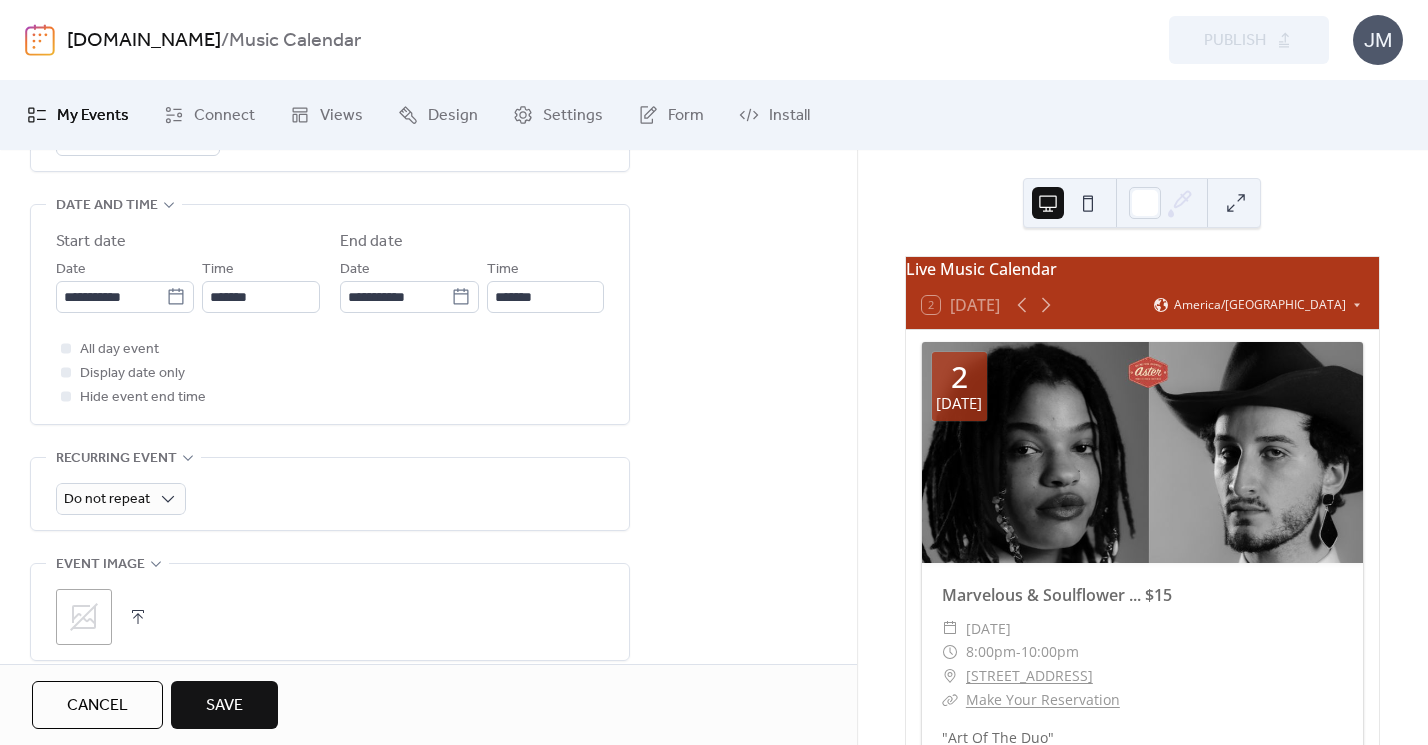 scroll, scrollTop: 771, scrollLeft: 0, axis: vertical 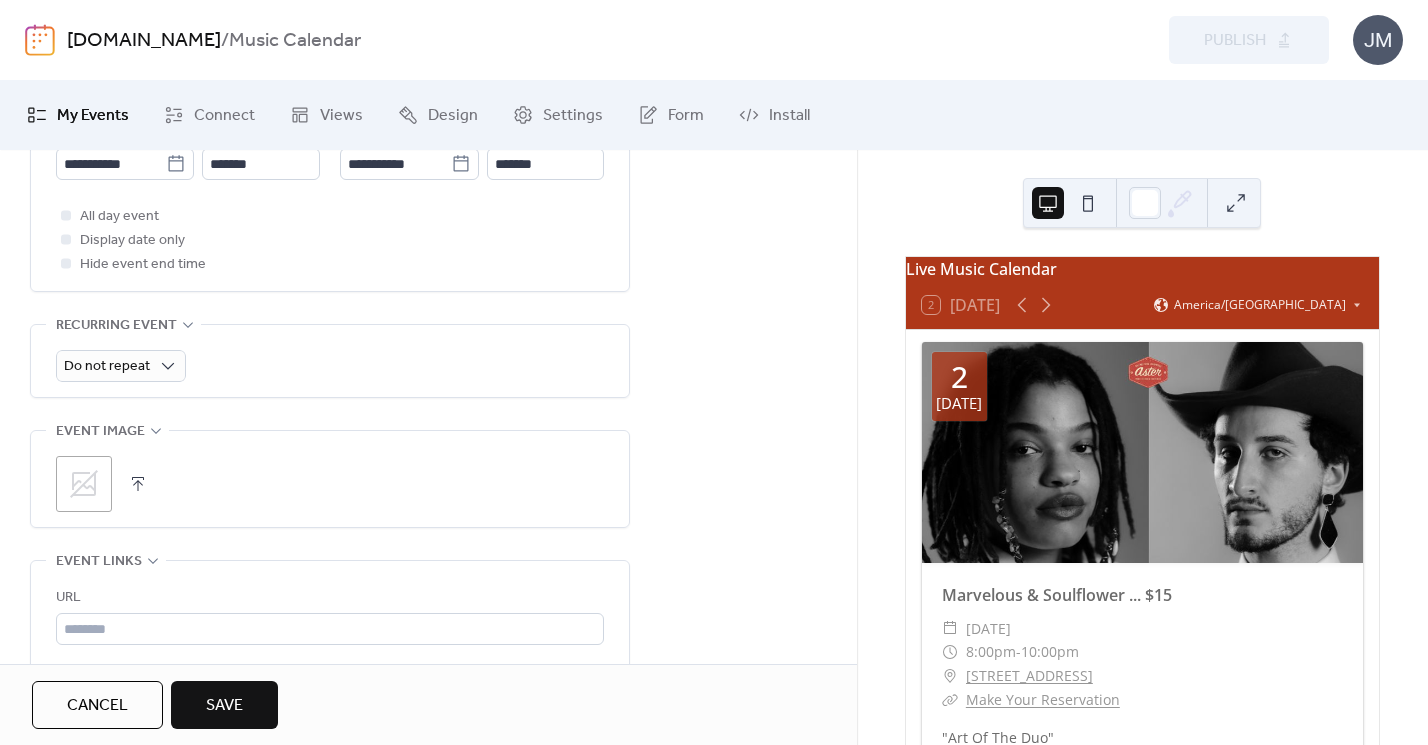 click 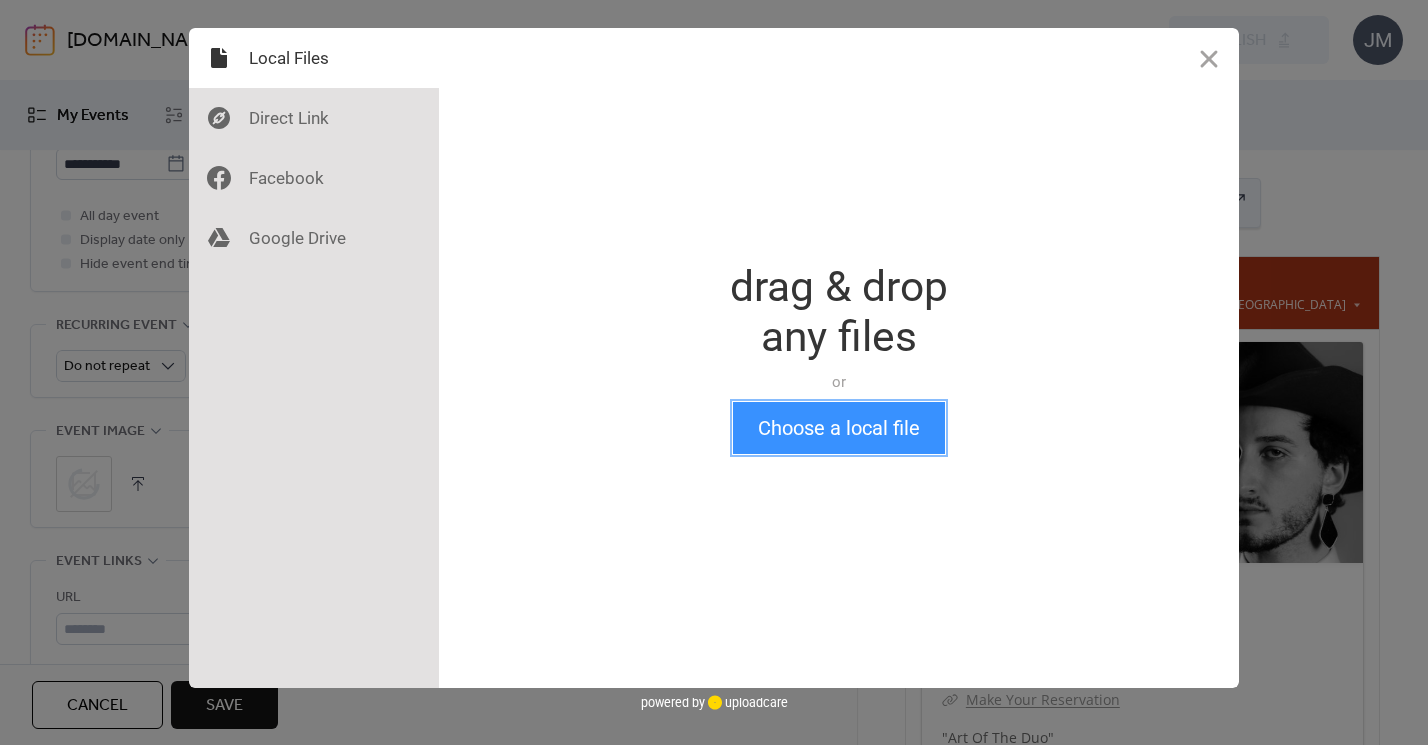 click on "Choose a local file" at bounding box center [839, 428] 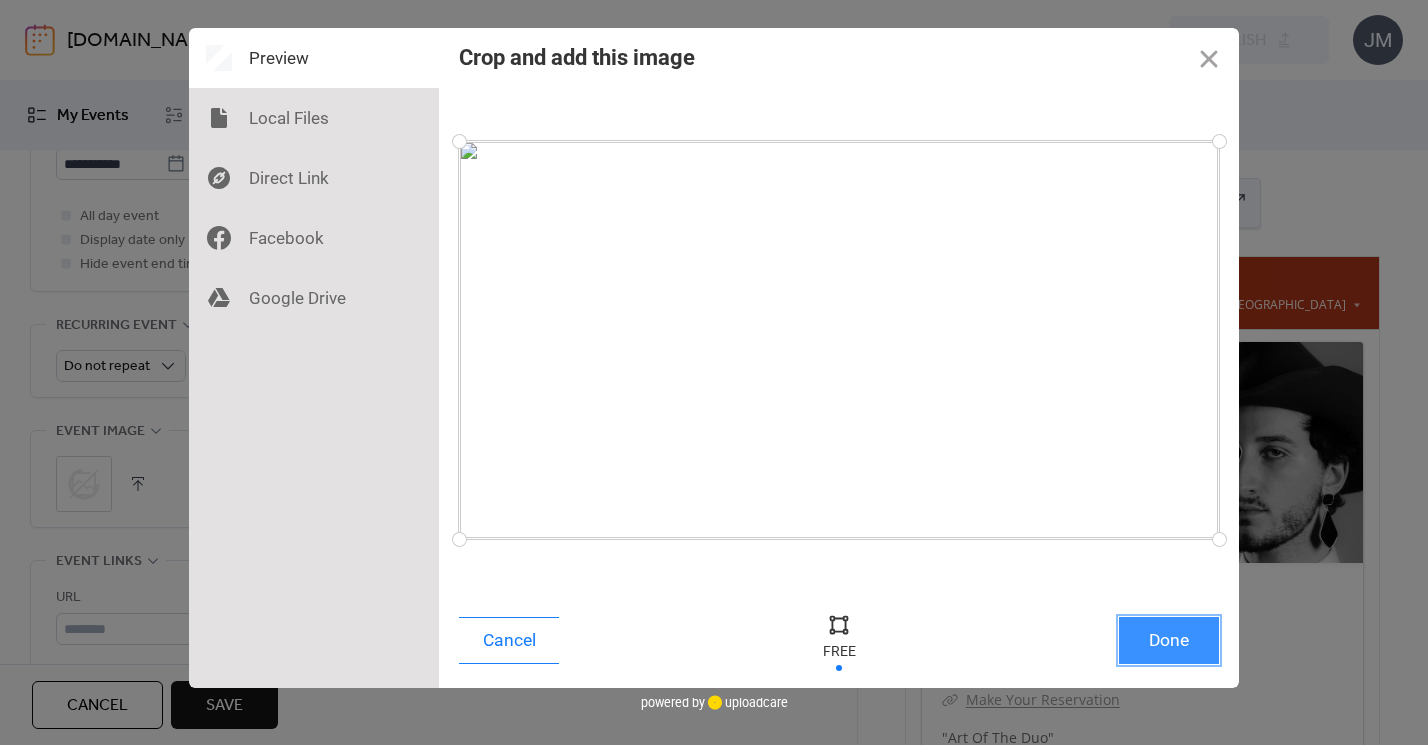 click on "Done" at bounding box center (1169, 640) 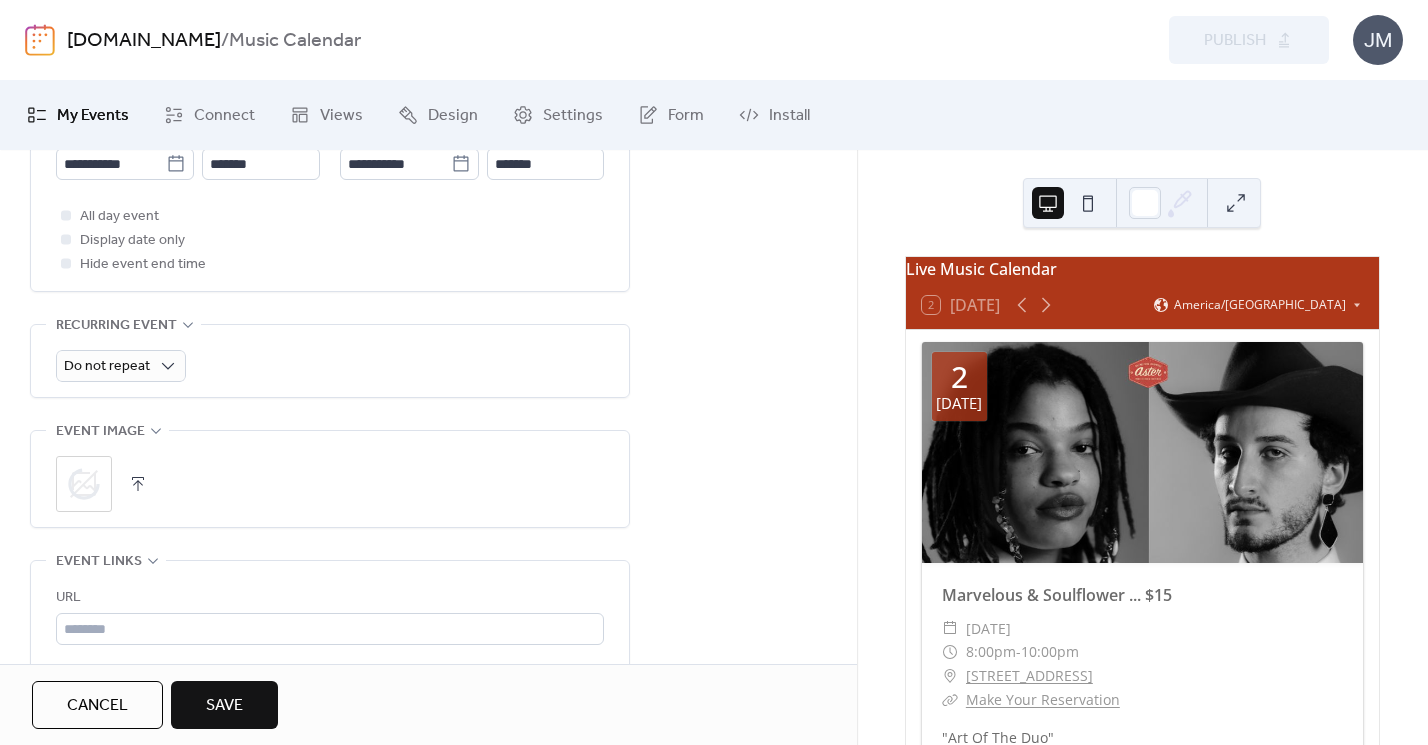 scroll, scrollTop: 1053, scrollLeft: 0, axis: vertical 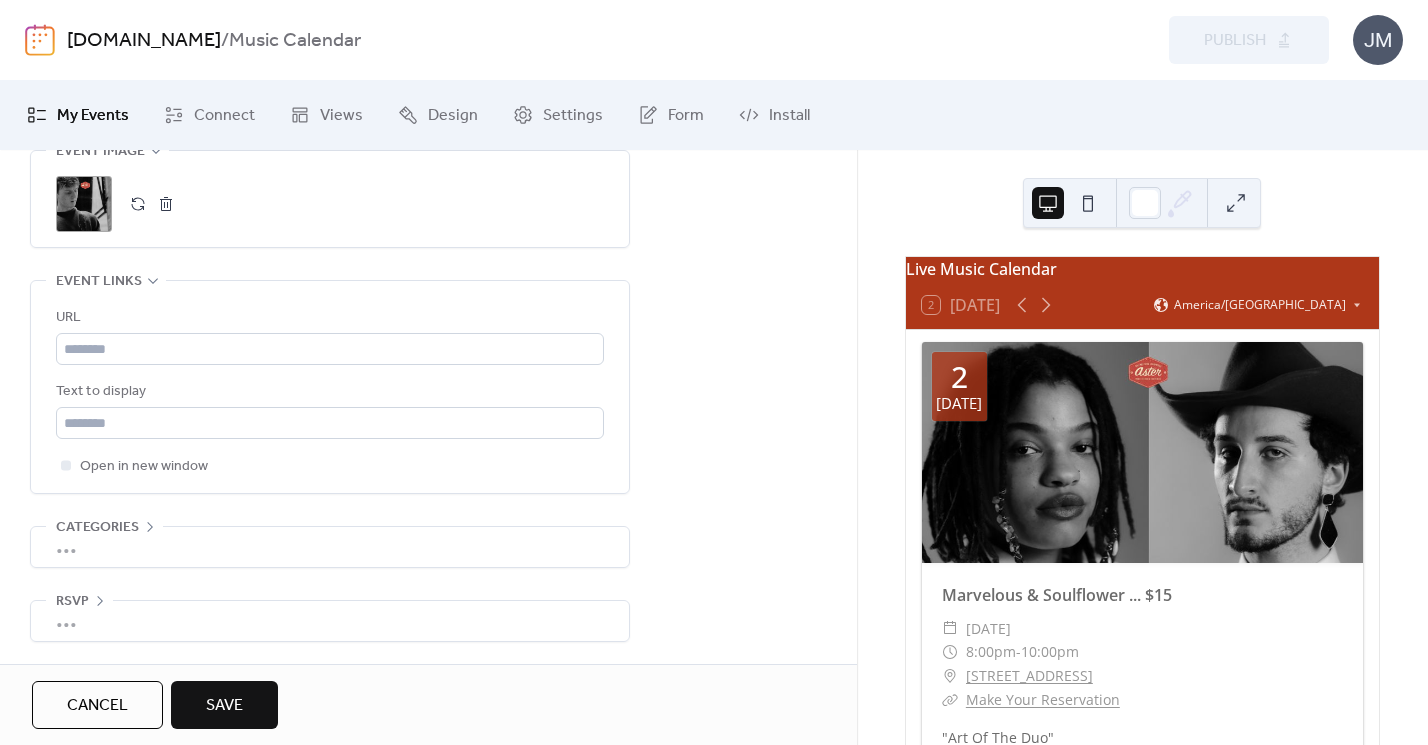 click on "Save" at bounding box center [224, 706] 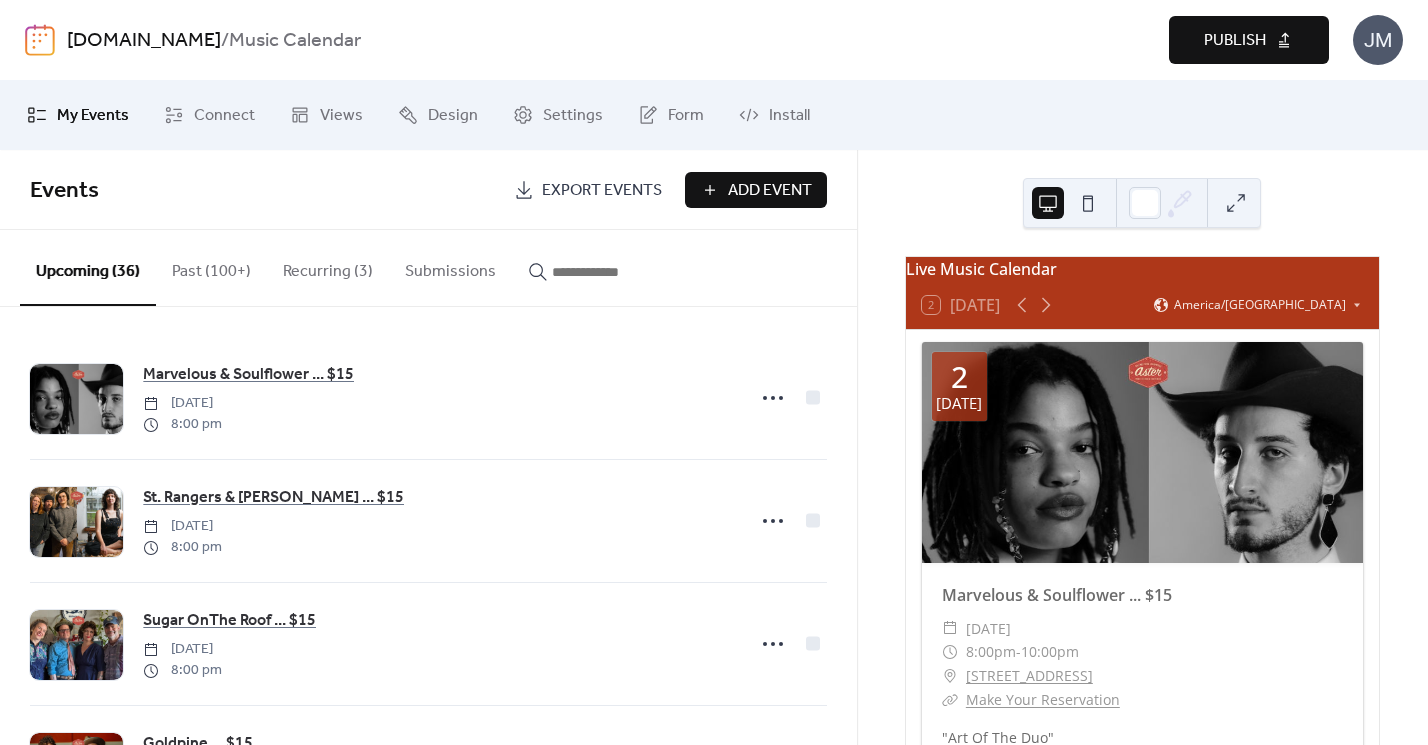 click on "Add Event" at bounding box center (770, 191) 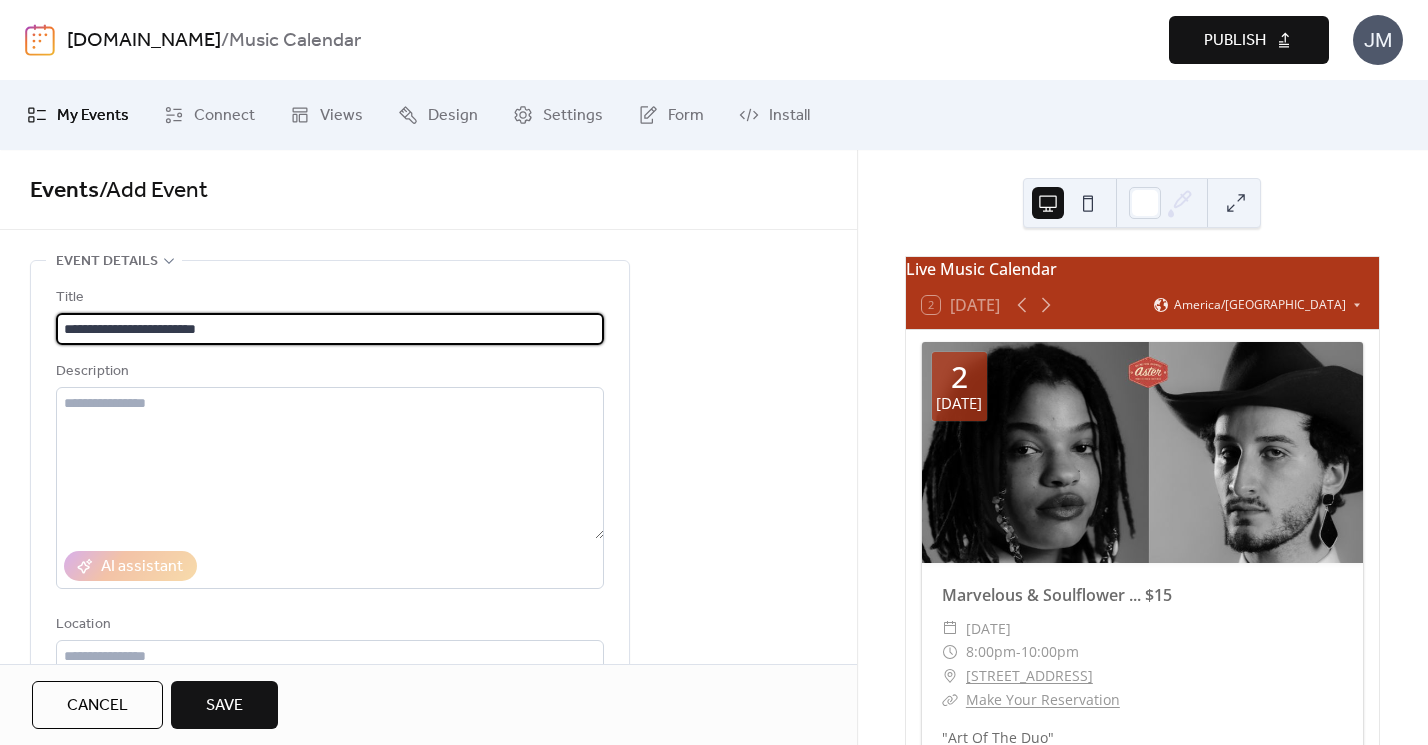 type on "**********" 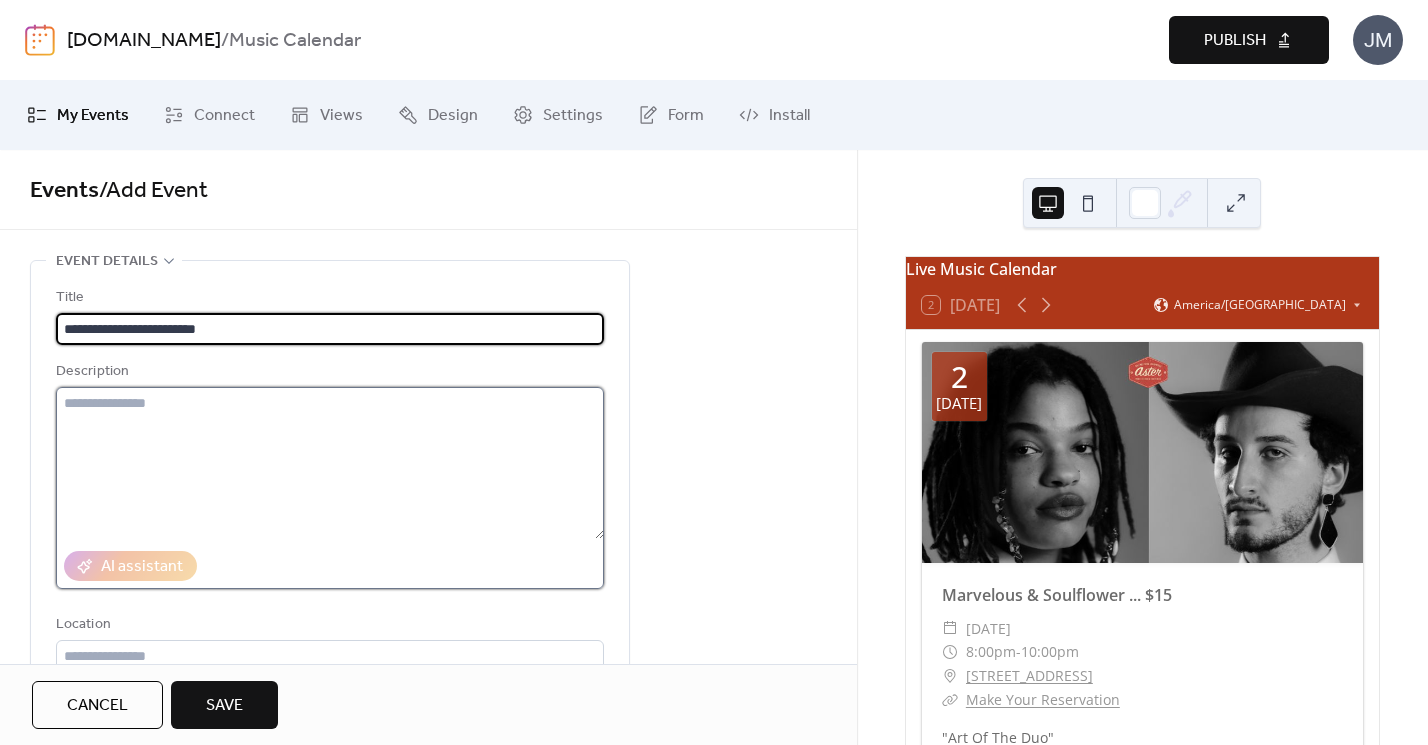 click at bounding box center (330, 463) 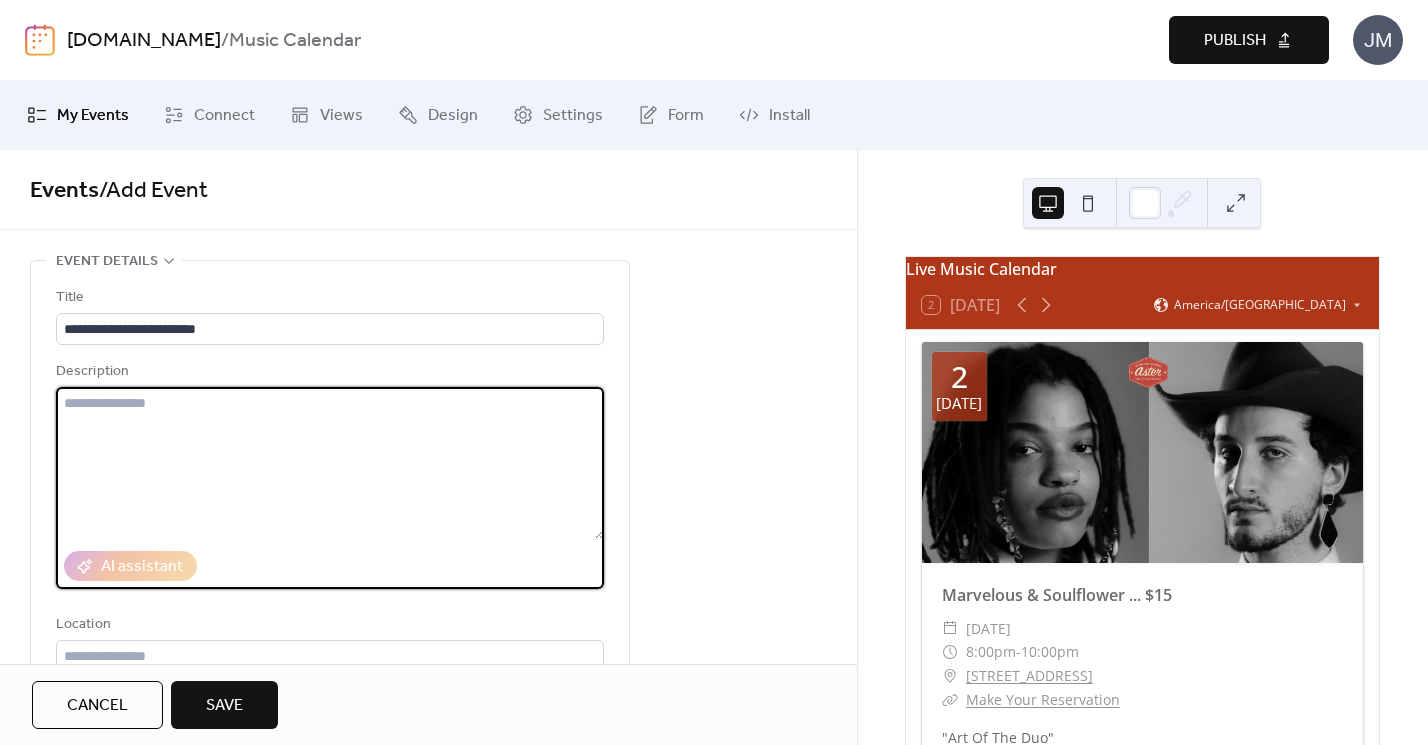 paste on "**********" 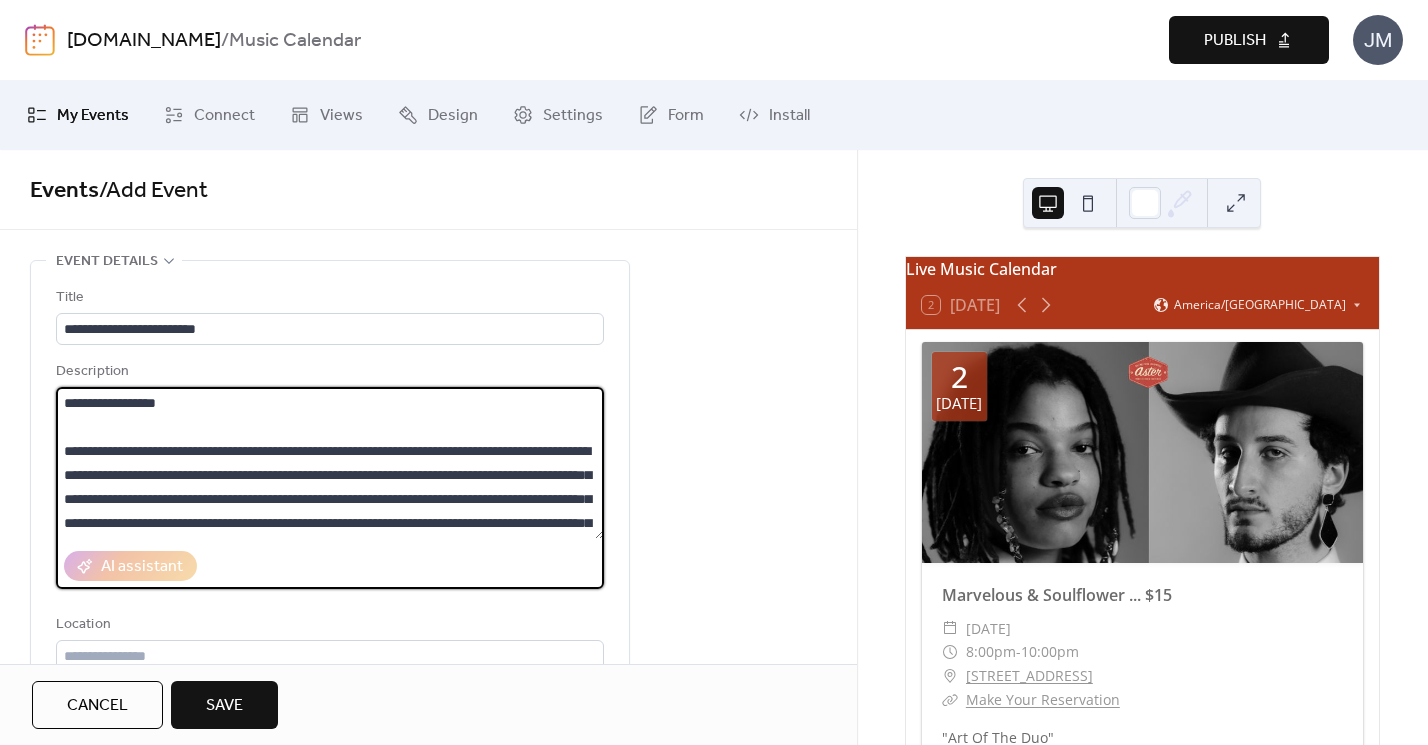 scroll, scrollTop: 93, scrollLeft: 0, axis: vertical 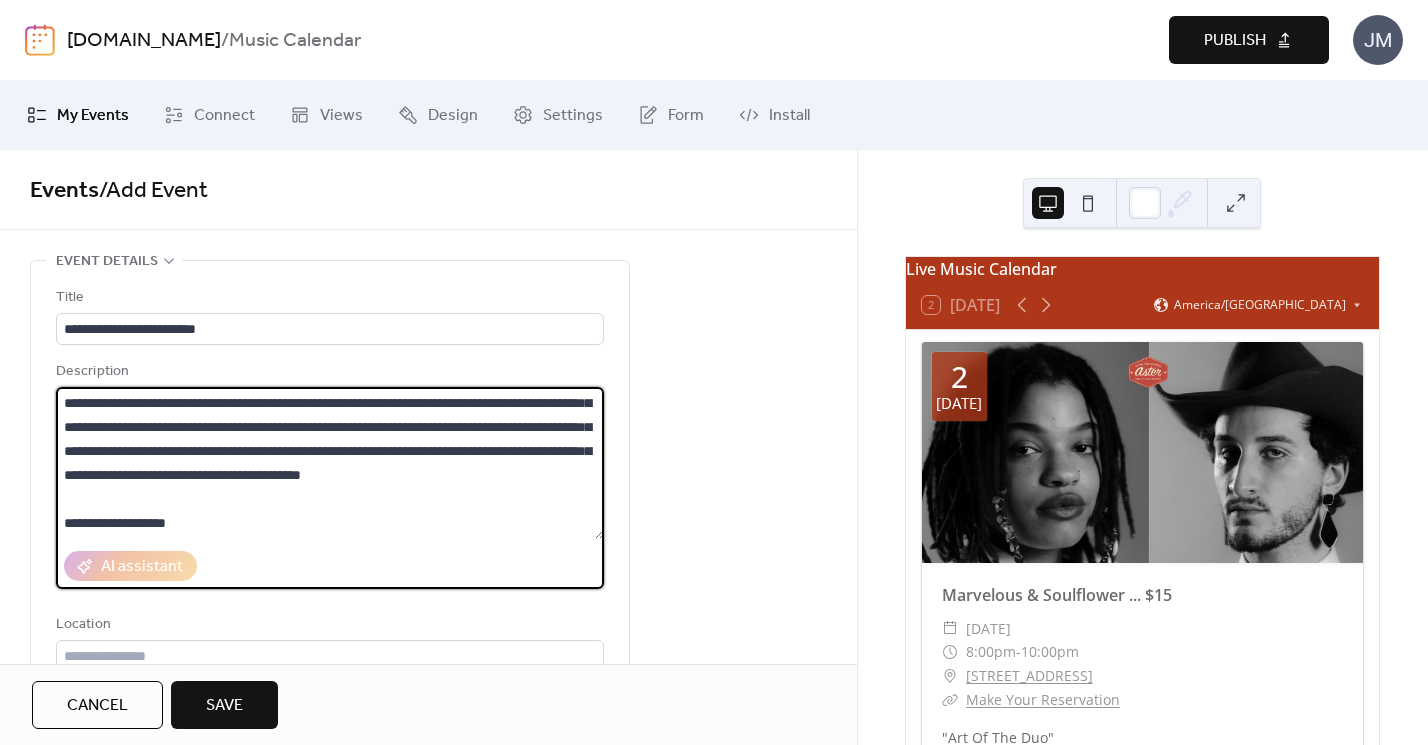 click on "**********" at bounding box center (330, 463) 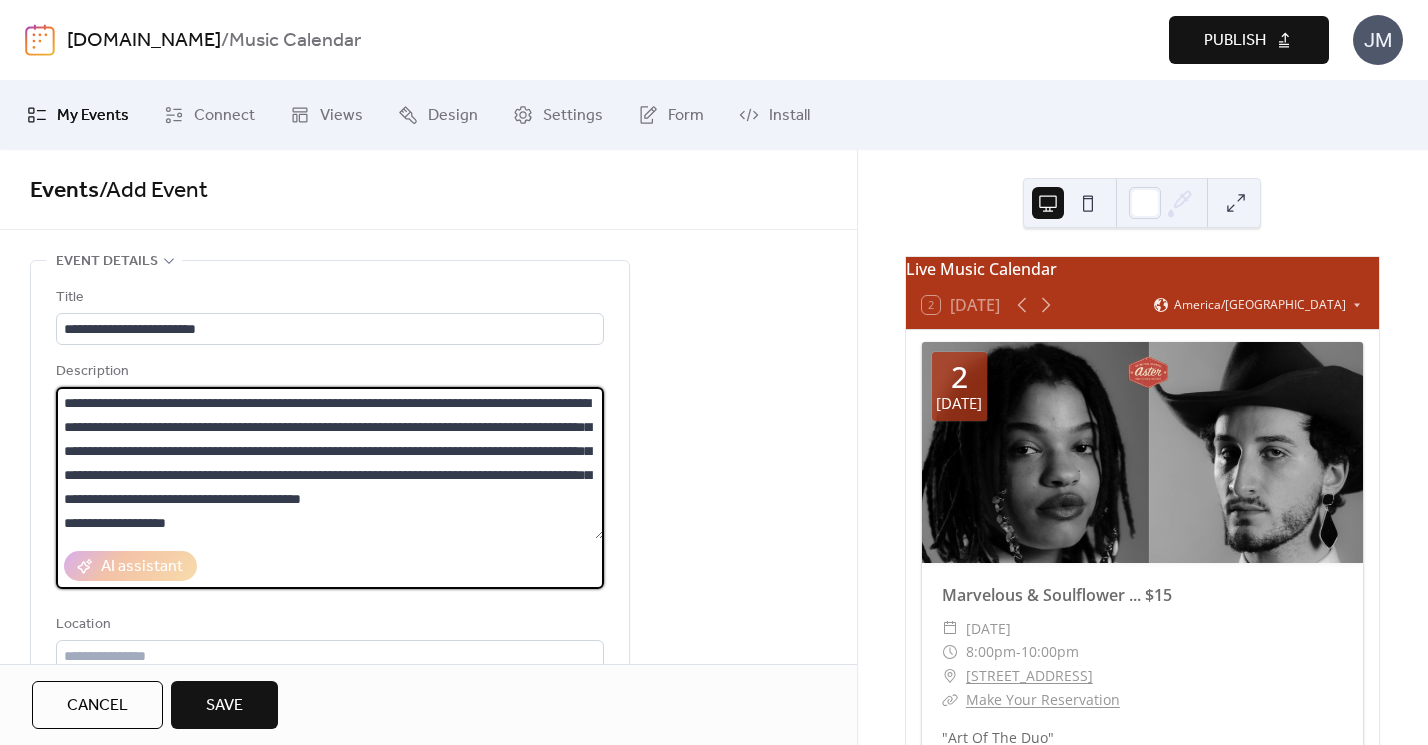 scroll, scrollTop: 0, scrollLeft: 0, axis: both 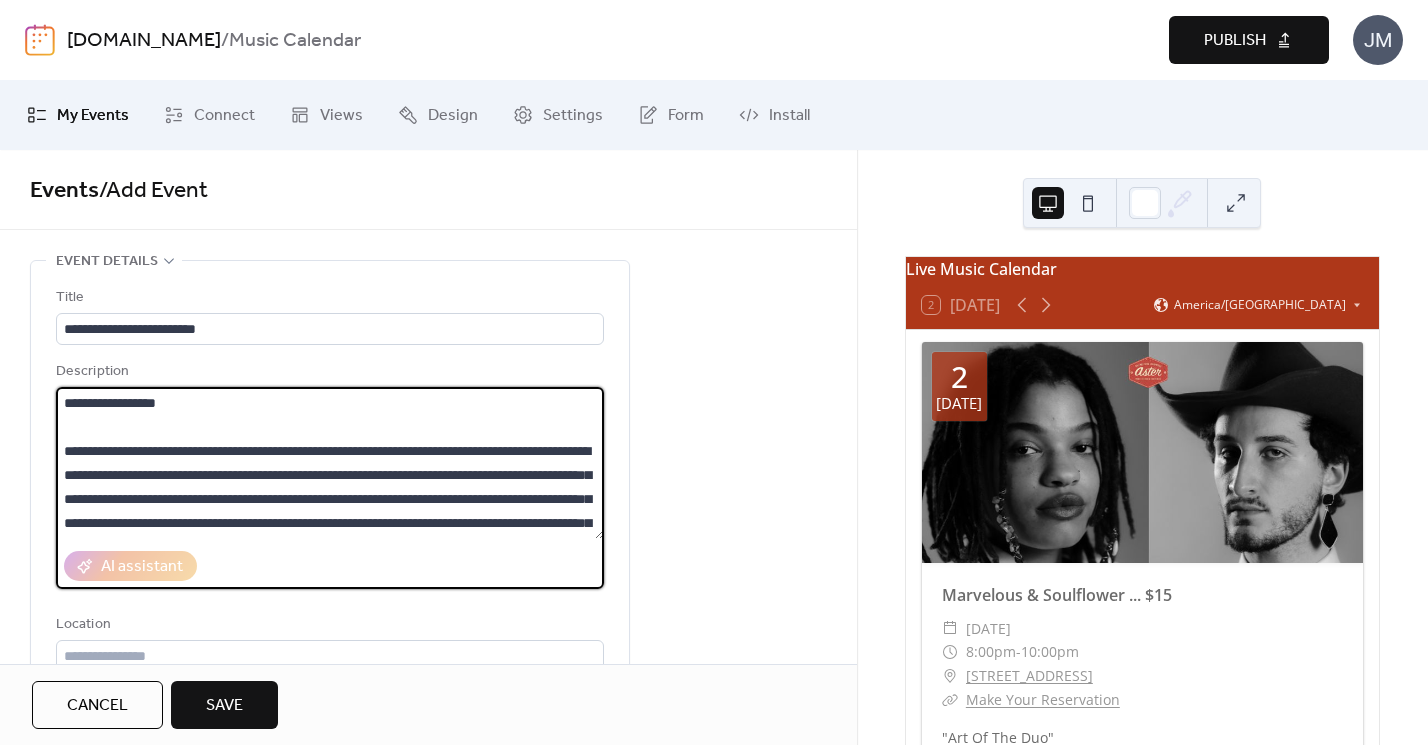 drag, startPoint x: 139, startPoint y: 419, endPoint x: 58, endPoint y: 407, distance: 81.88406 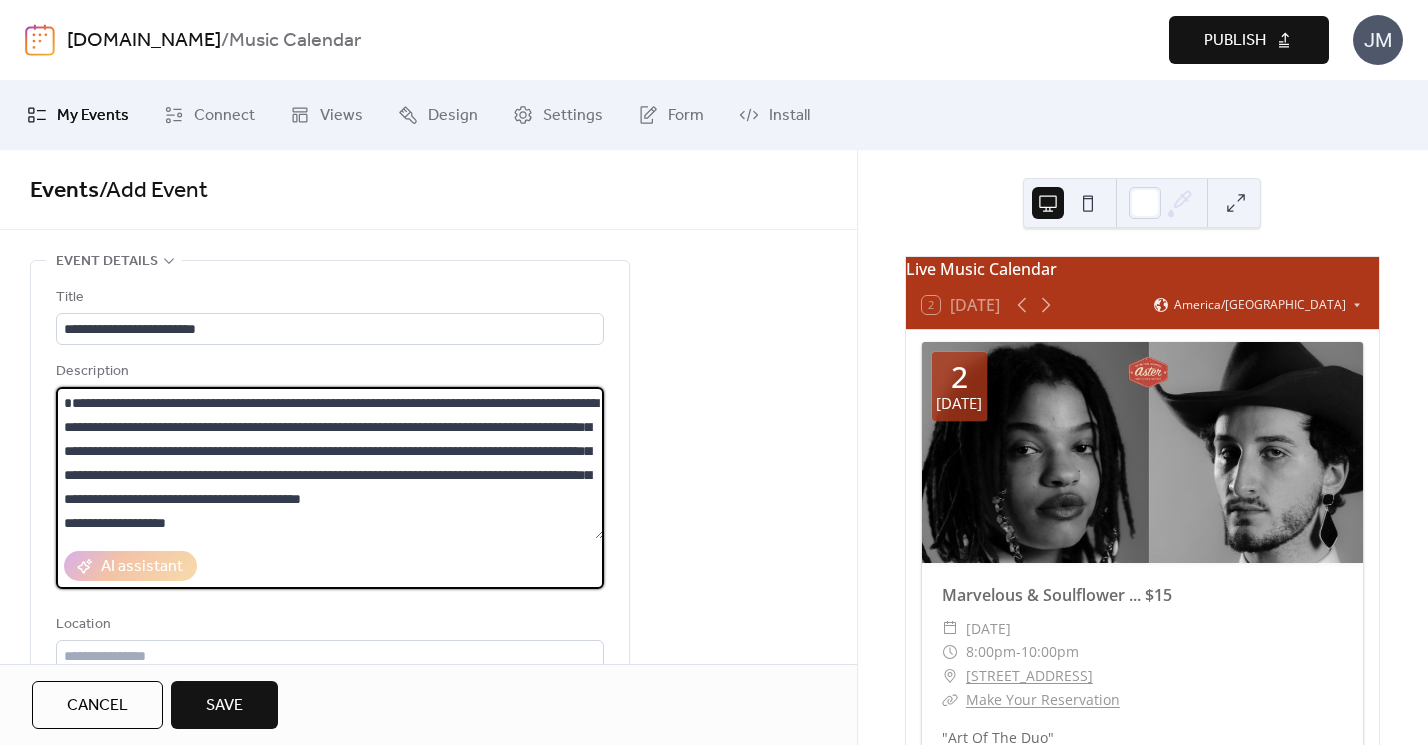 click on "**********" at bounding box center (330, 463) 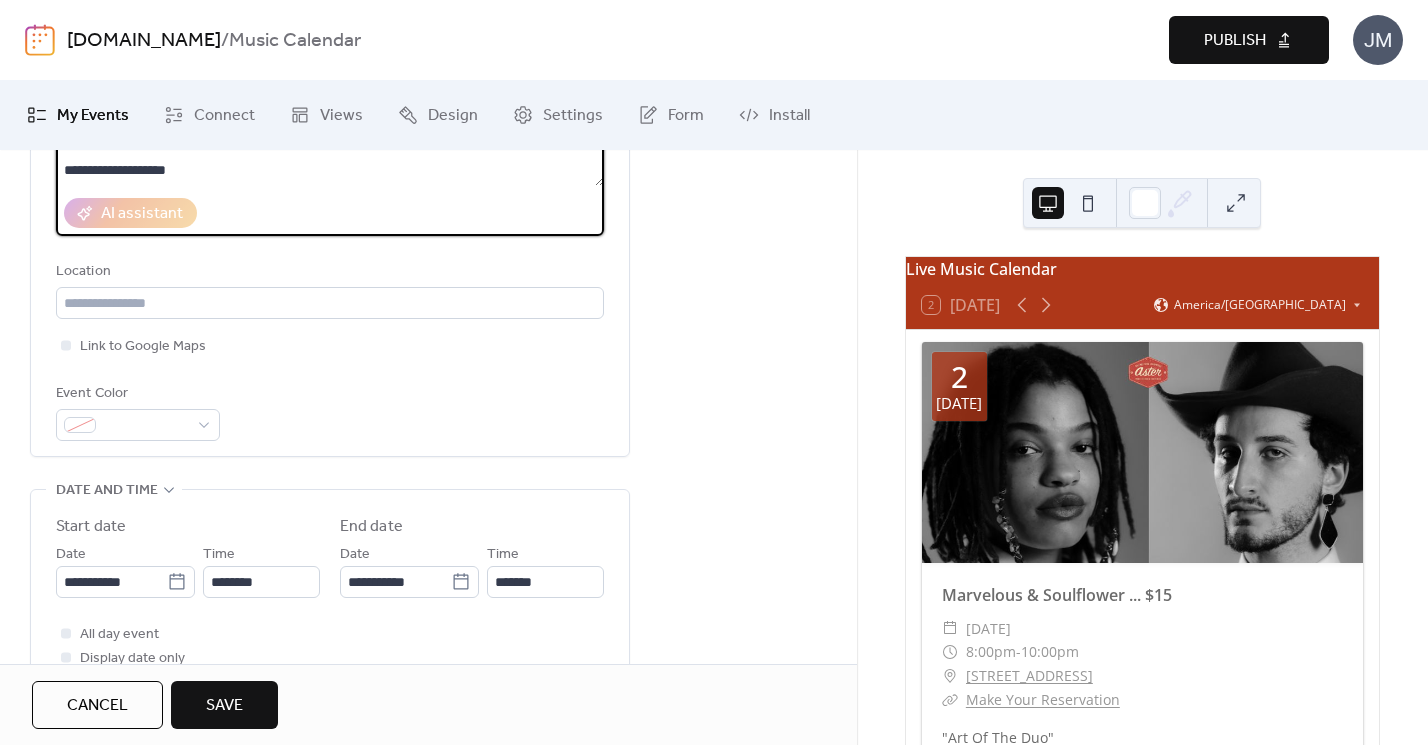 scroll, scrollTop: 359, scrollLeft: 0, axis: vertical 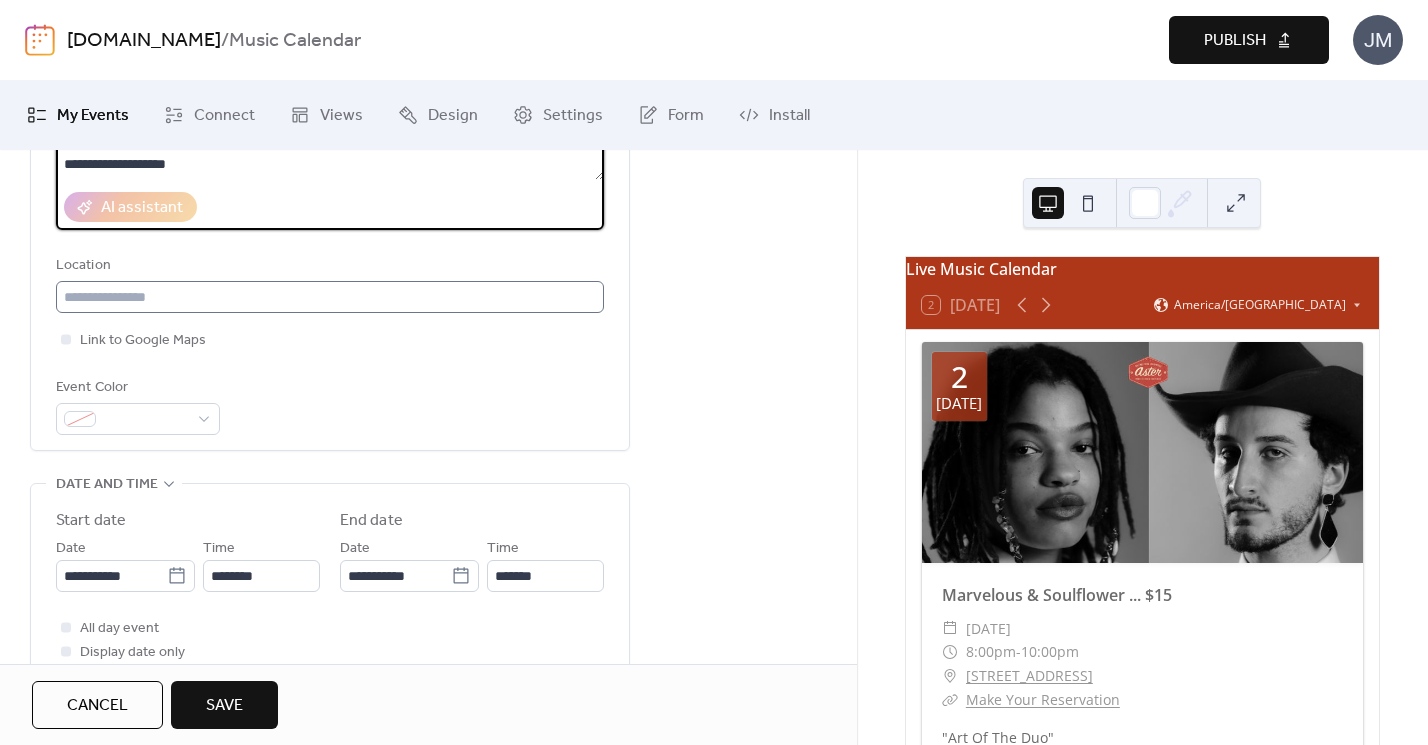 type on "**********" 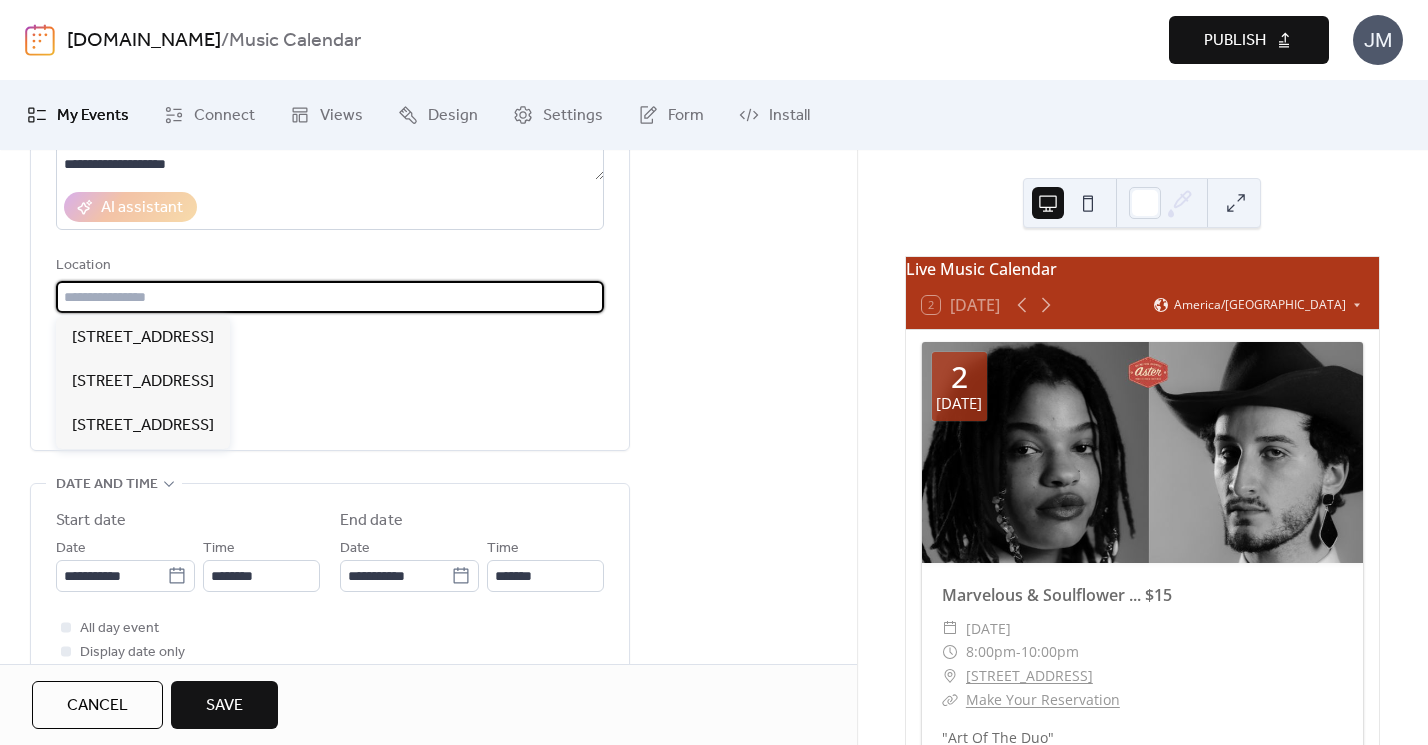 click at bounding box center (330, 297) 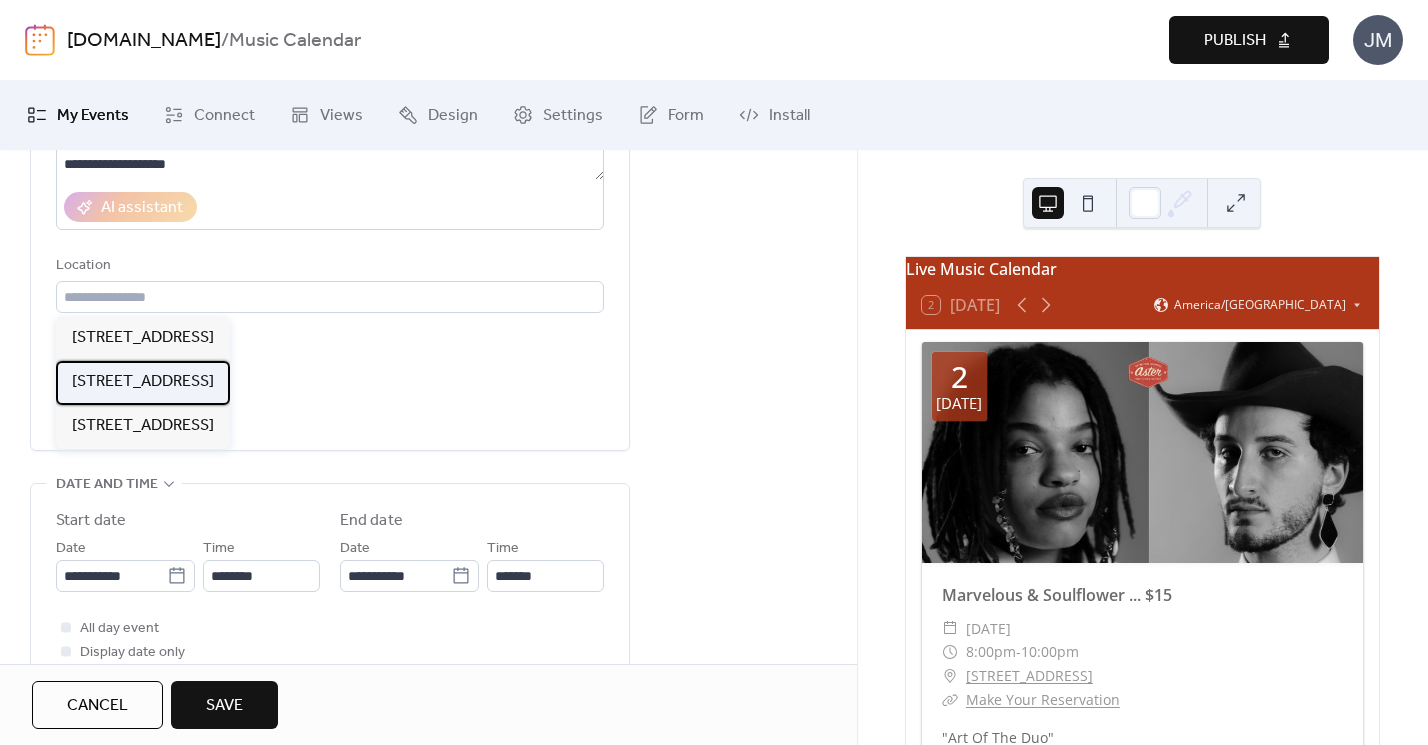 click on "[STREET_ADDRESS]" at bounding box center (143, 382) 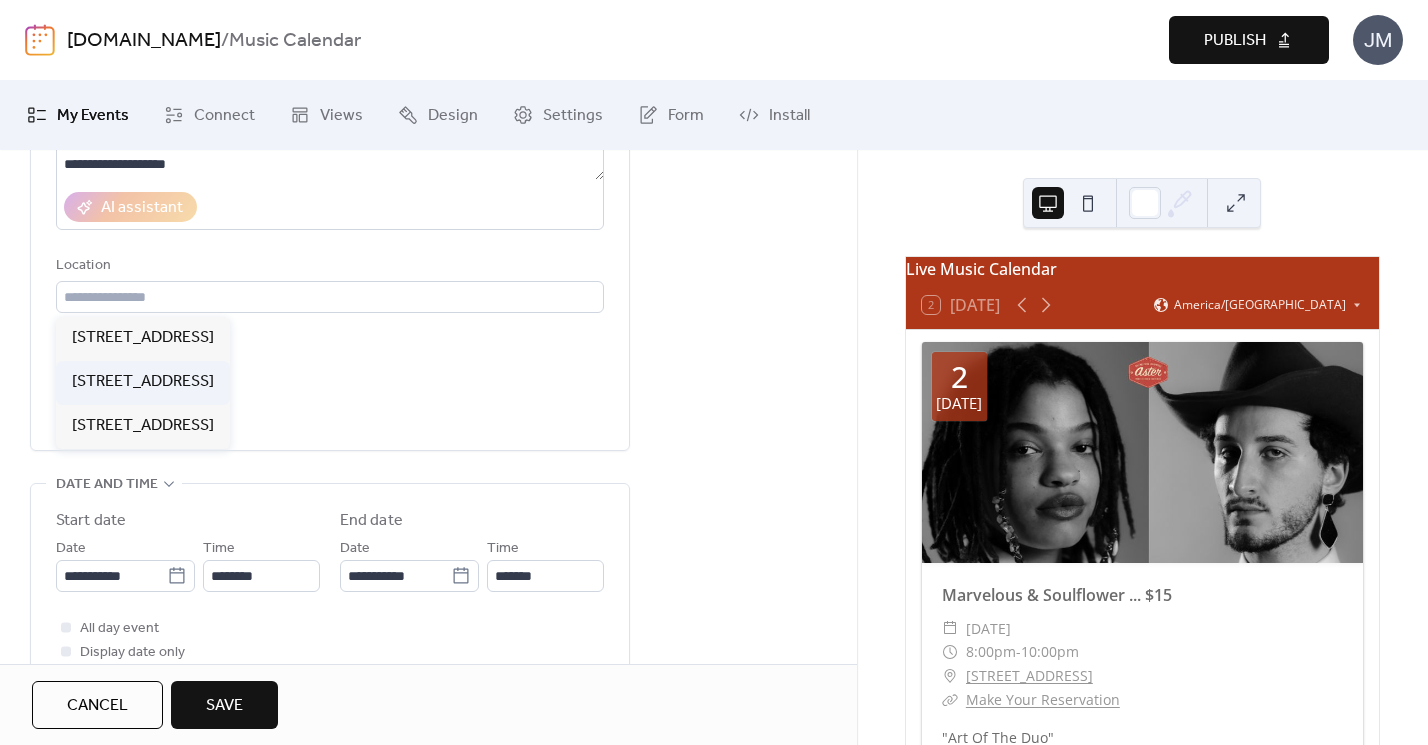 type on "**********" 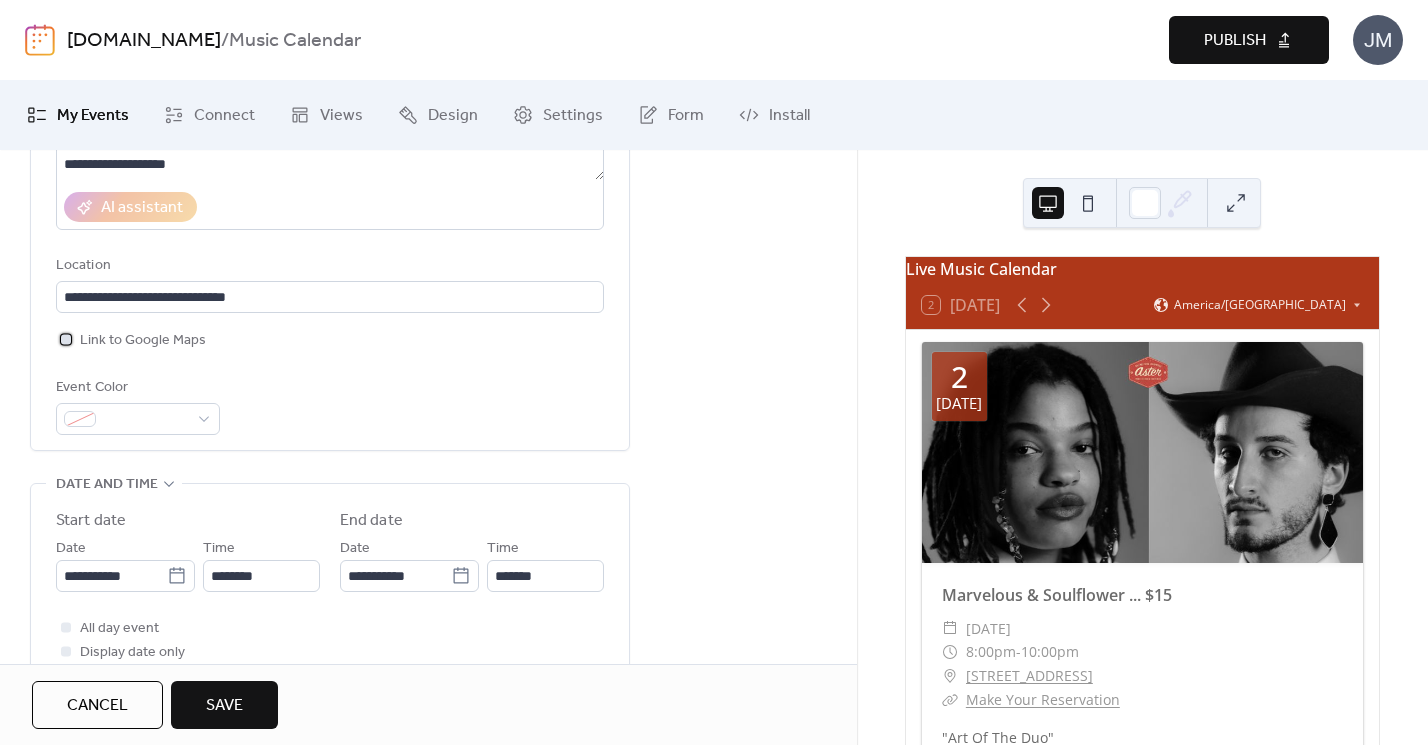 click on "Link to Google Maps" at bounding box center [143, 341] 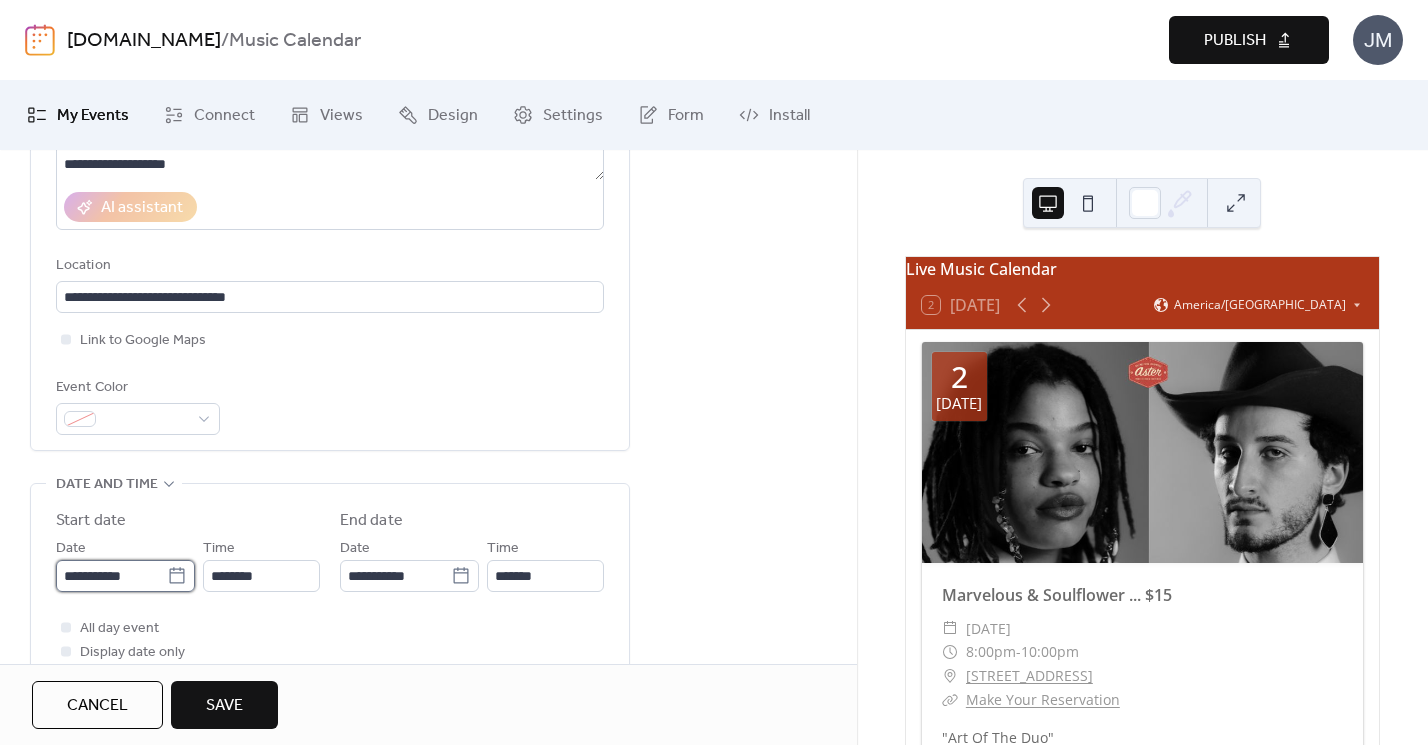 click on "**********" at bounding box center [111, 576] 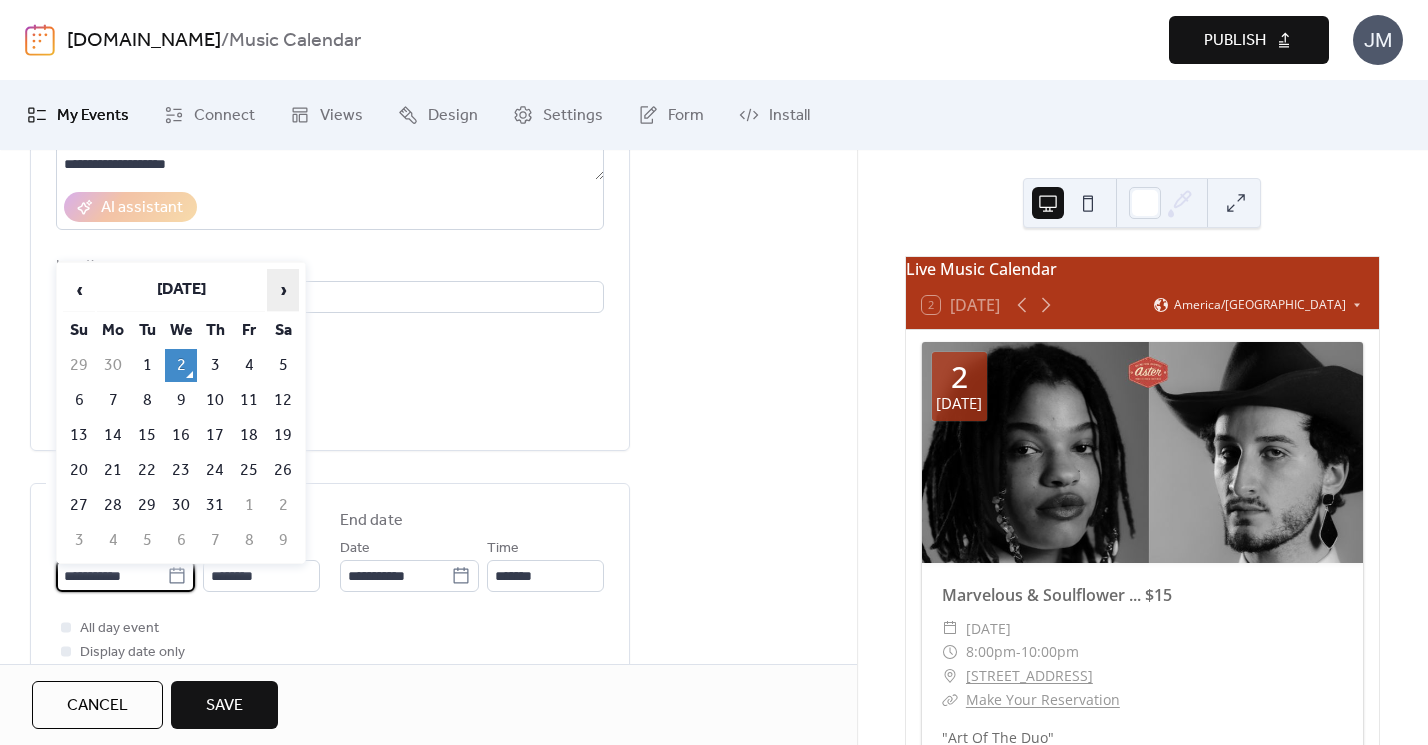 click on "›" at bounding box center (283, 290) 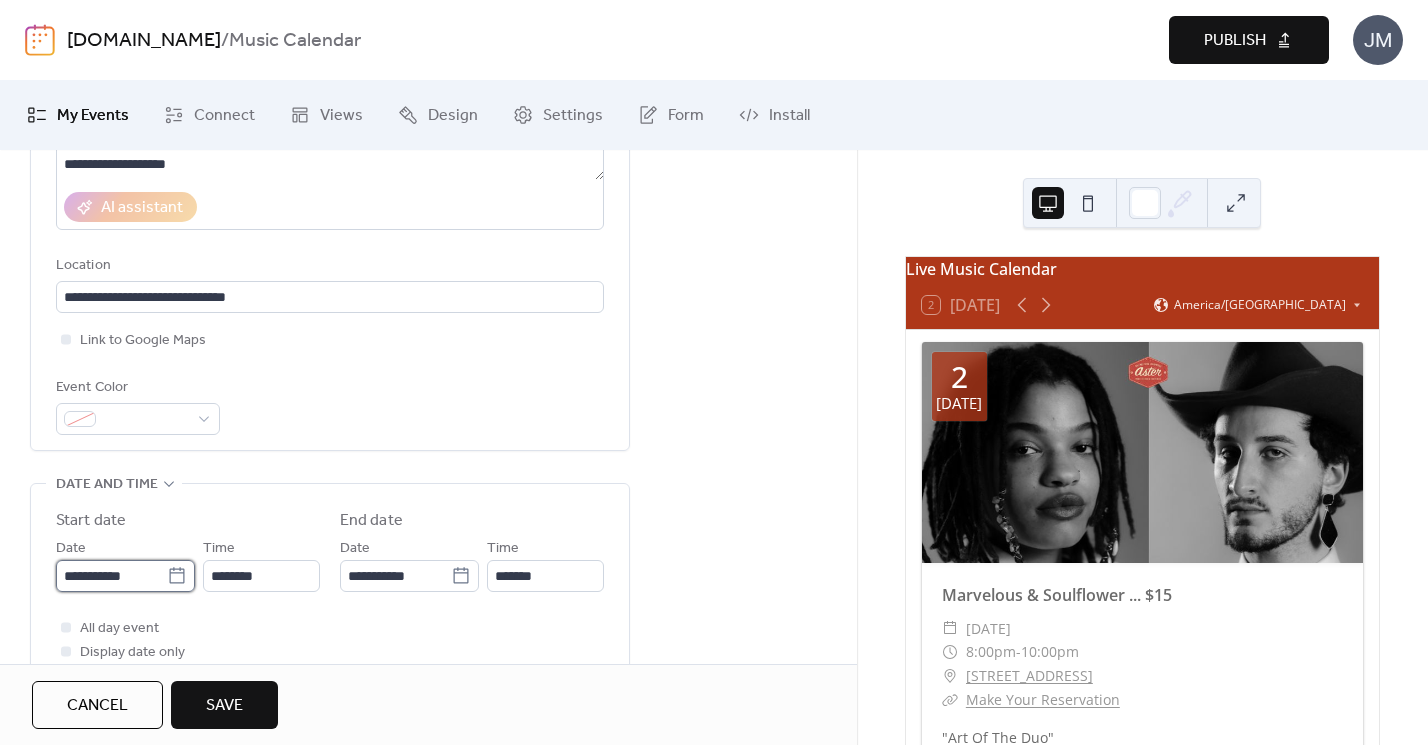 click on "**********" at bounding box center (111, 576) 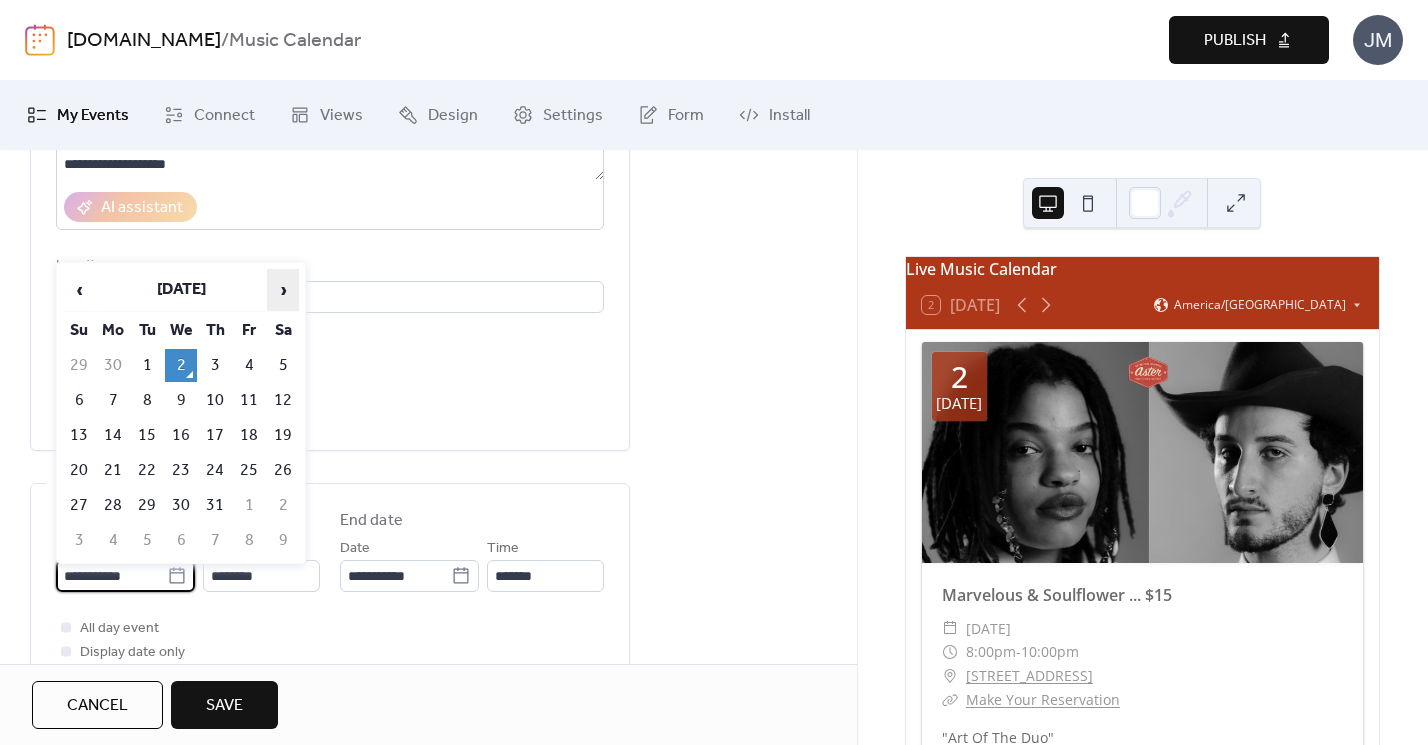 click on "›" at bounding box center (283, 290) 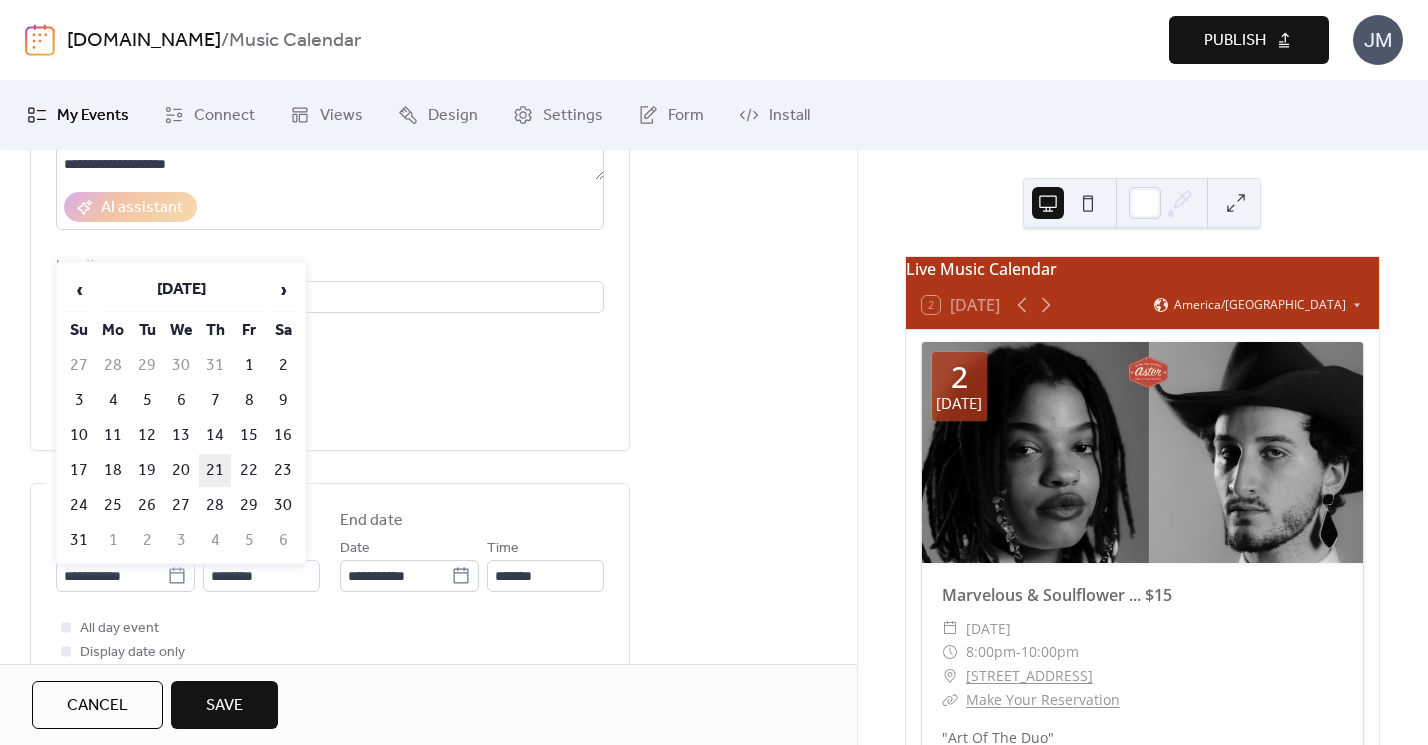 click on "21" at bounding box center [215, 470] 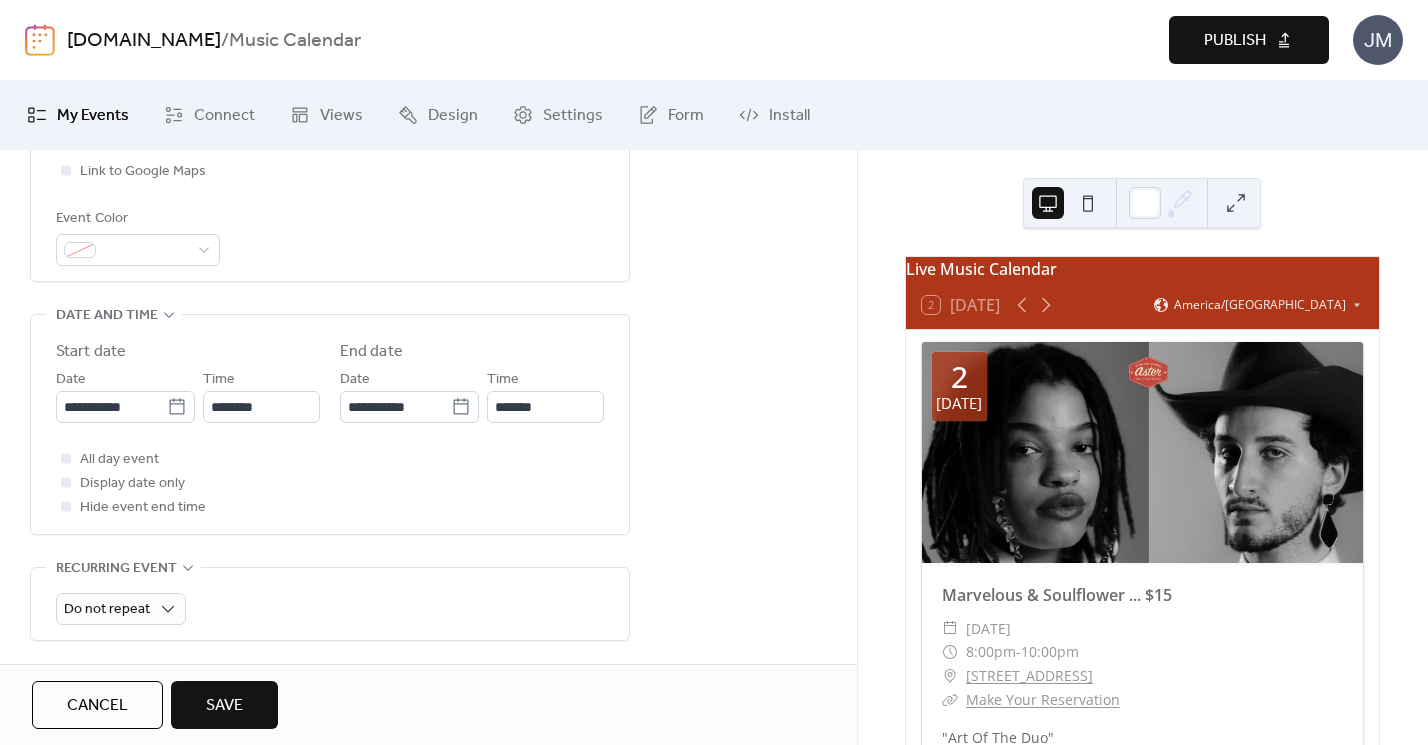 scroll, scrollTop: 534, scrollLeft: 0, axis: vertical 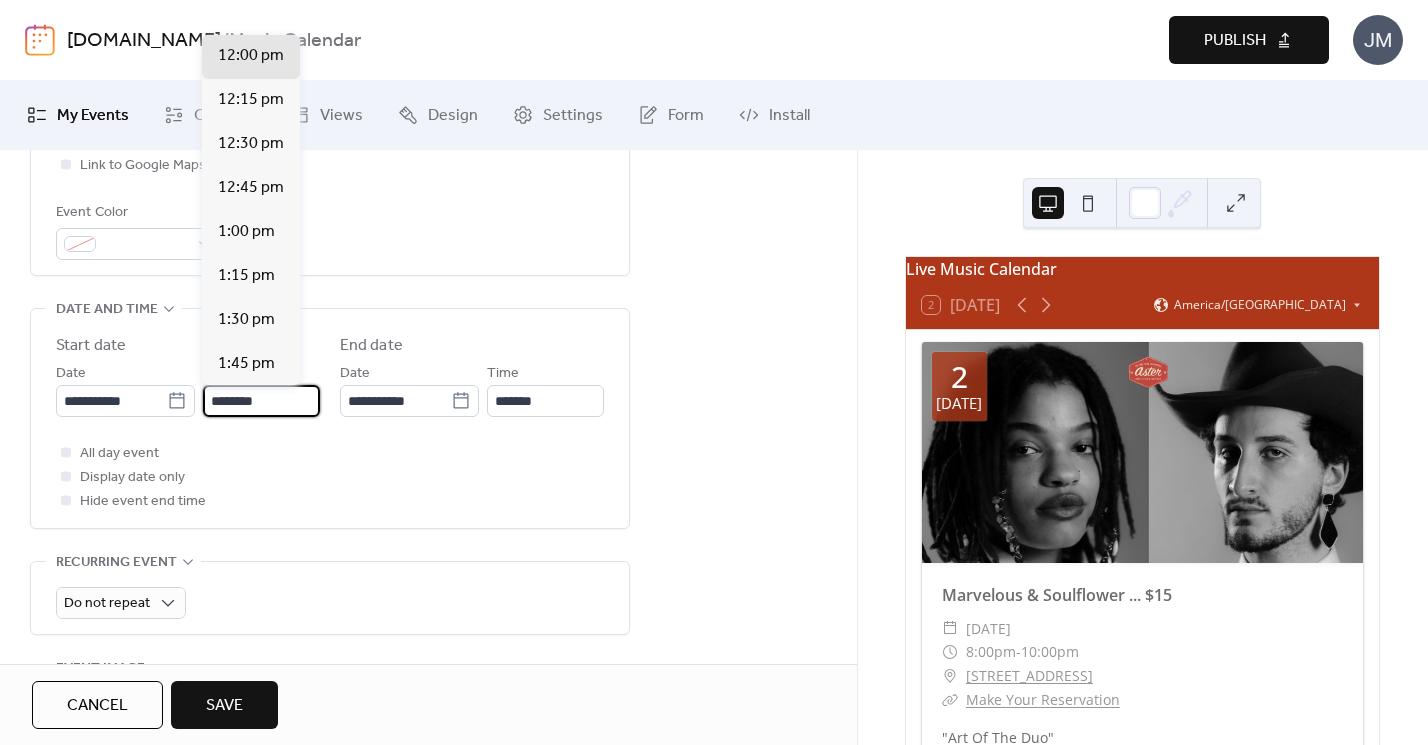 click on "********" at bounding box center (261, 401) 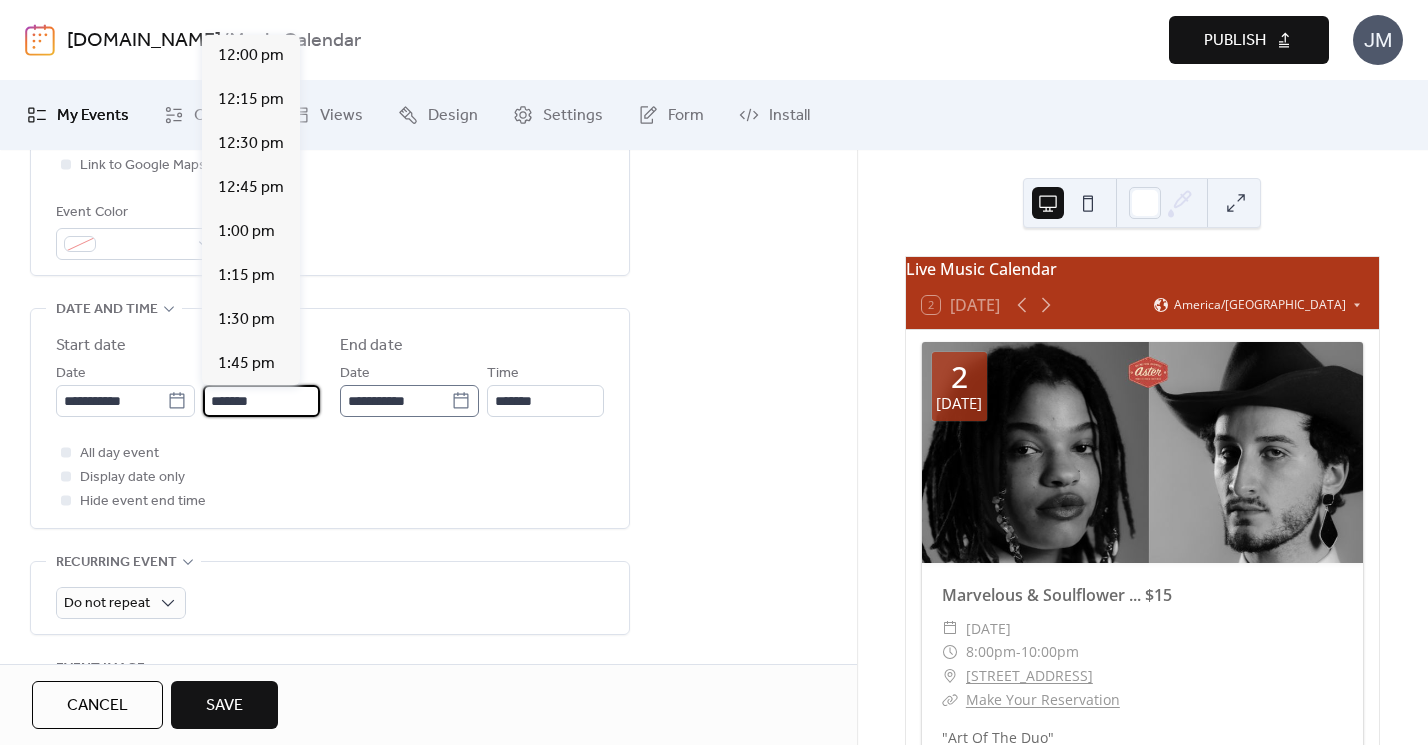 scroll, scrollTop: 3520, scrollLeft: 0, axis: vertical 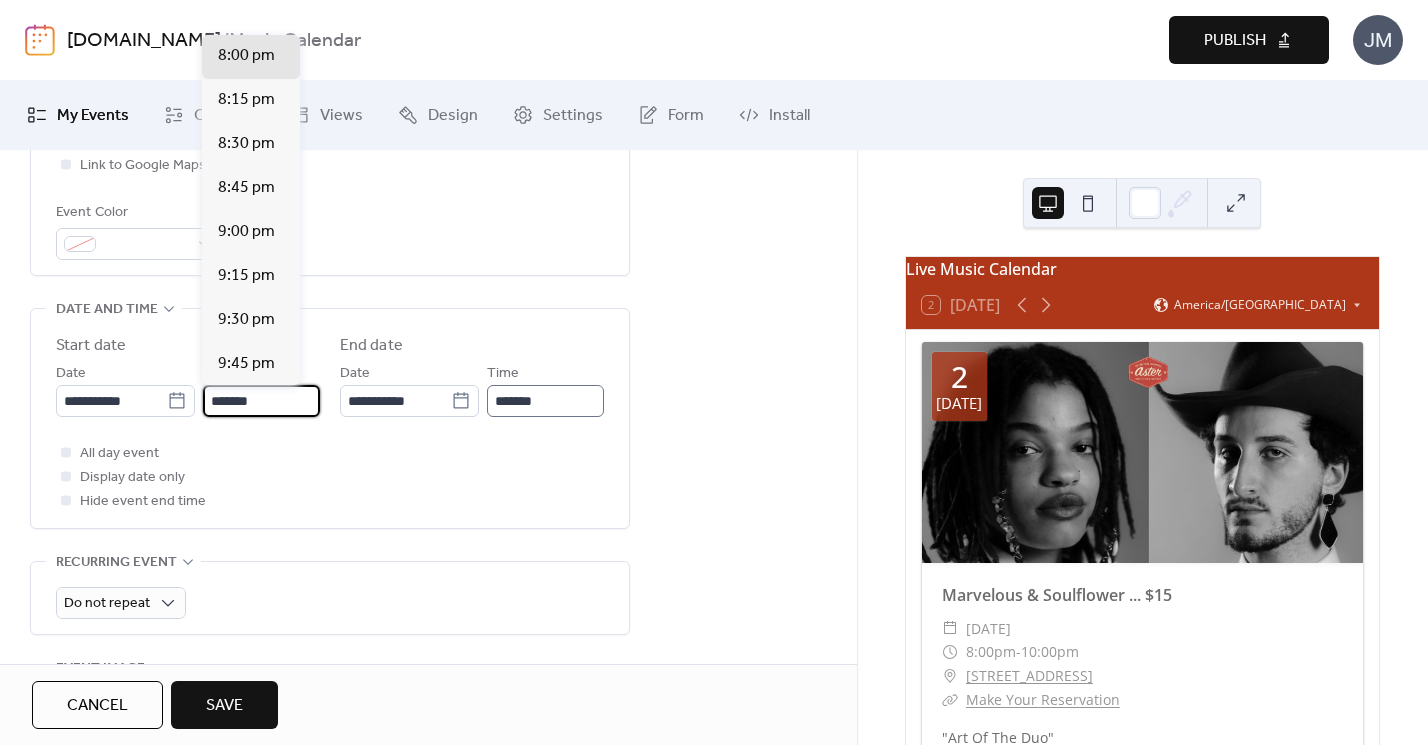 type on "*******" 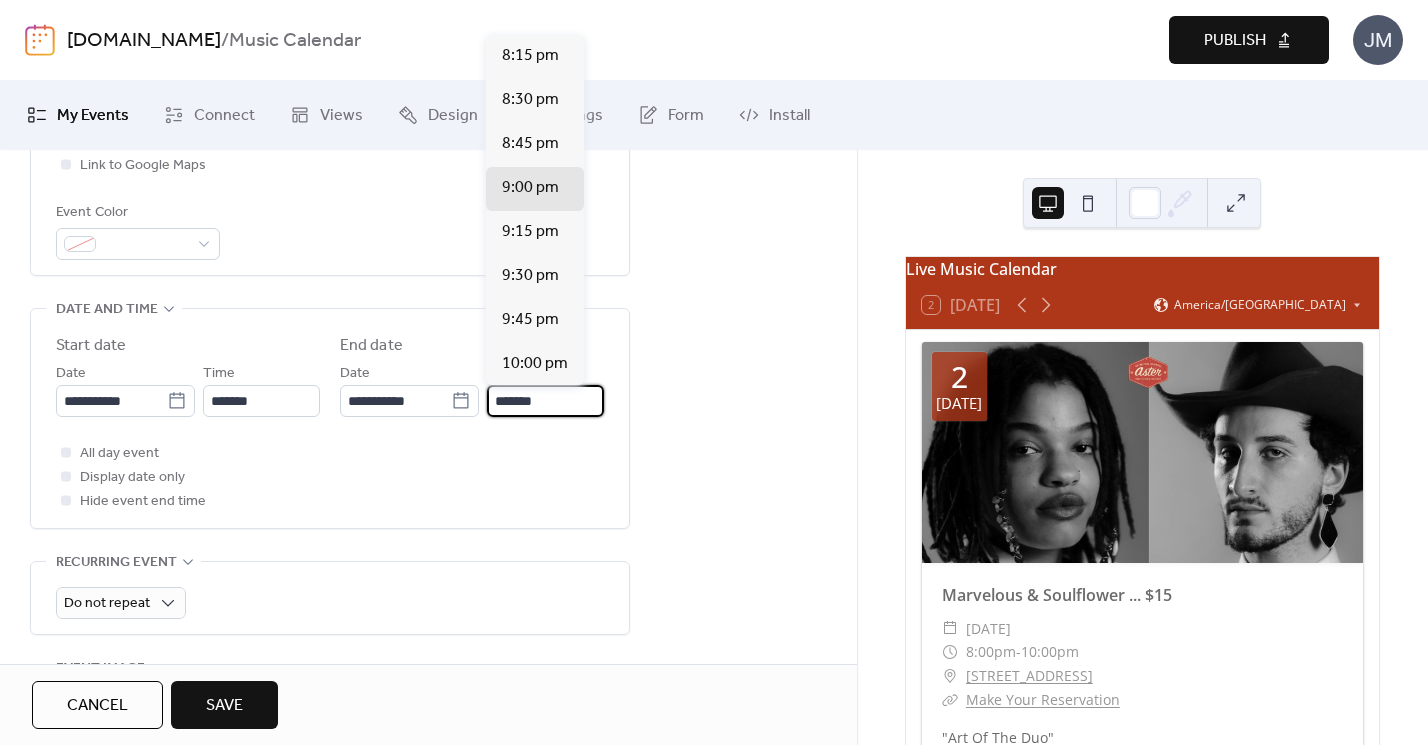 click on "*******" at bounding box center [545, 401] 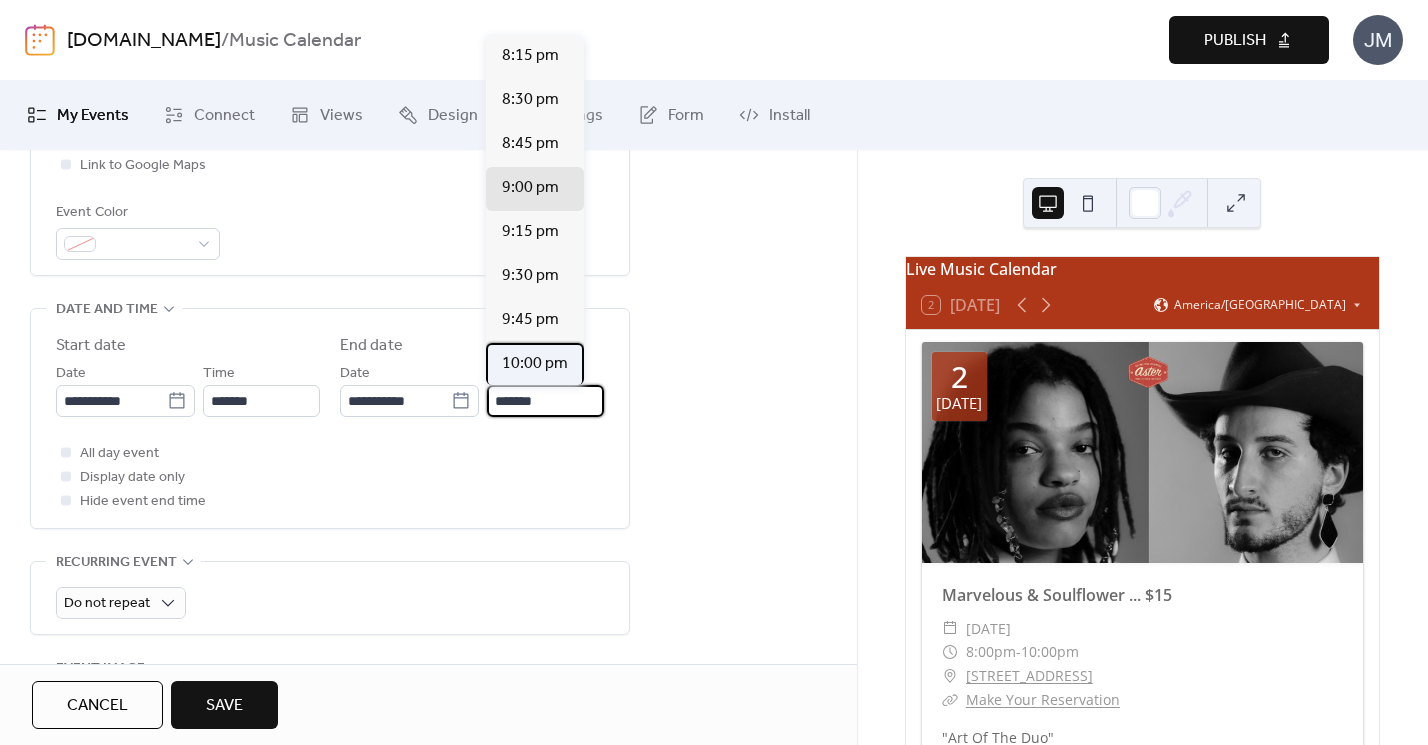 click on "10:00 pm" at bounding box center (535, 364) 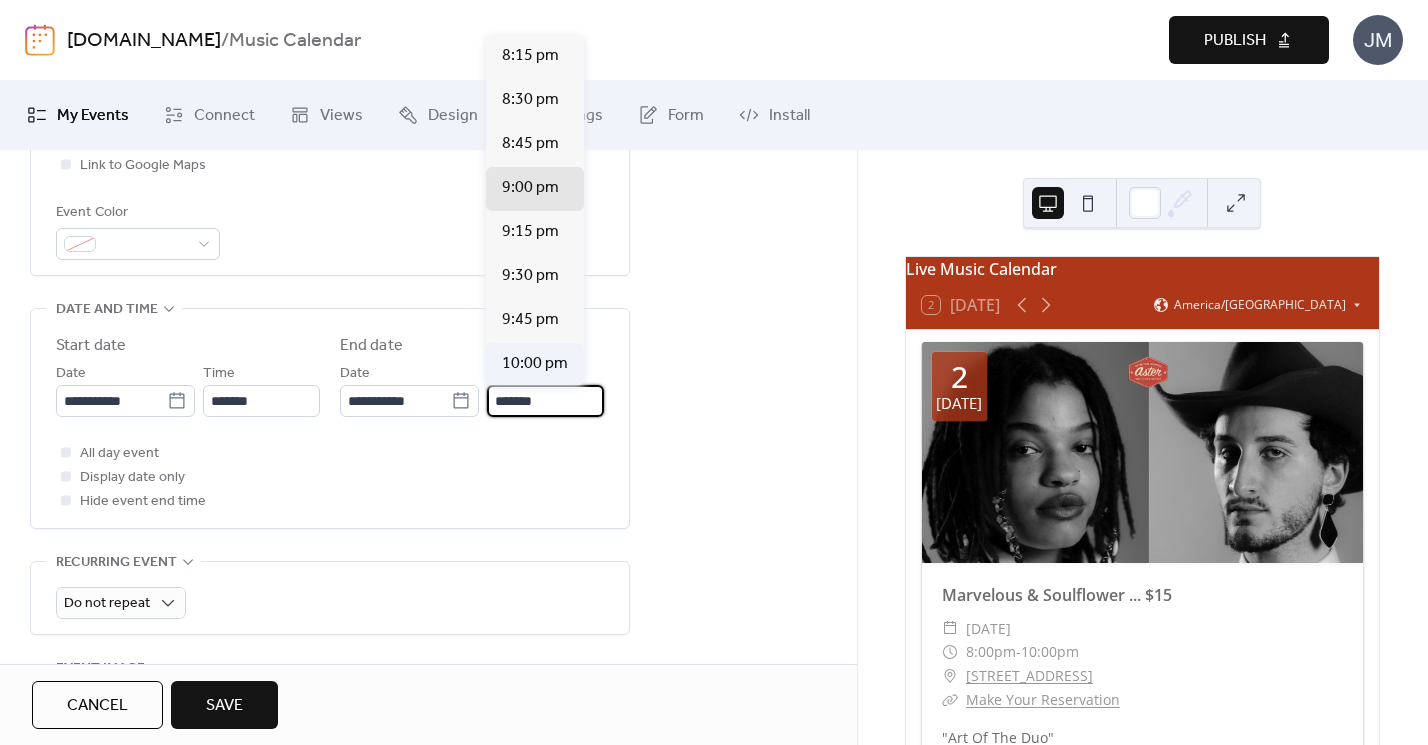 type on "********" 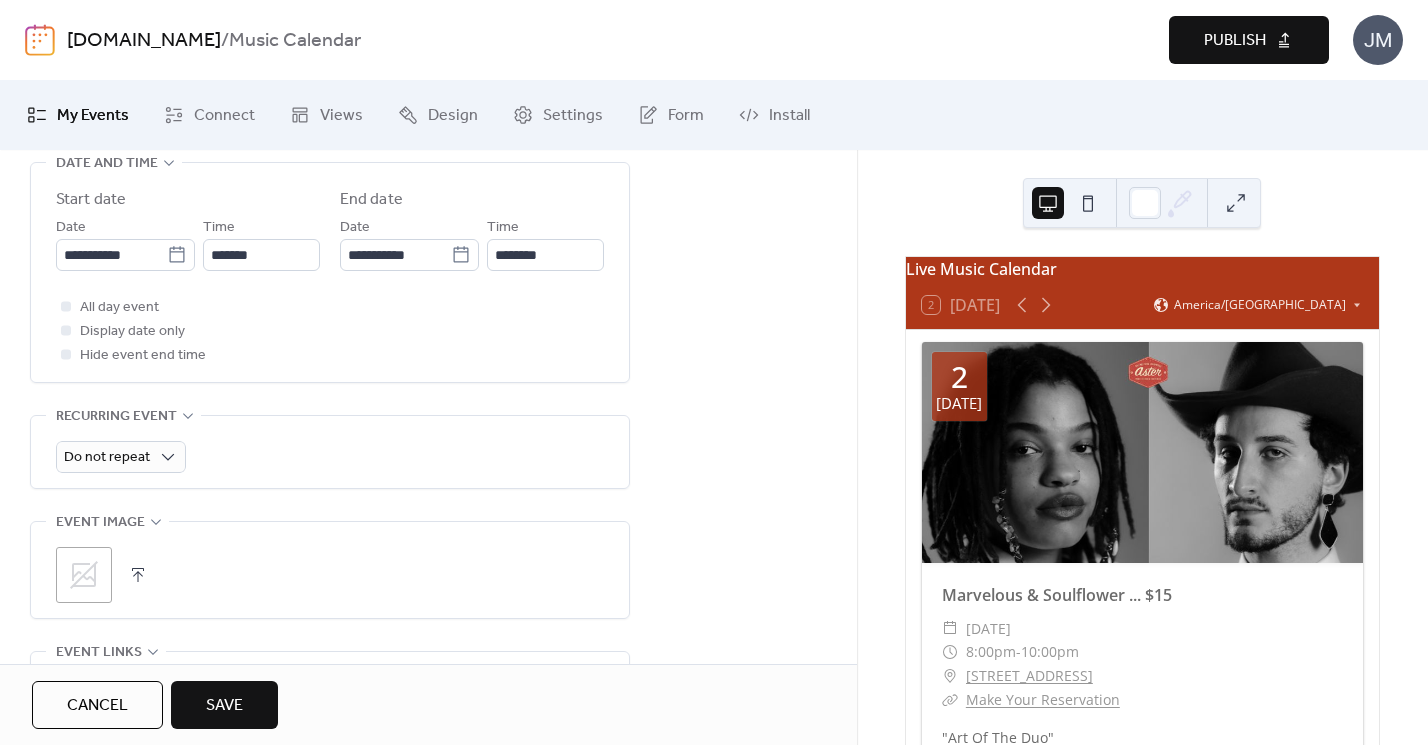scroll, scrollTop: 850, scrollLeft: 0, axis: vertical 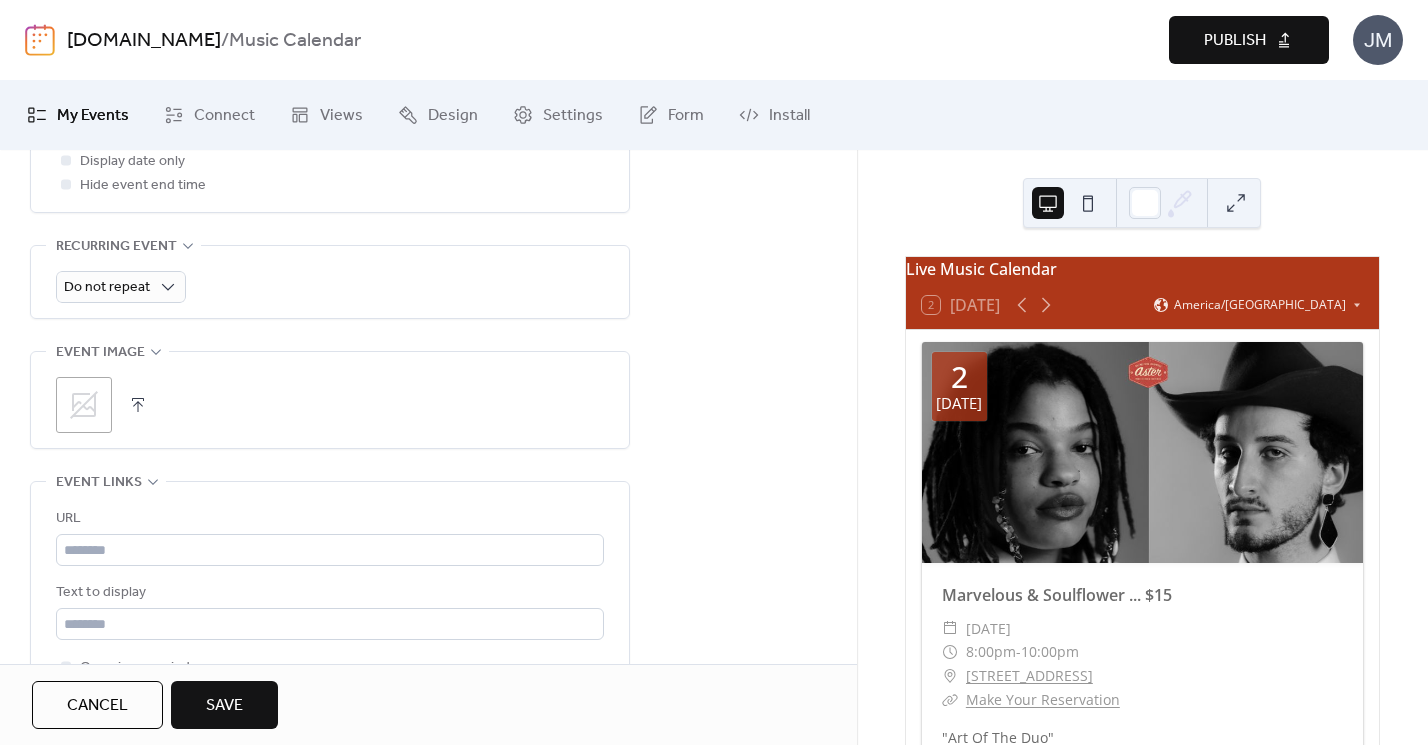 click 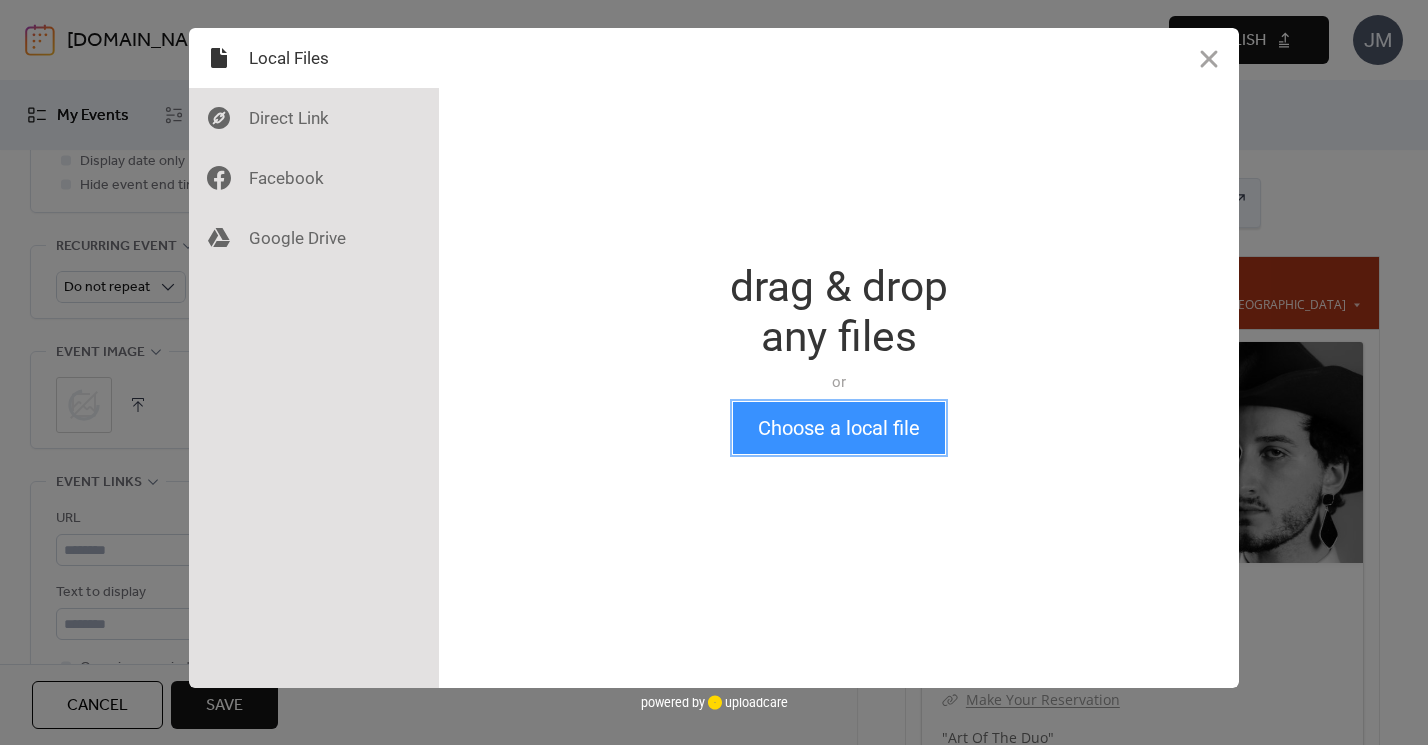 click on "Choose a local file" at bounding box center (839, 428) 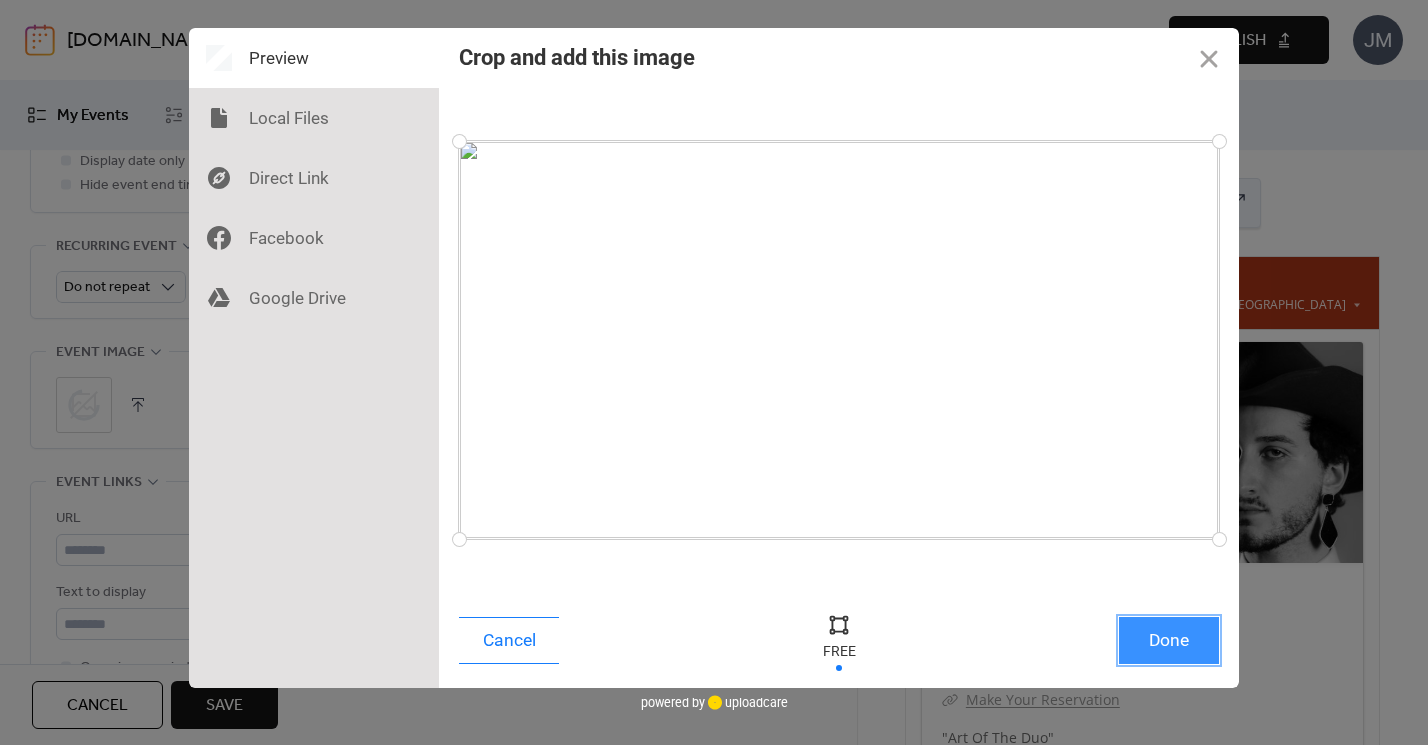 click on "Done" at bounding box center (1169, 640) 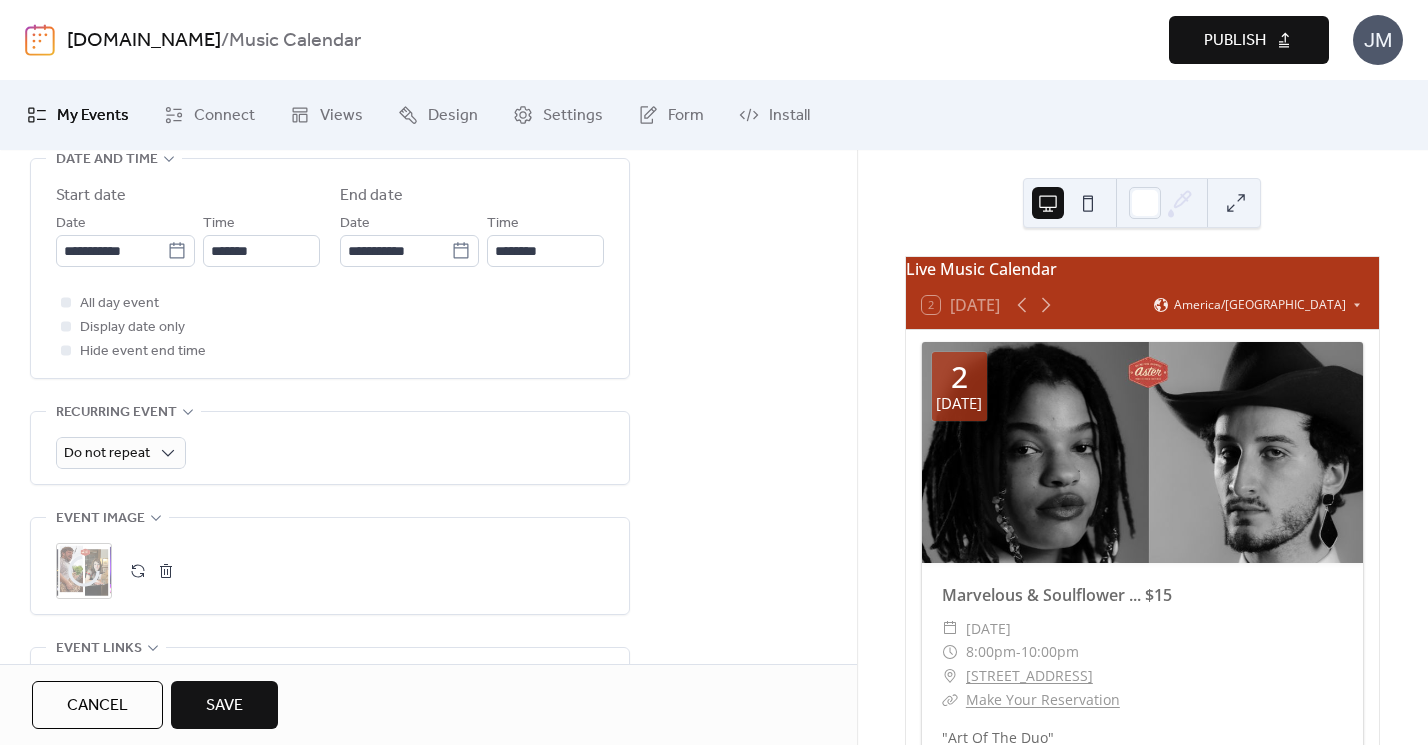 scroll, scrollTop: 1024, scrollLeft: 0, axis: vertical 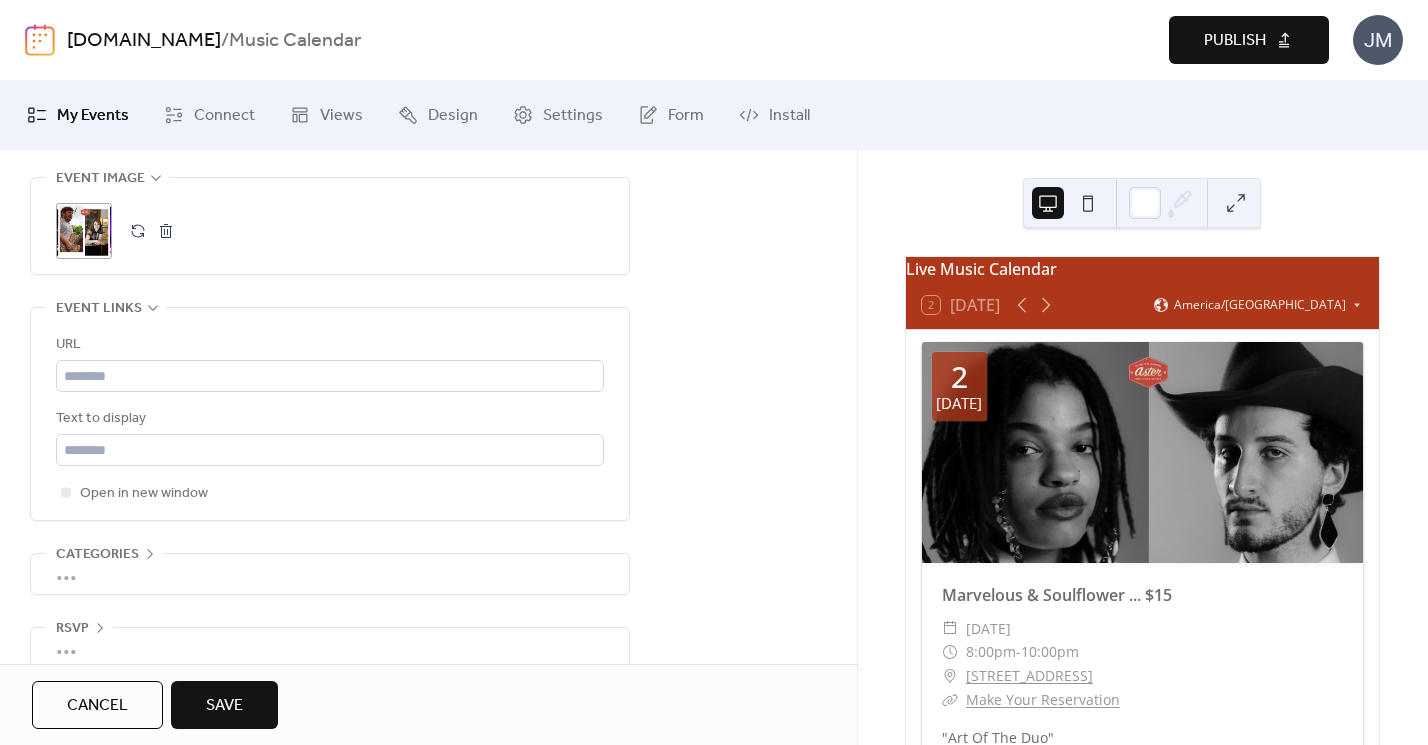click on "Save" at bounding box center [224, 705] 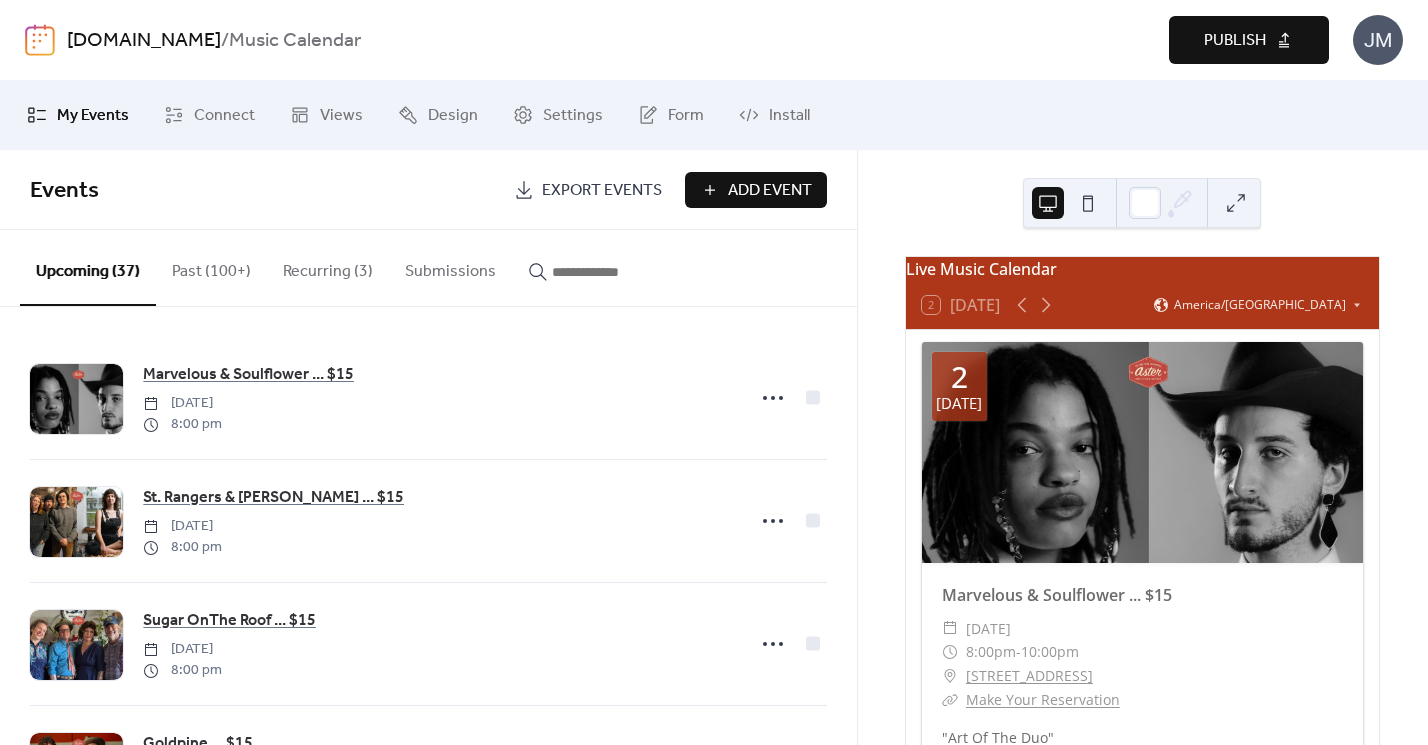 click on "Add Event" at bounding box center [770, 191] 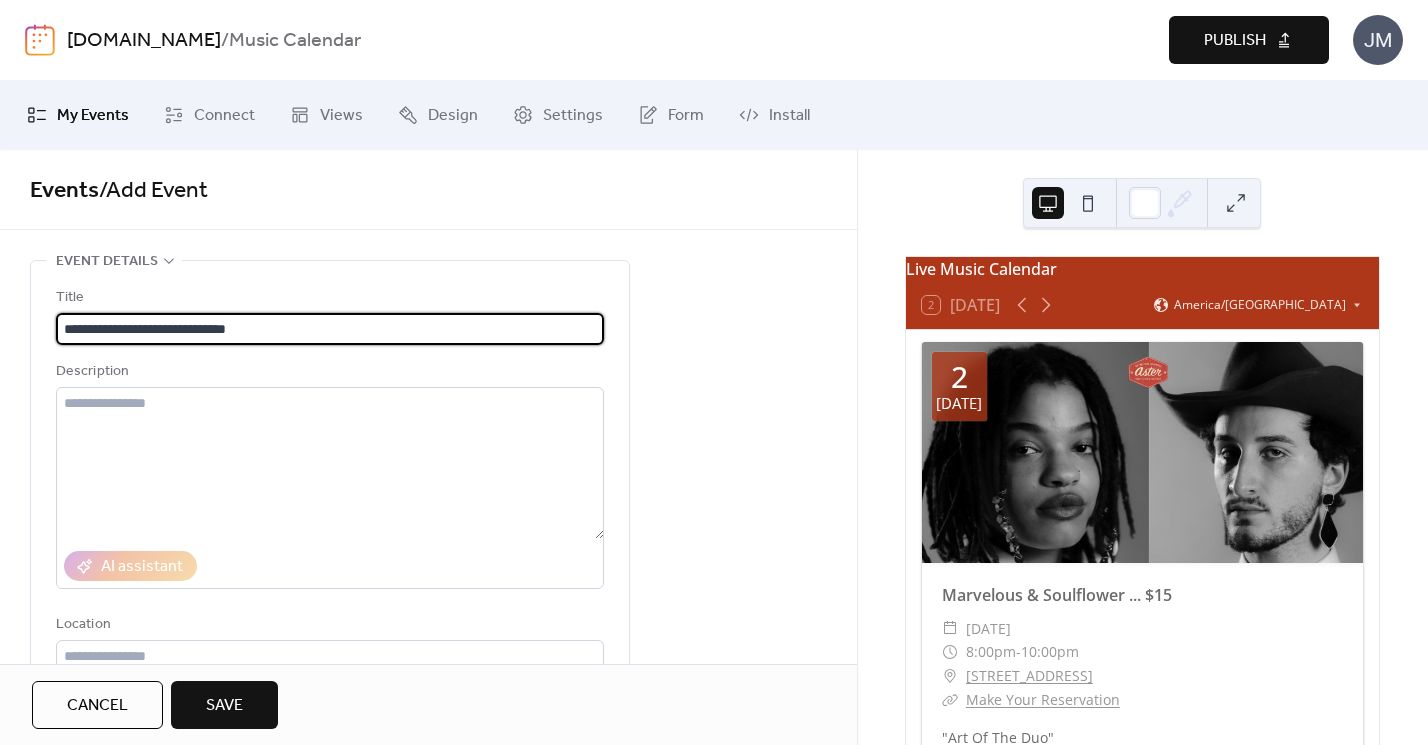 type on "**********" 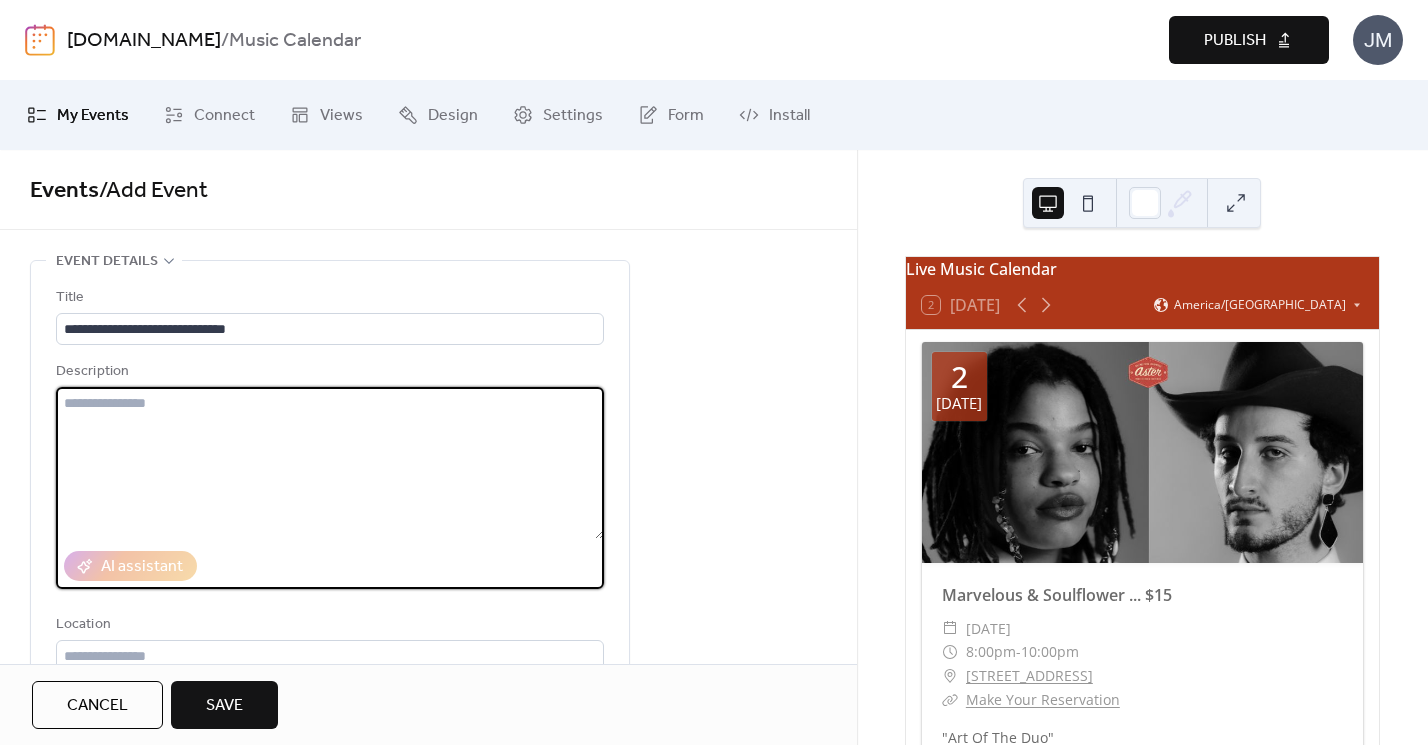 click at bounding box center (330, 463) 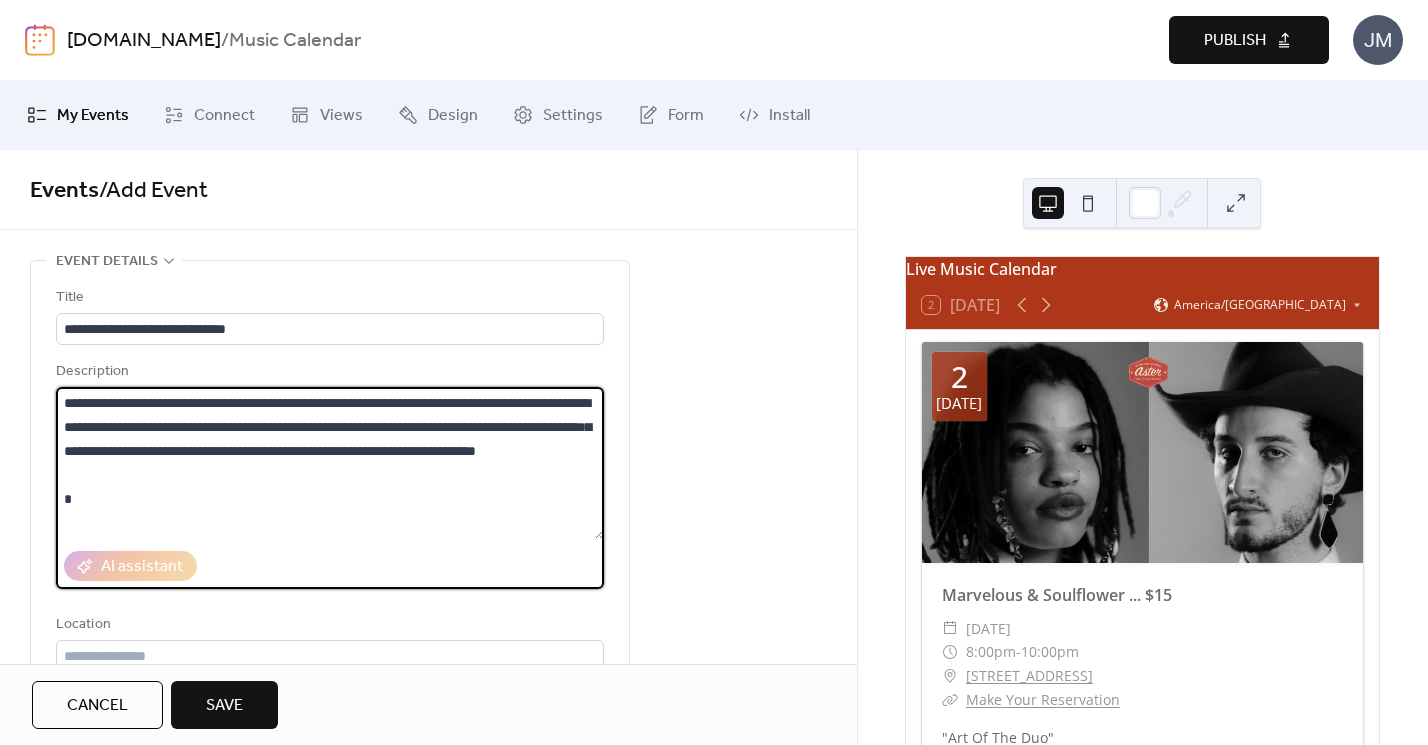 scroll, scrollTop: 189, scrollLeft: 0, axis: vertical 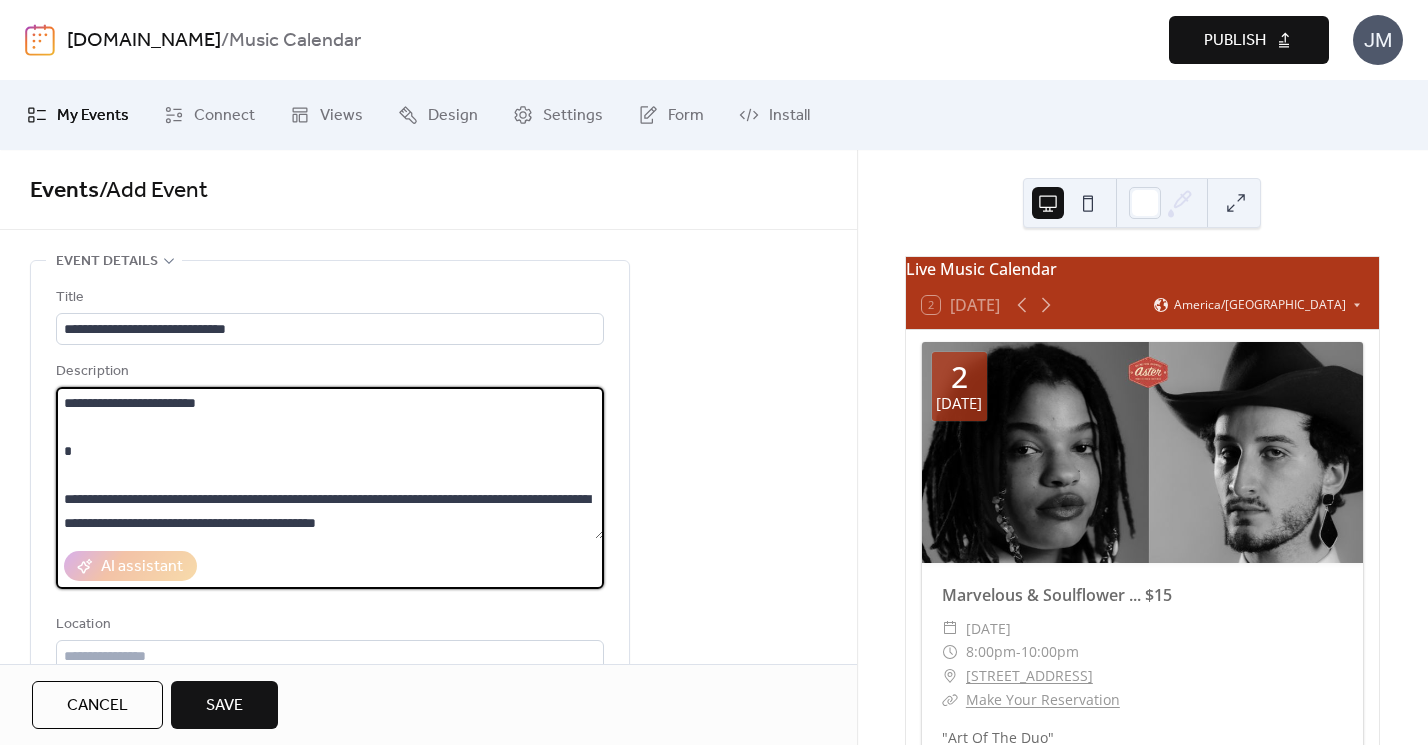 click on "**********" at bounding box center (330, 463) 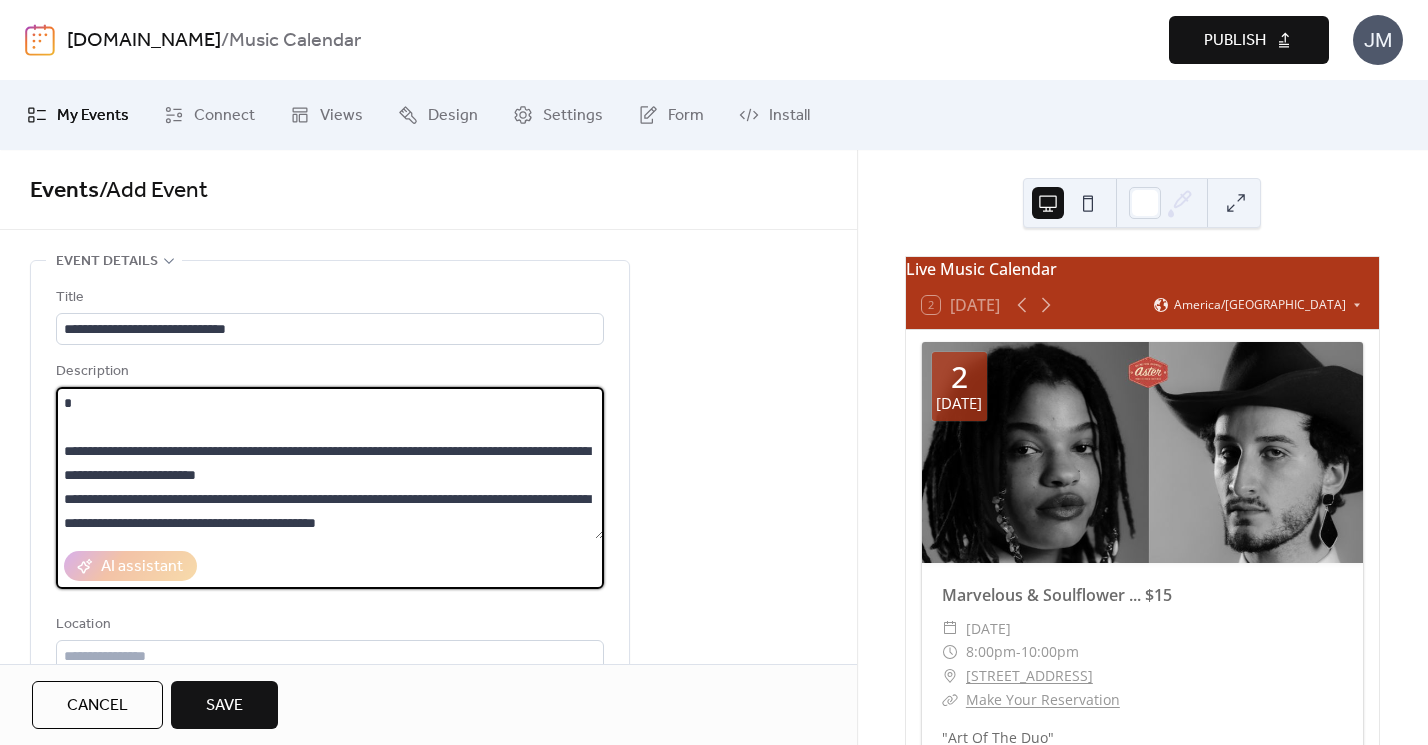 scroll, scrollTop: 120, scrollLeft: 0, axis: vertical 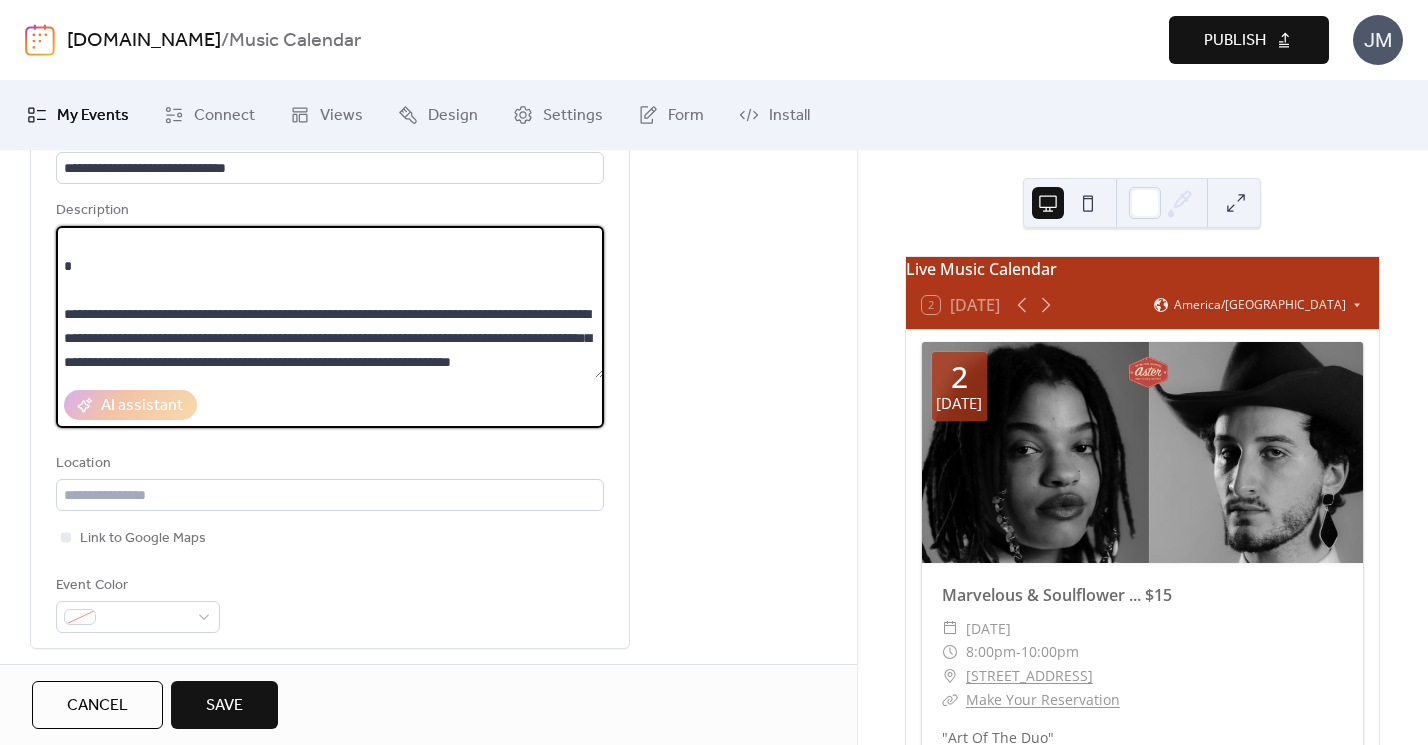 click on "**********" at bounding box center (330, 302) 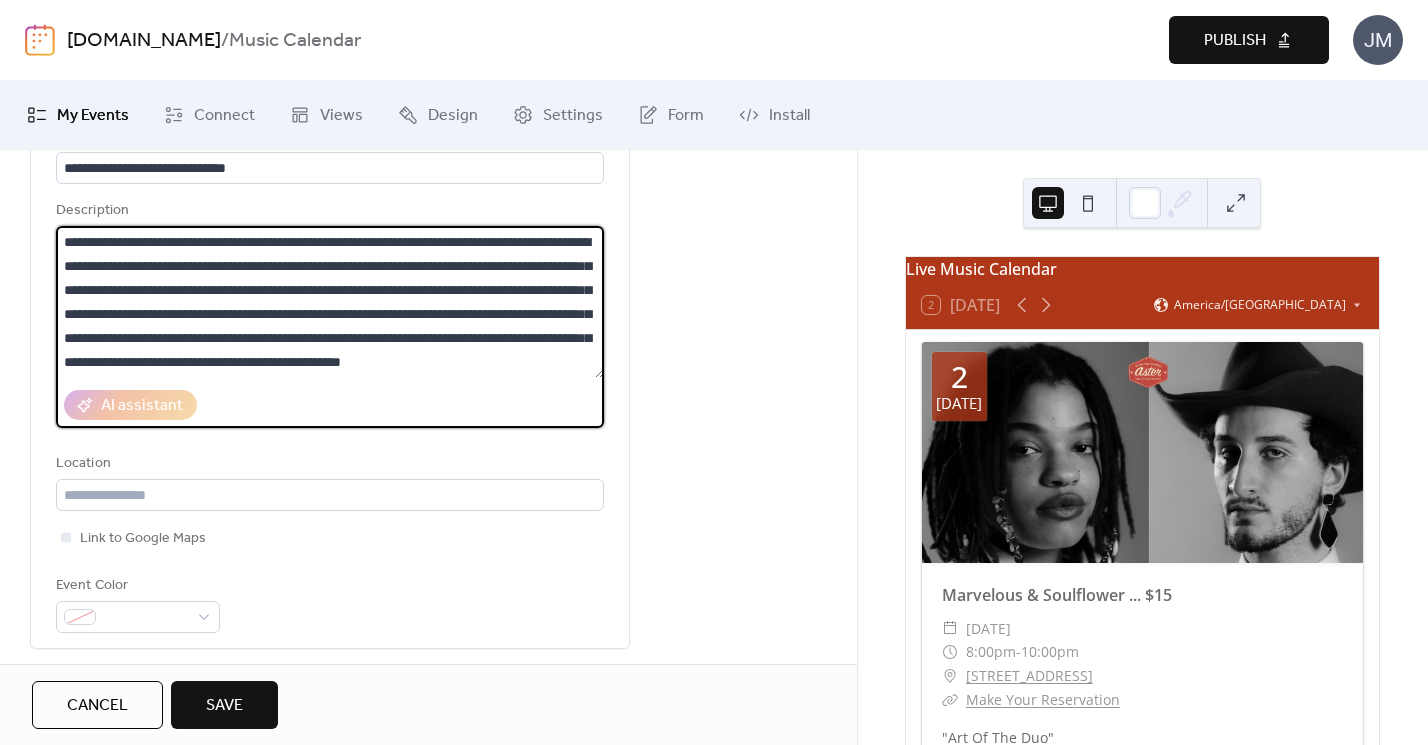 scroll, scrollTop: 0, scrollLeft: 0, axis: both 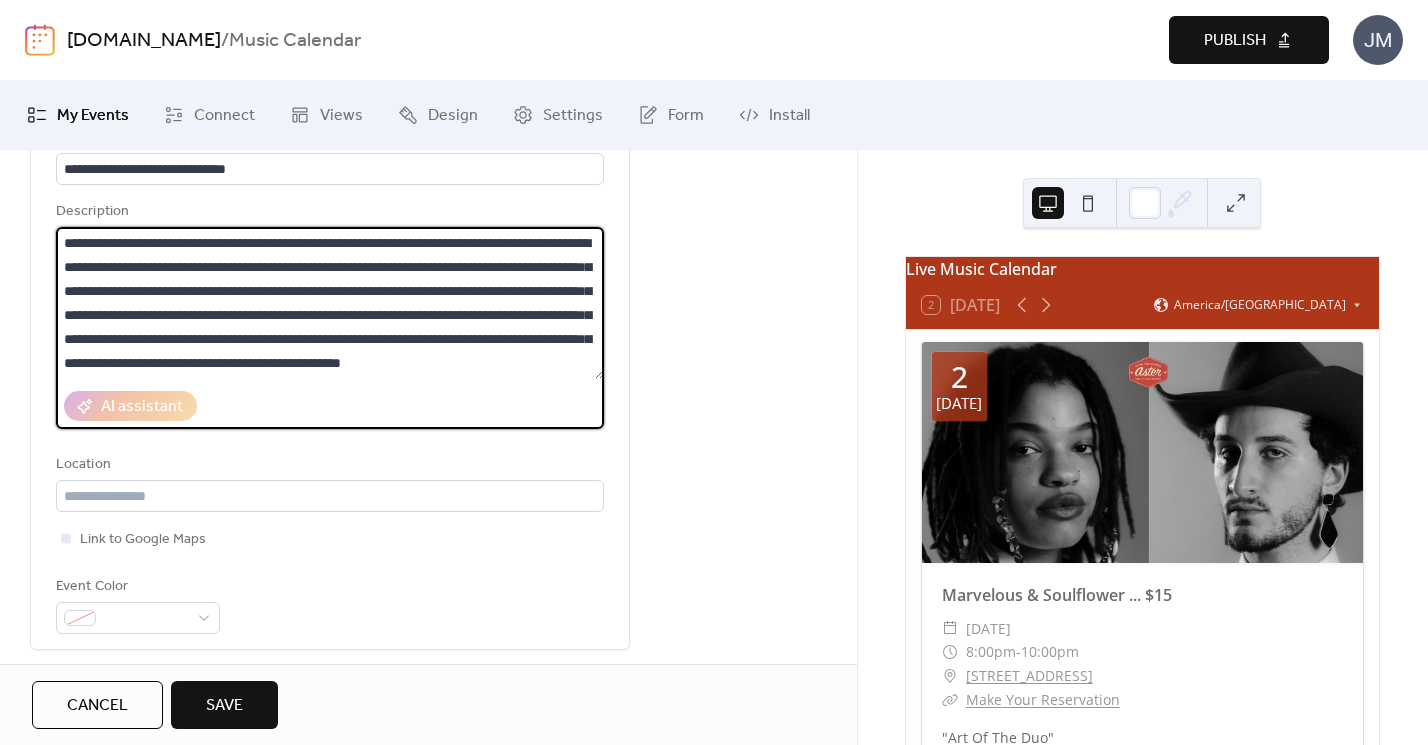click on "**********" at bounding box center [330, 303] 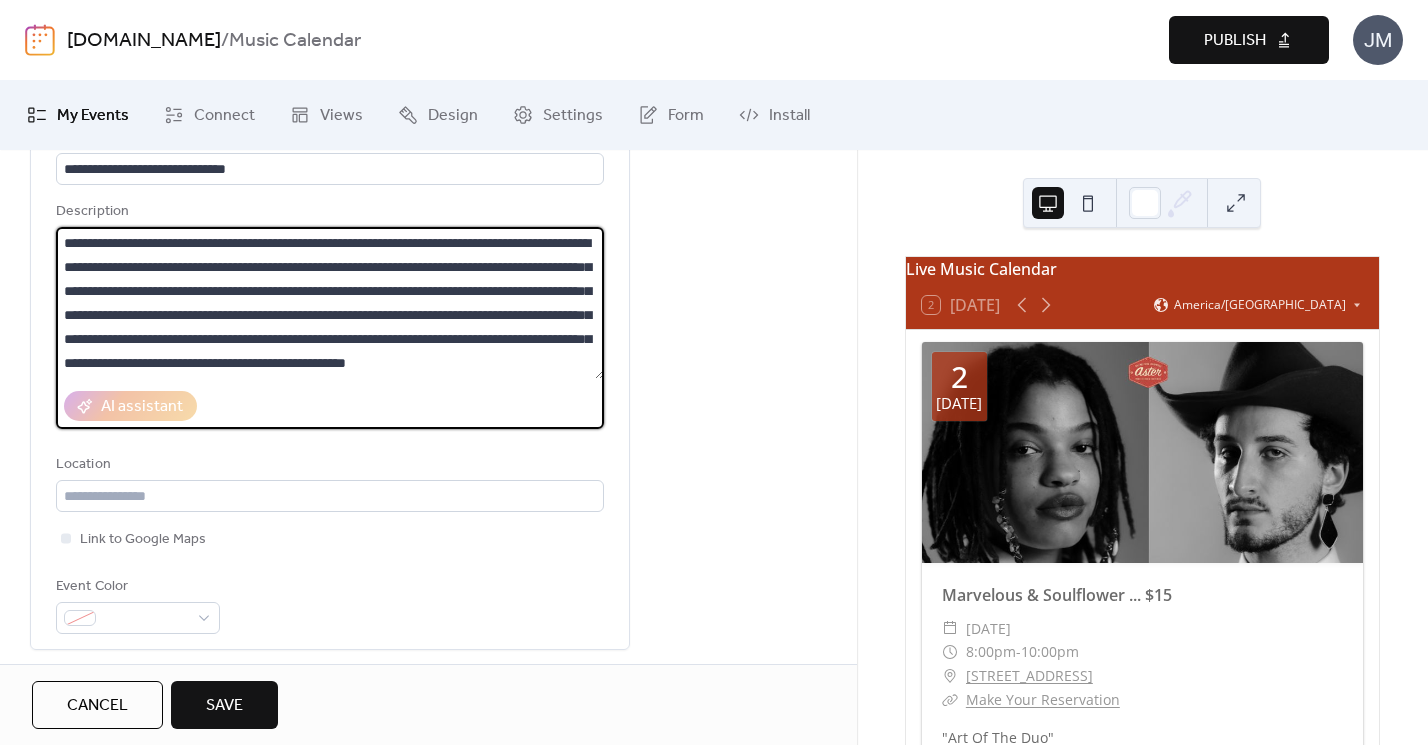 scroll, scrollTop: 45, scrollLeft: 0, axis: vertical 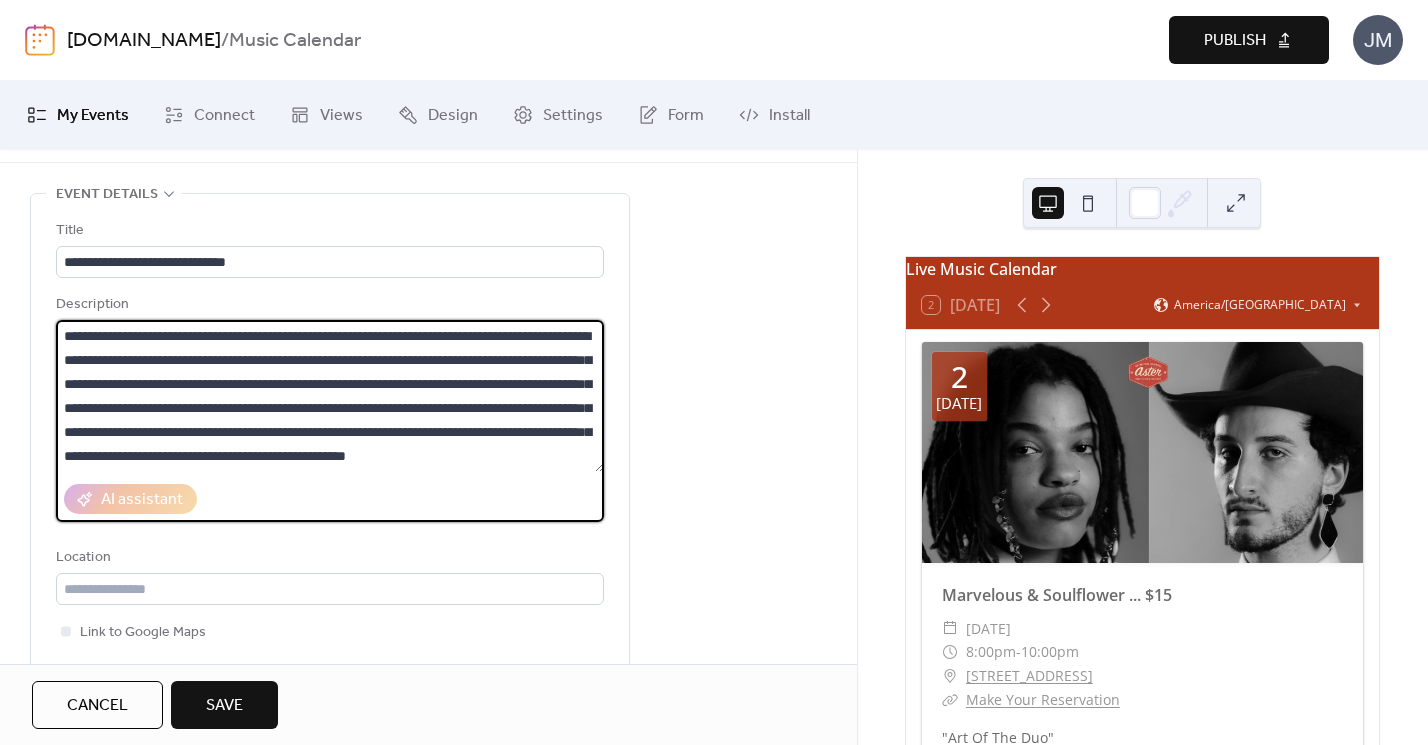 paste on "**********" 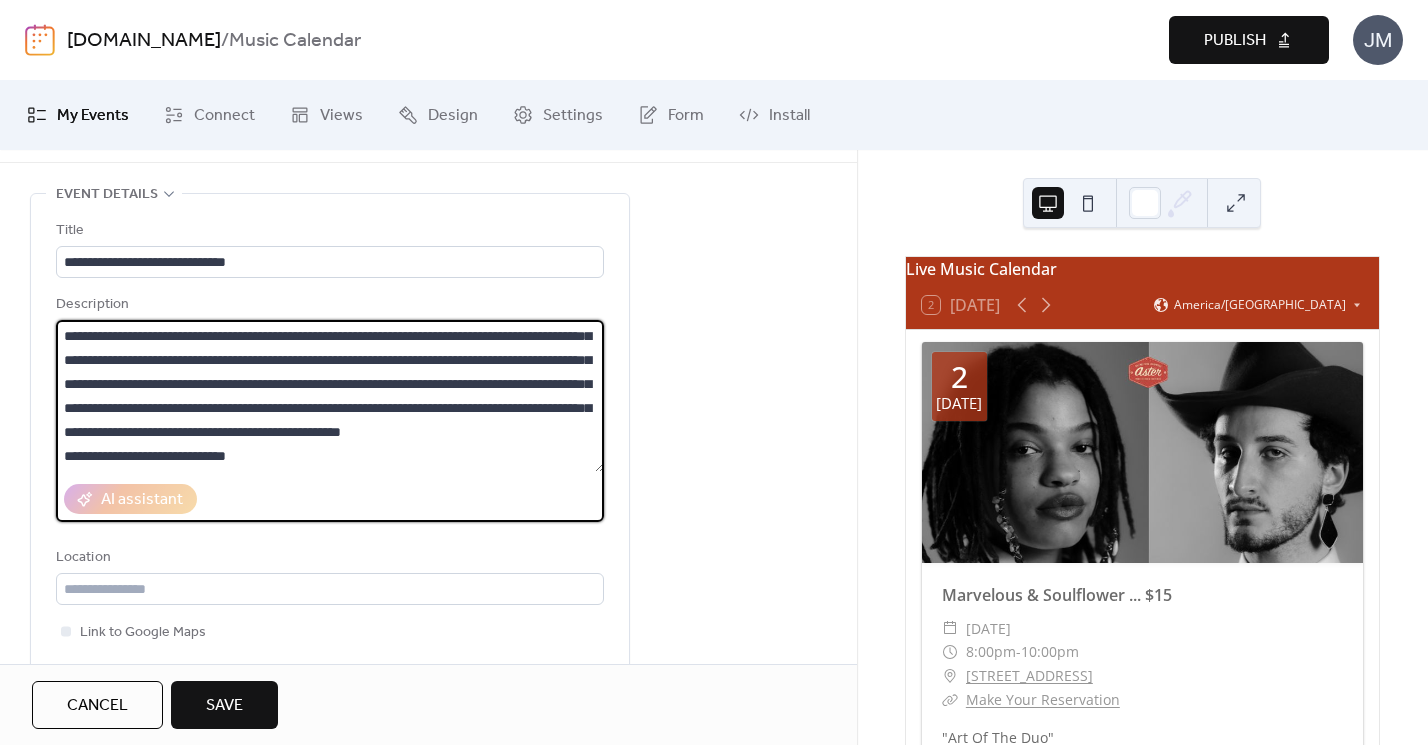drag, startPoint x: 107, startPoint y: 458, endPoint x: 33, endPoint y: 458, distance: 74 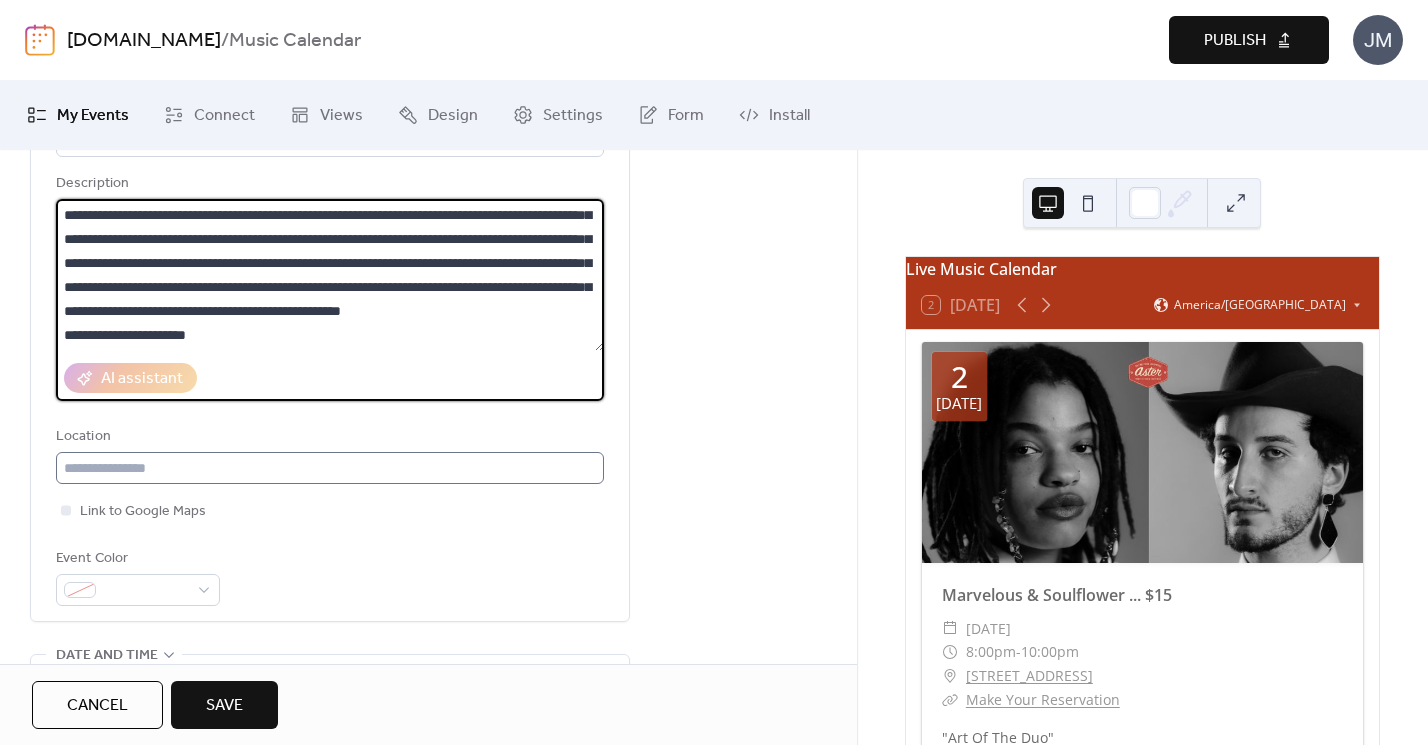 scroll, scrollTop: 200, scrollLeft: 0, axis: vertical 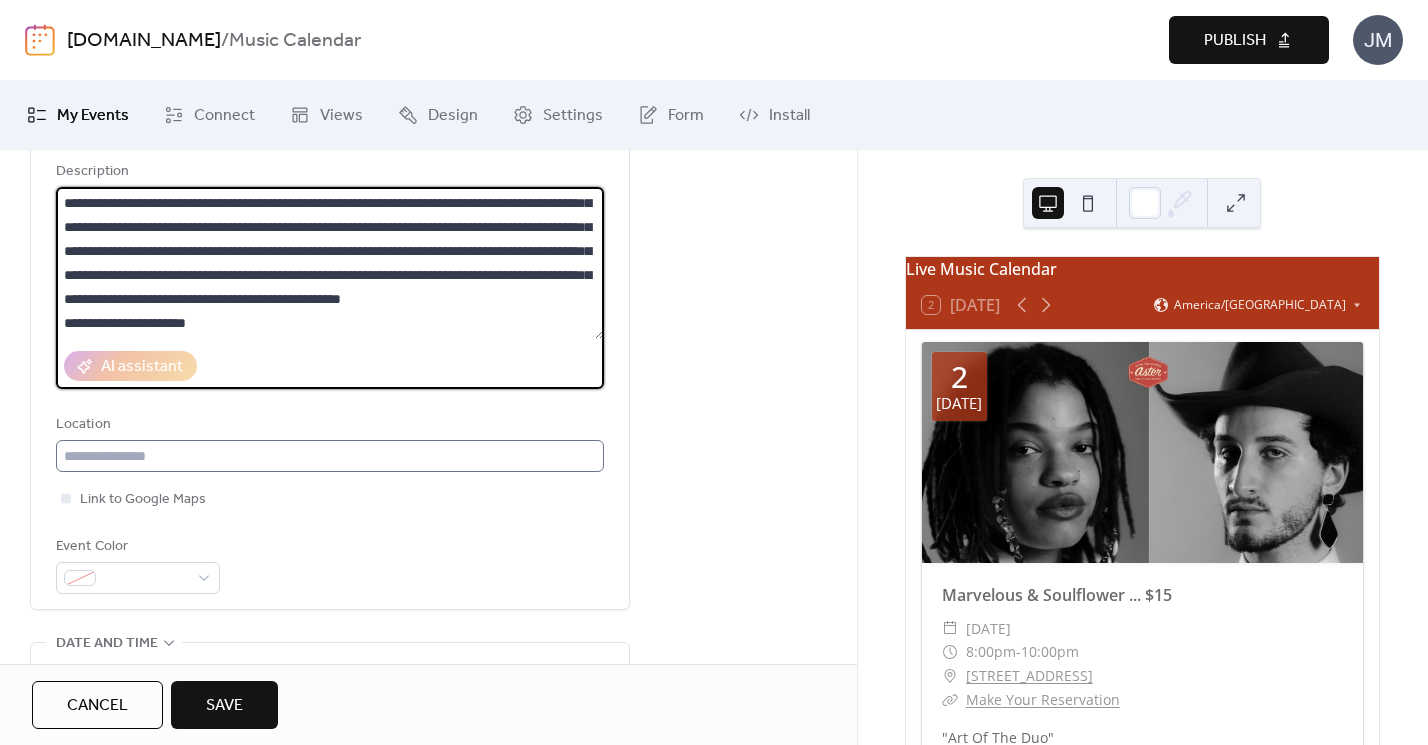type on "**********" 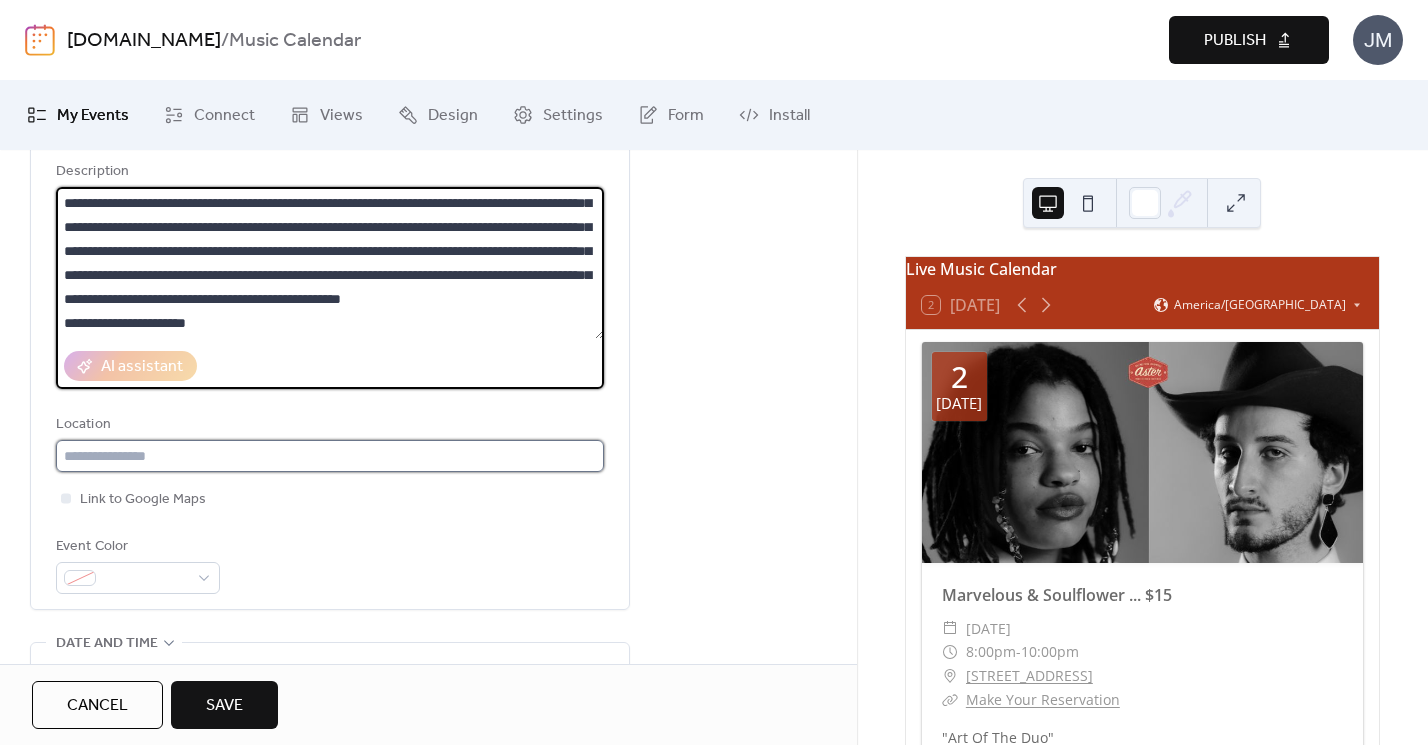 click at bounding box center (330, 456) 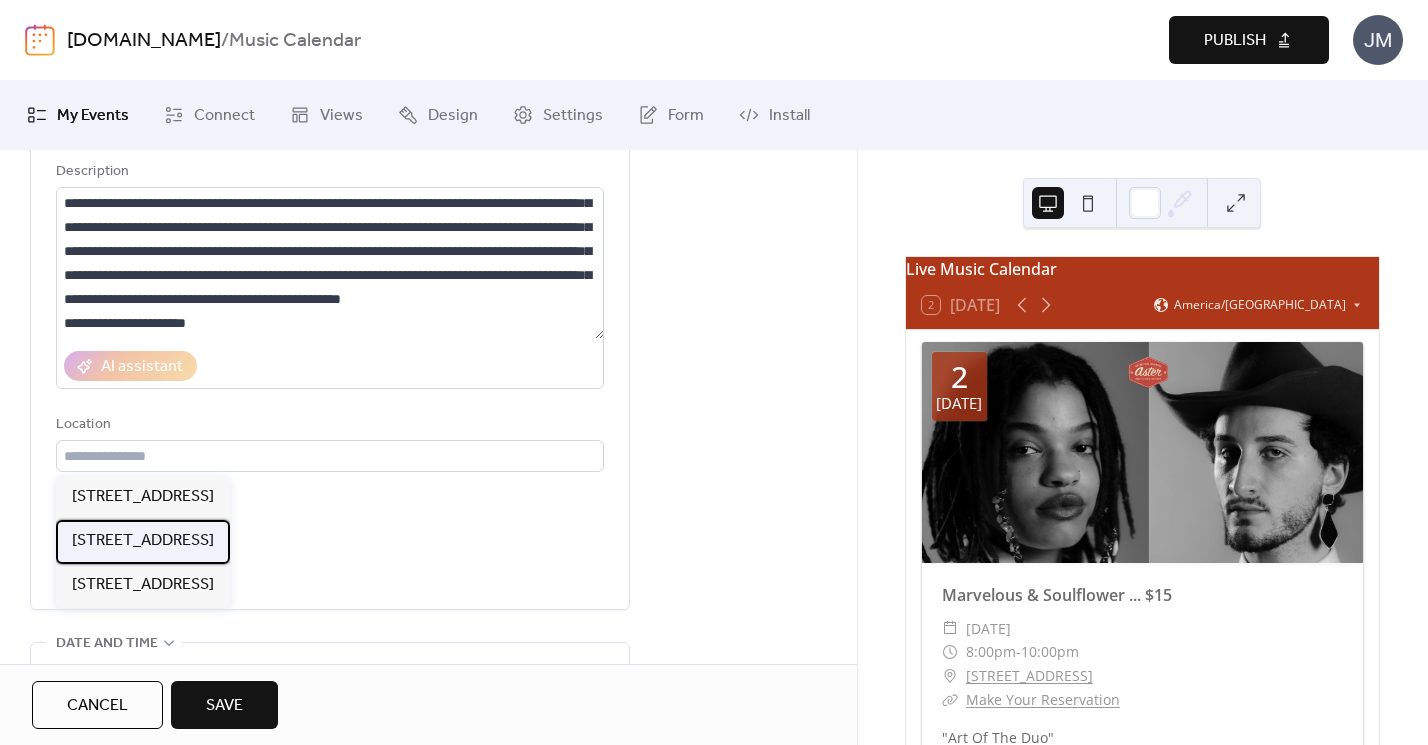 click on "[STREET_ADDRESS]" at bounding box center [143, 541] 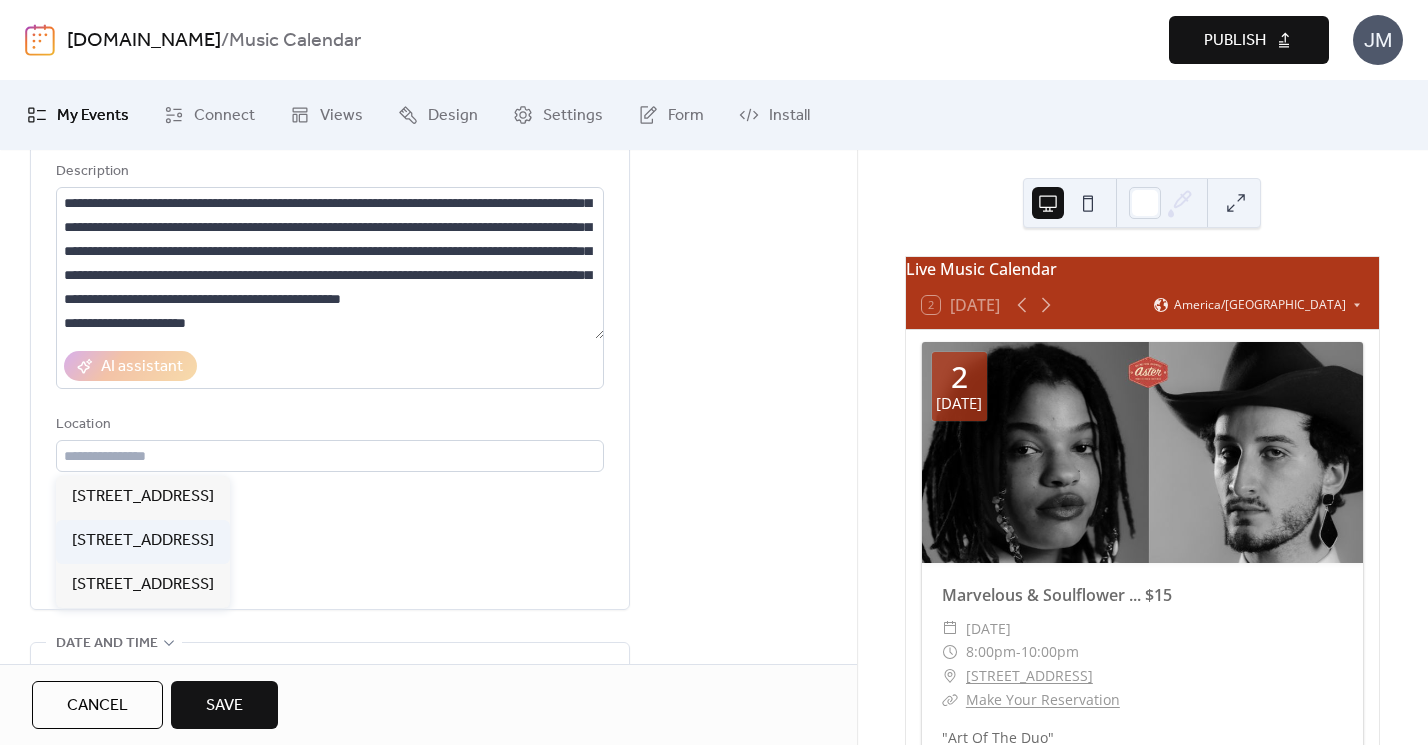 type on "**********" 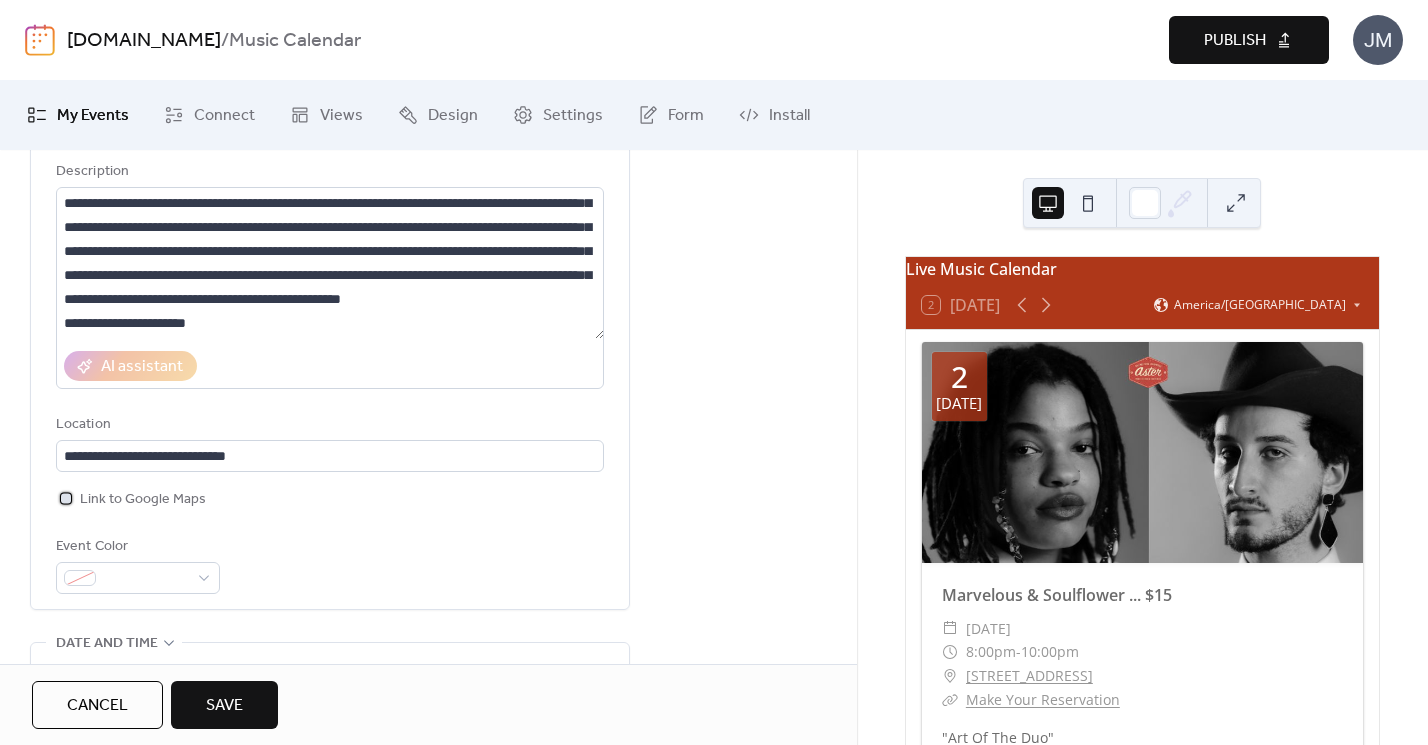 click on "Link to Google Maps" at bounding box center [143, 500] 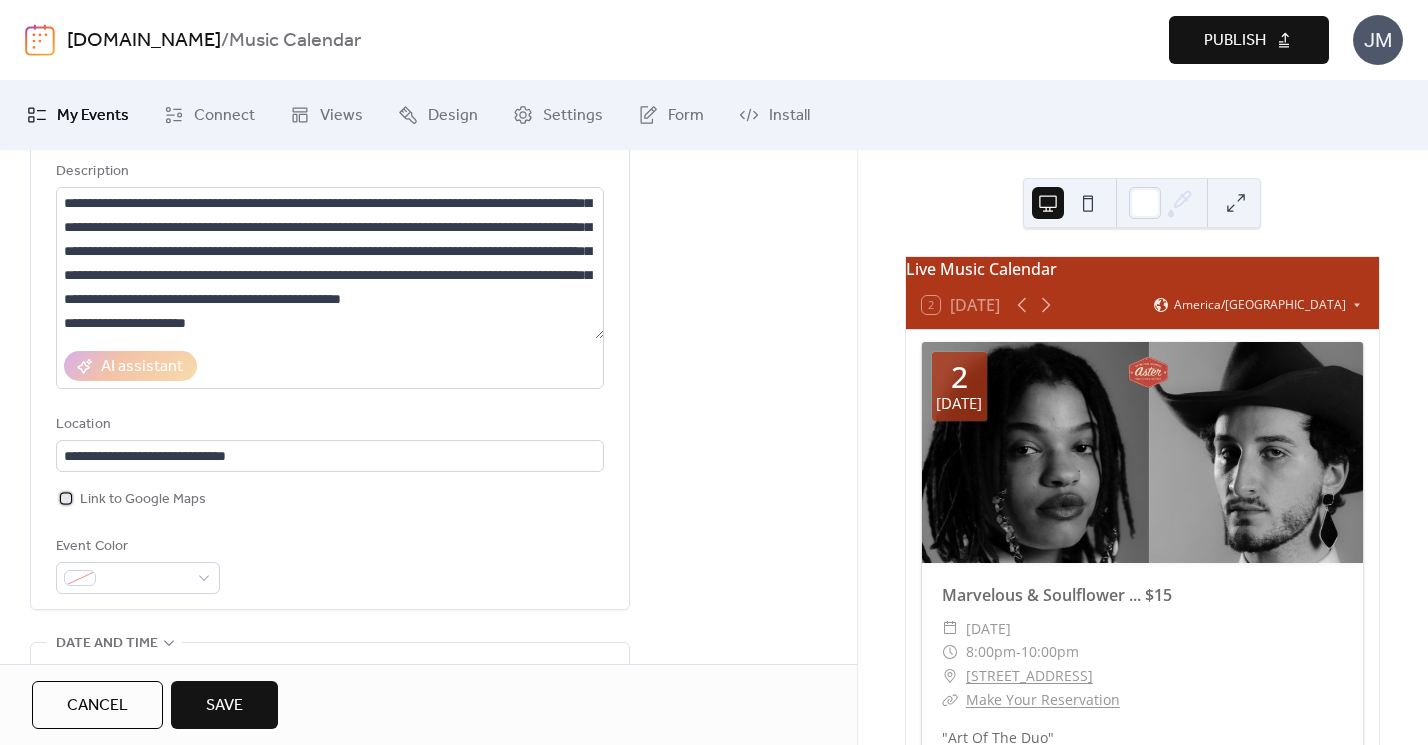 scroll, scrollTop: 579, scrollLeft: 0, axis: vertical 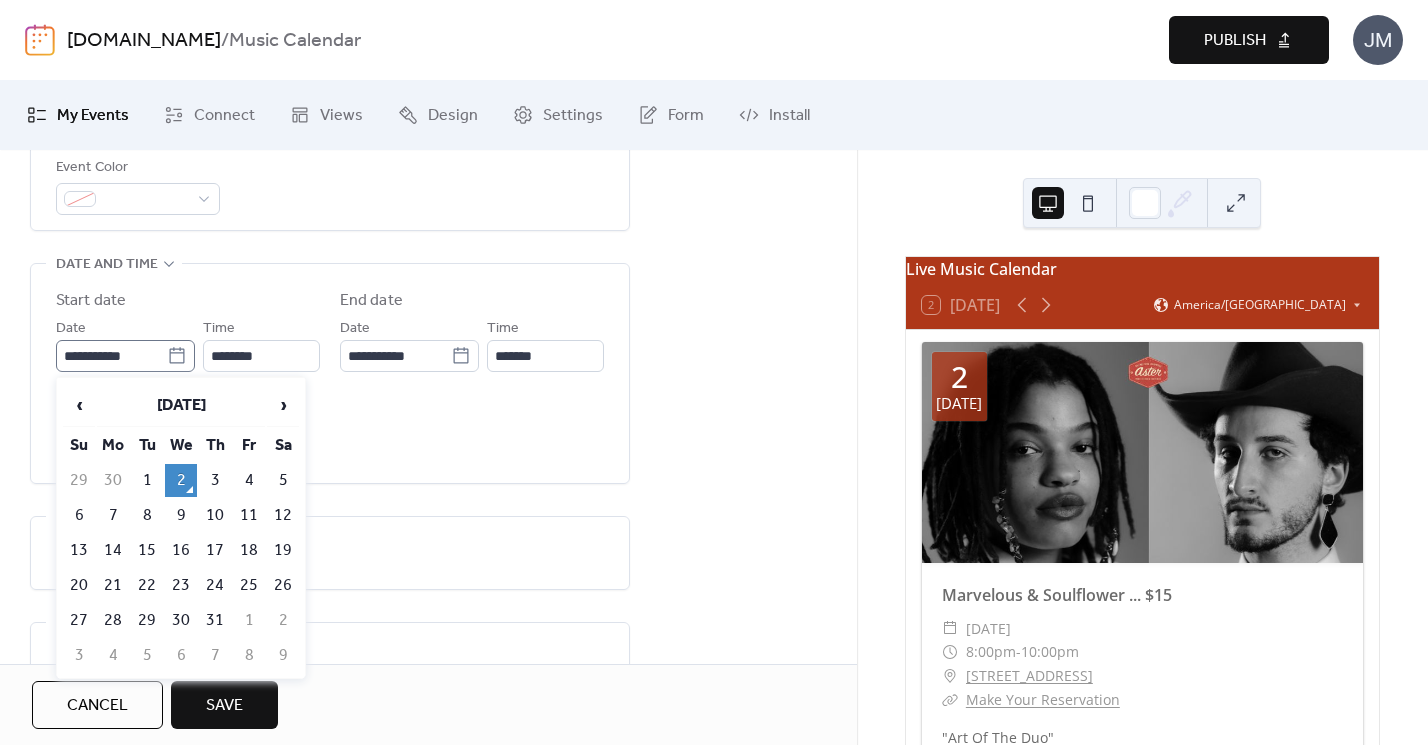 click 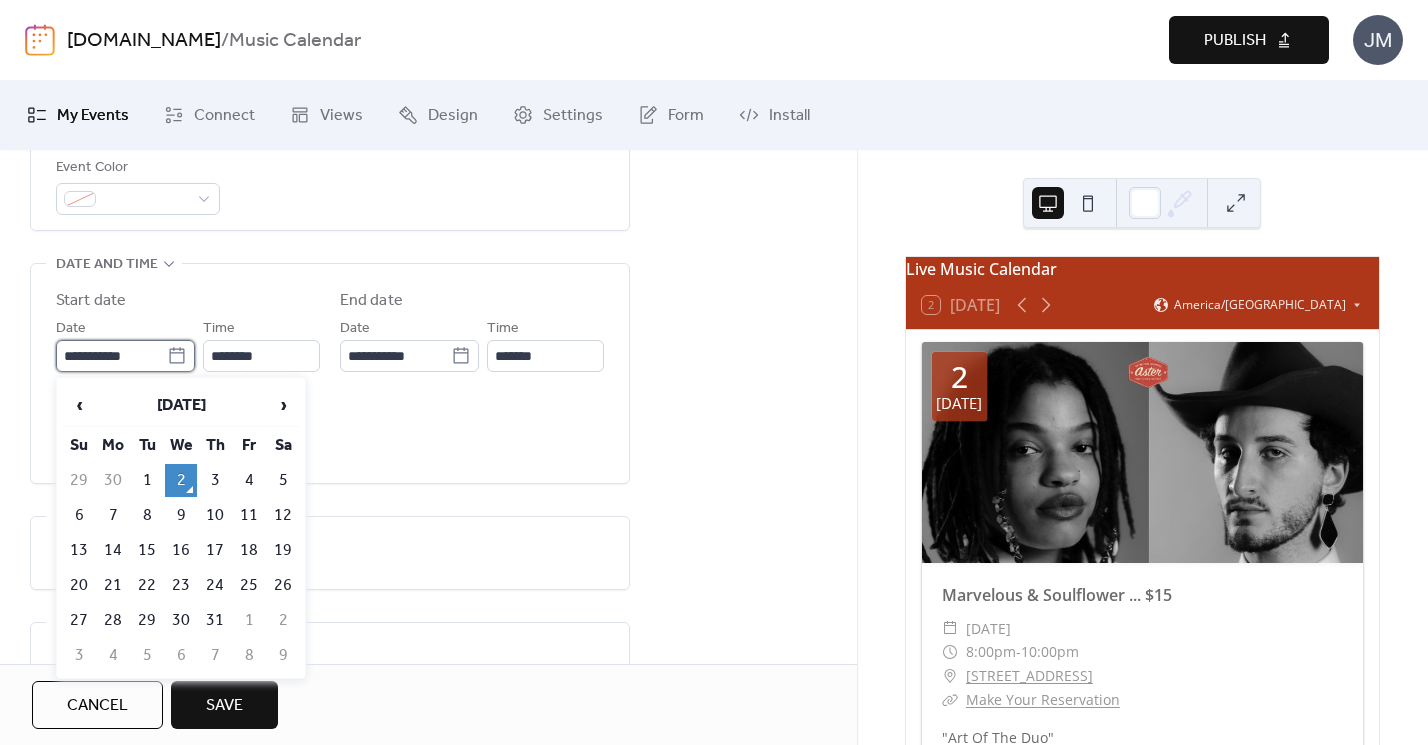 click on "**********" at bounding box center [111, 356] 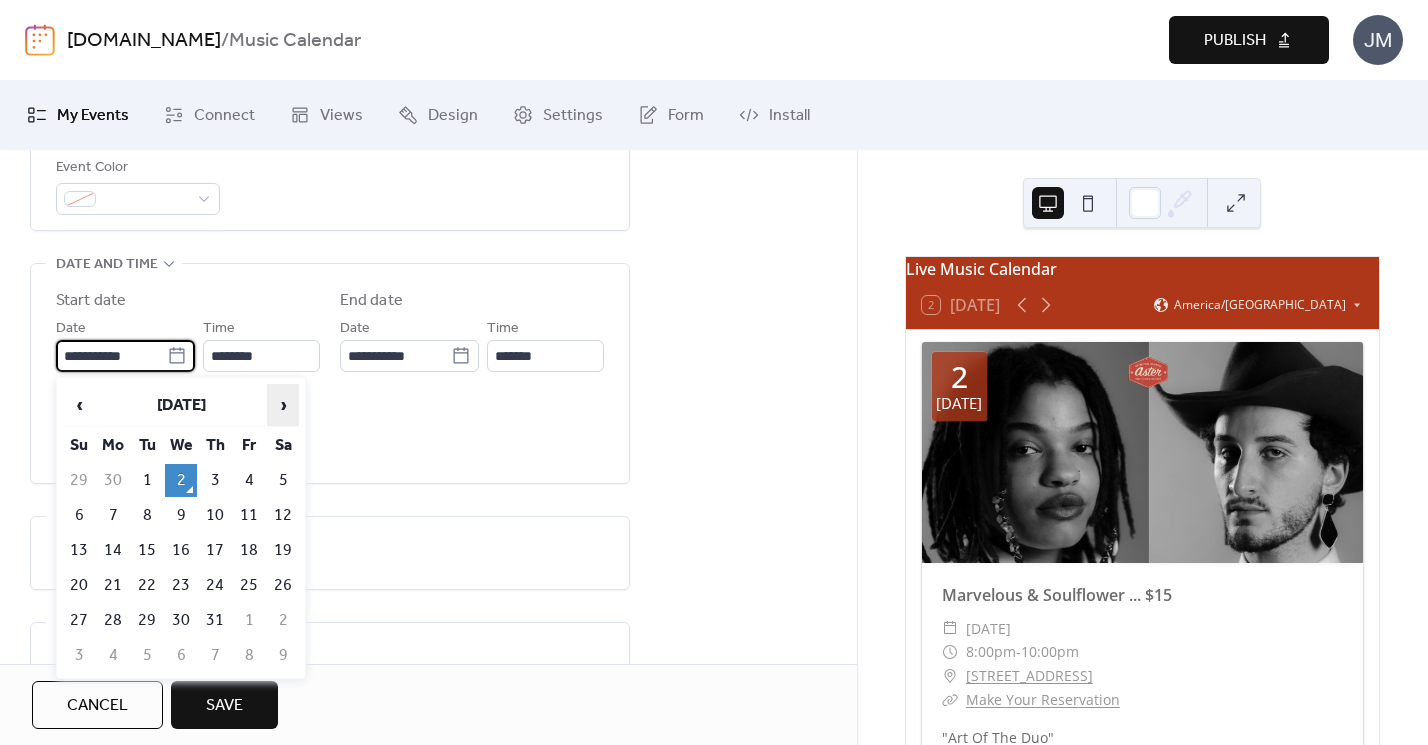 click on "›" at bounding box center (283, 405) 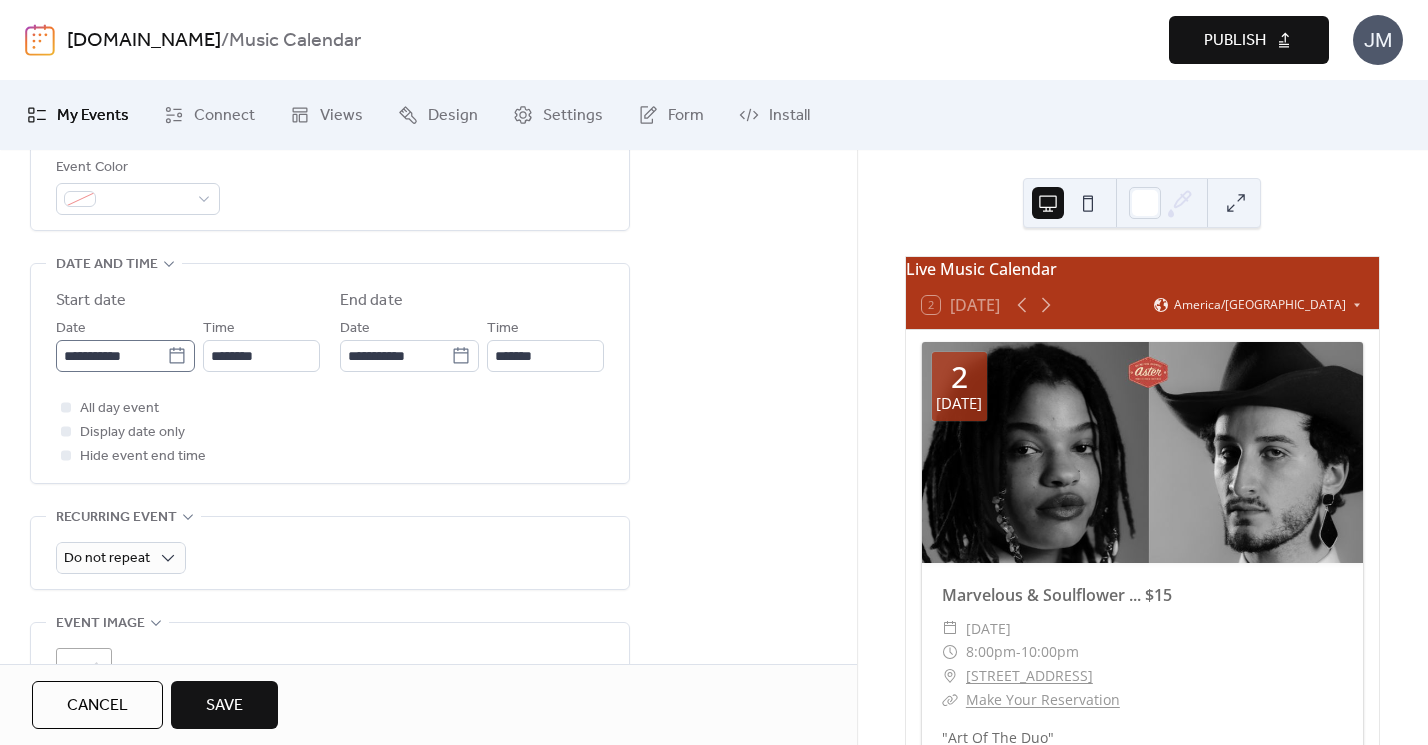 click 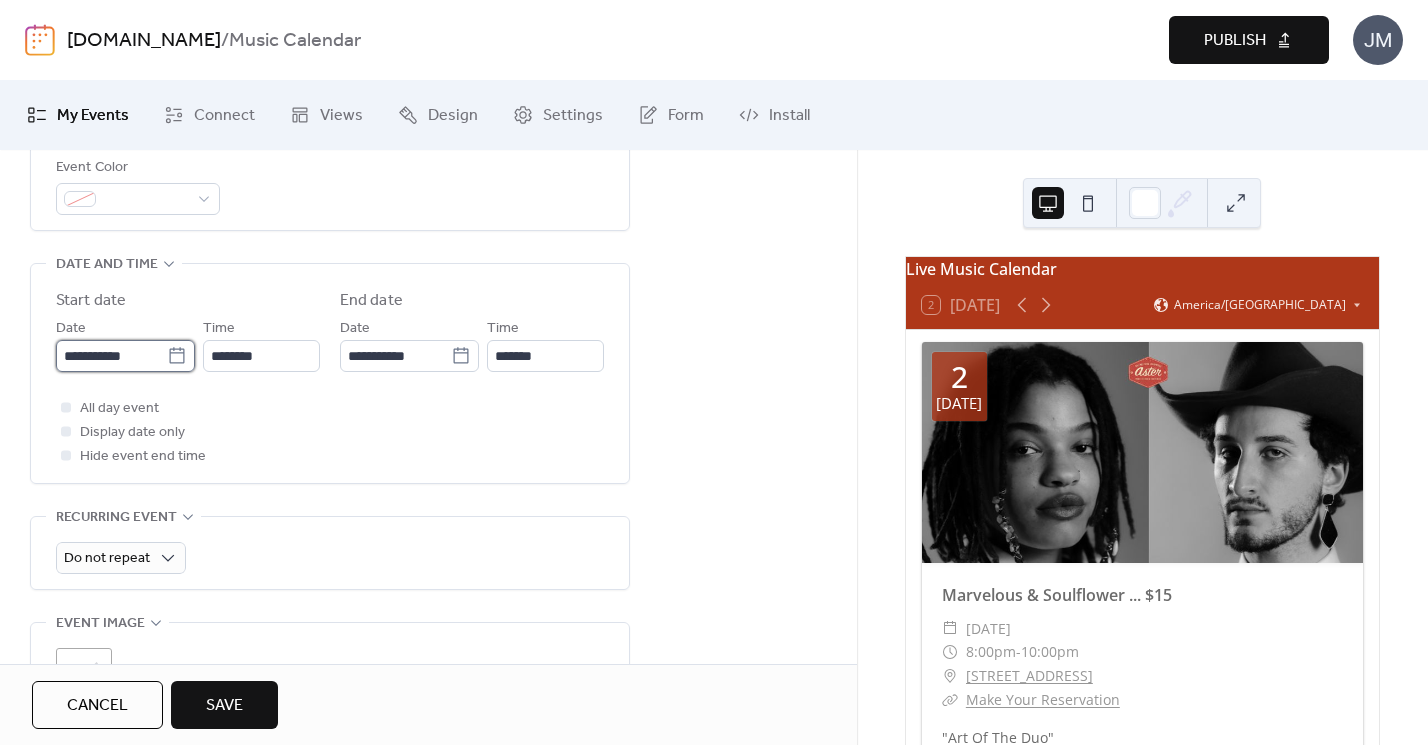 click on "**********" at bounding box center [111, 356] 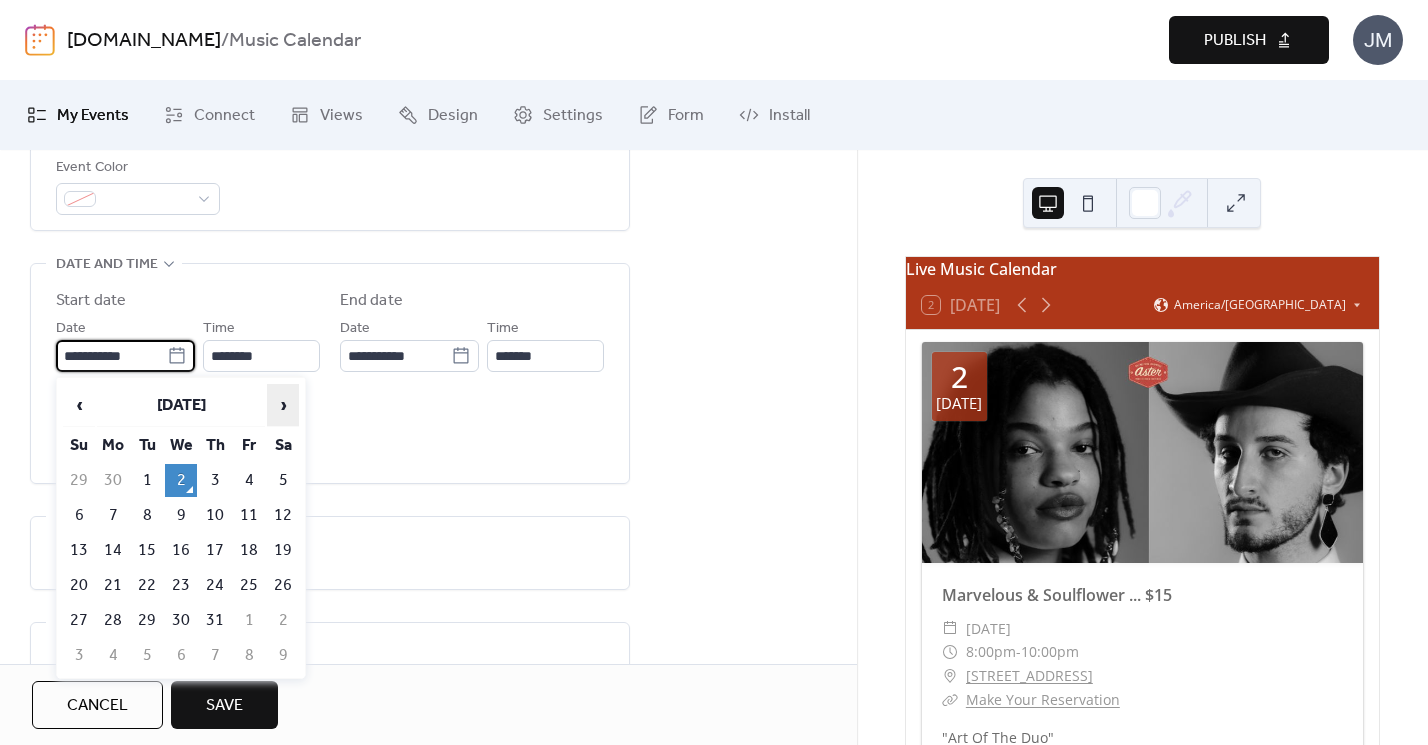 click on "›" at bounding box center (283, 405) 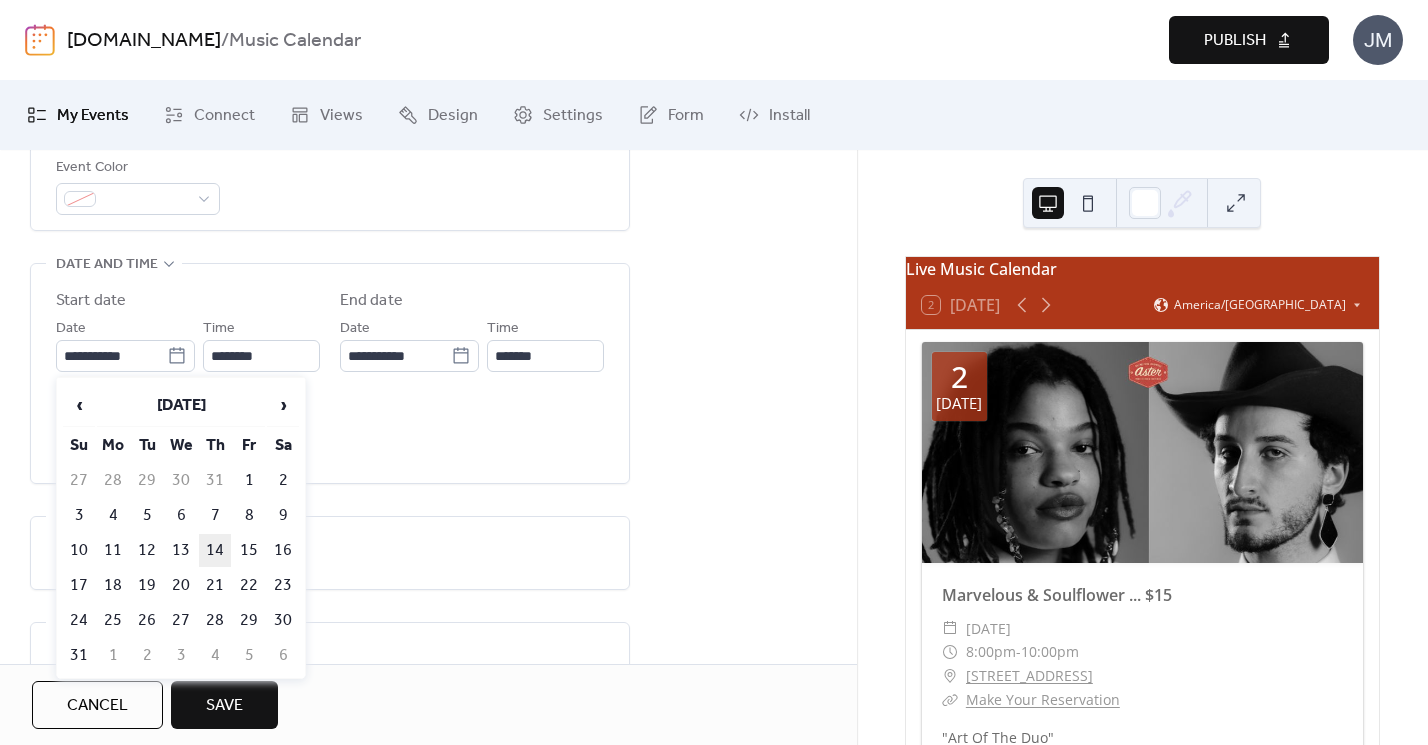click on "14" at bounding box center (215, 550) 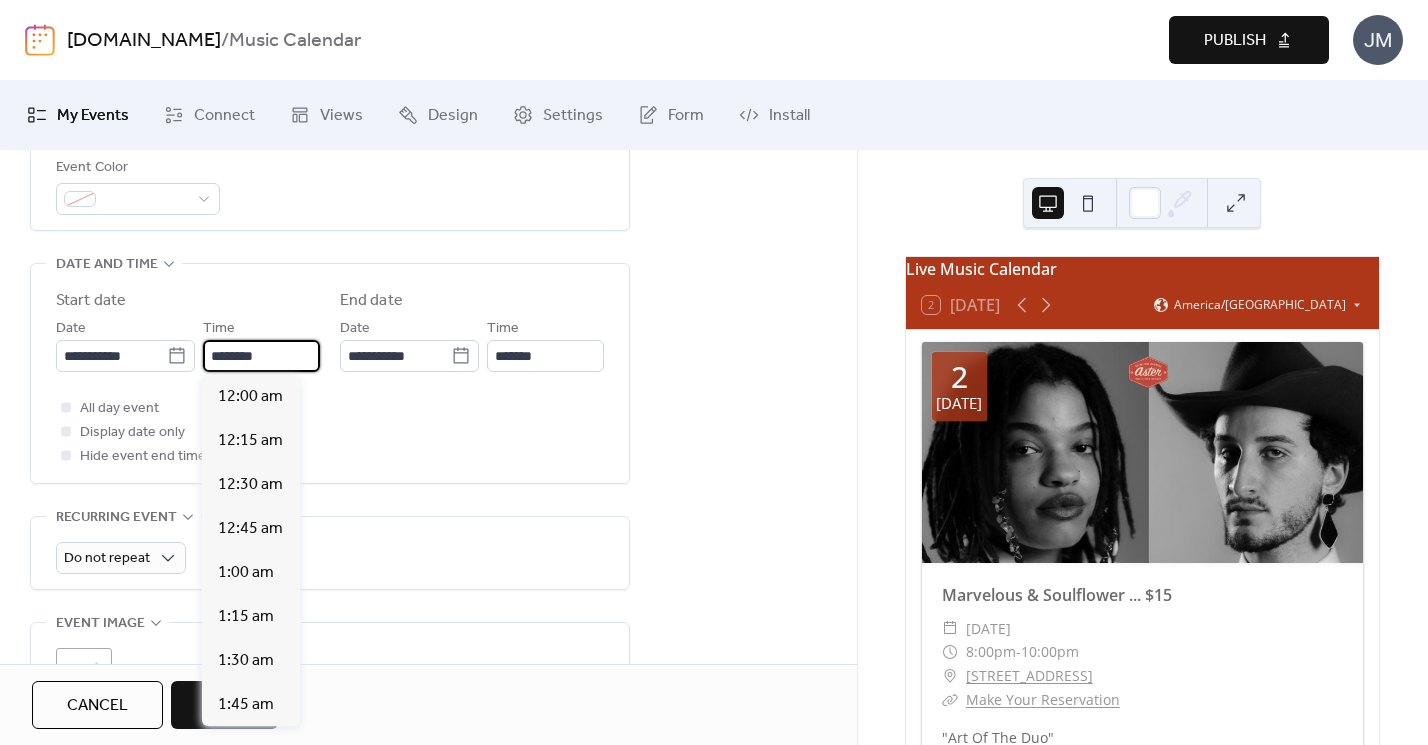 scroll, scrollTop: 2112, scrollLeft: 0, axis: vertical 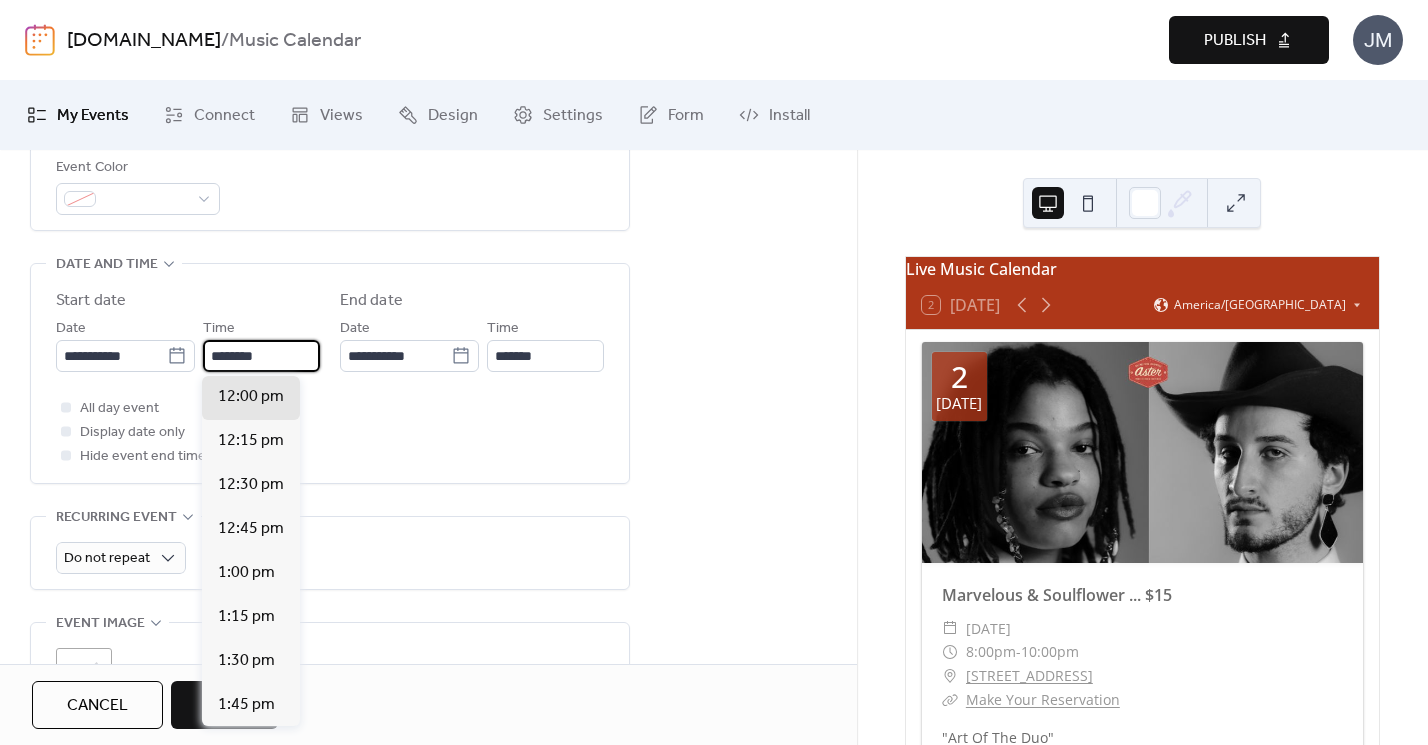 drag, startPoint x: 225, startPoint y: 355, endPoint x: 205, endPoint y: 356, distance: 20.024984 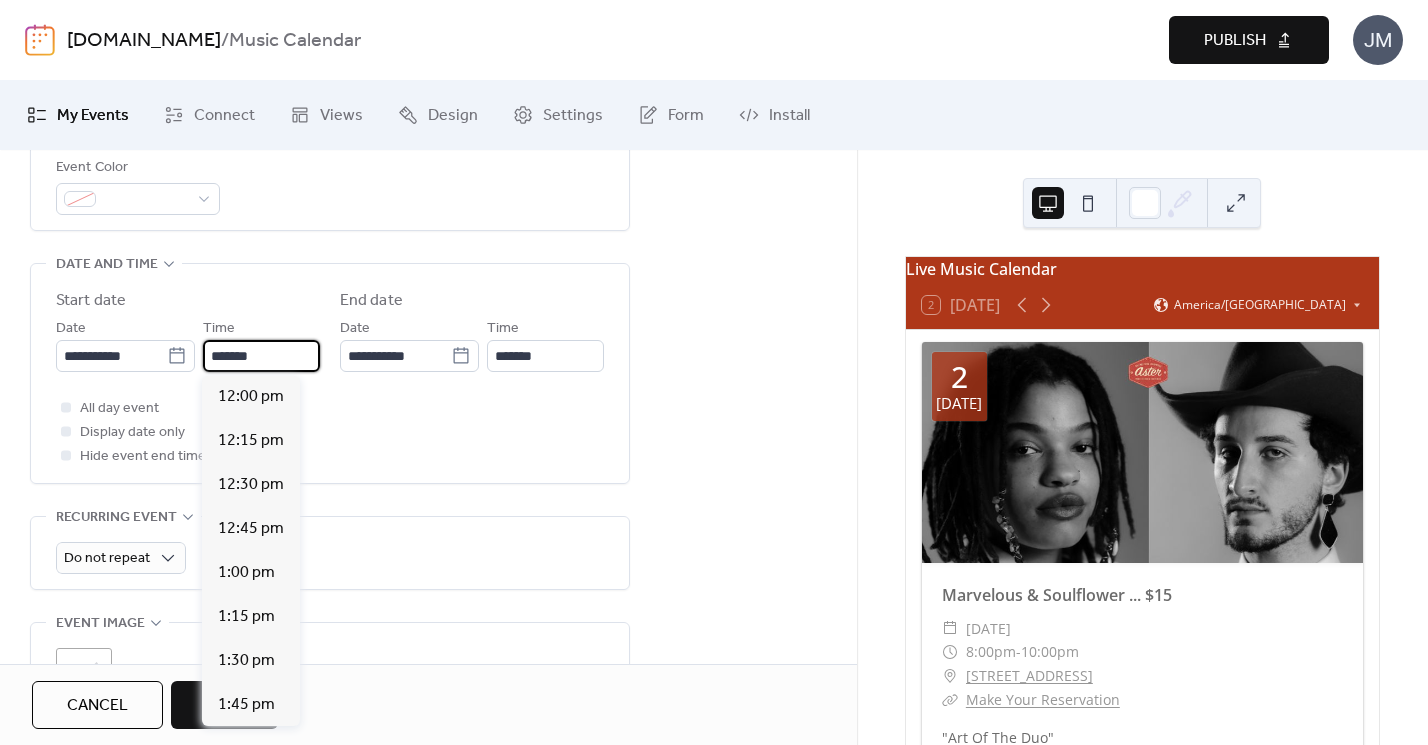 scroll, scrollTop: 3520, scrollLeft: 0, axis: vertical 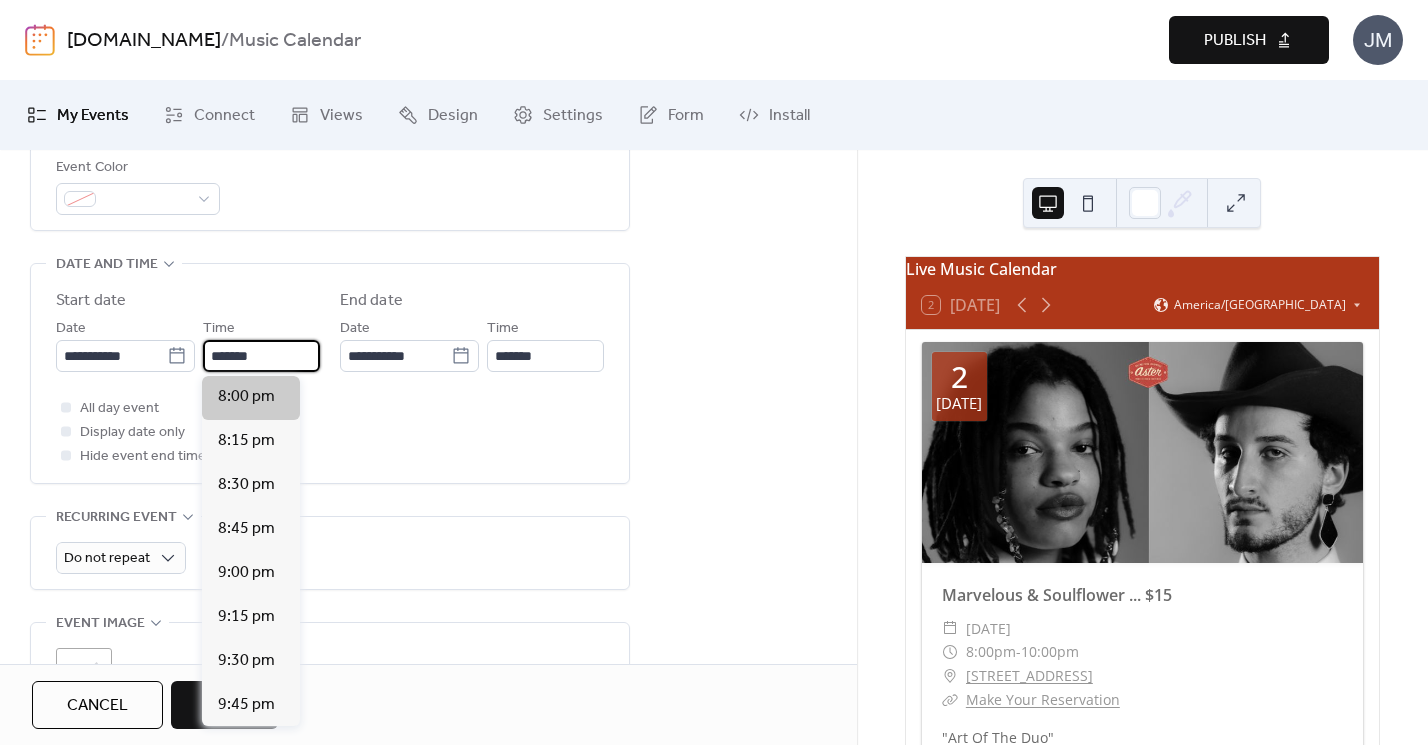 type on "*******" 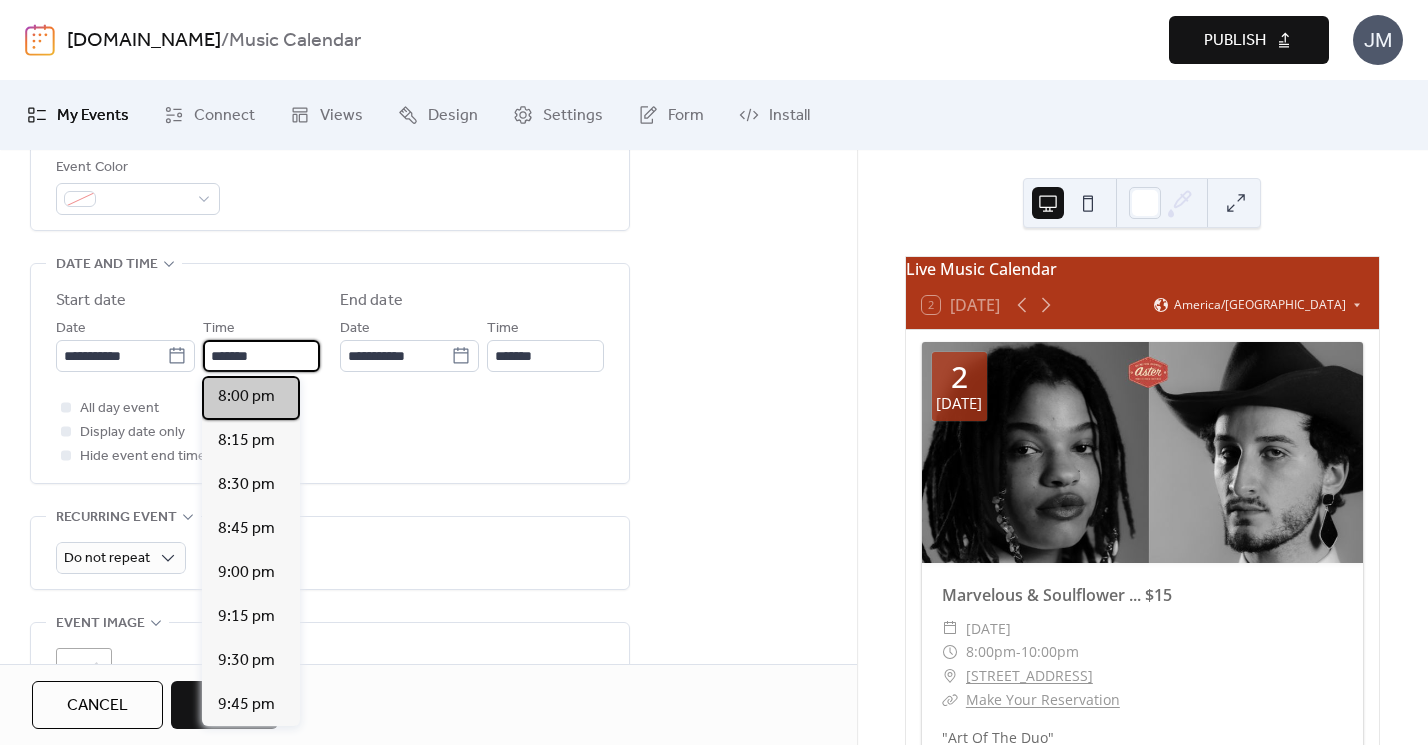 click on "8:00 pm" at bounding box center [246, 397] 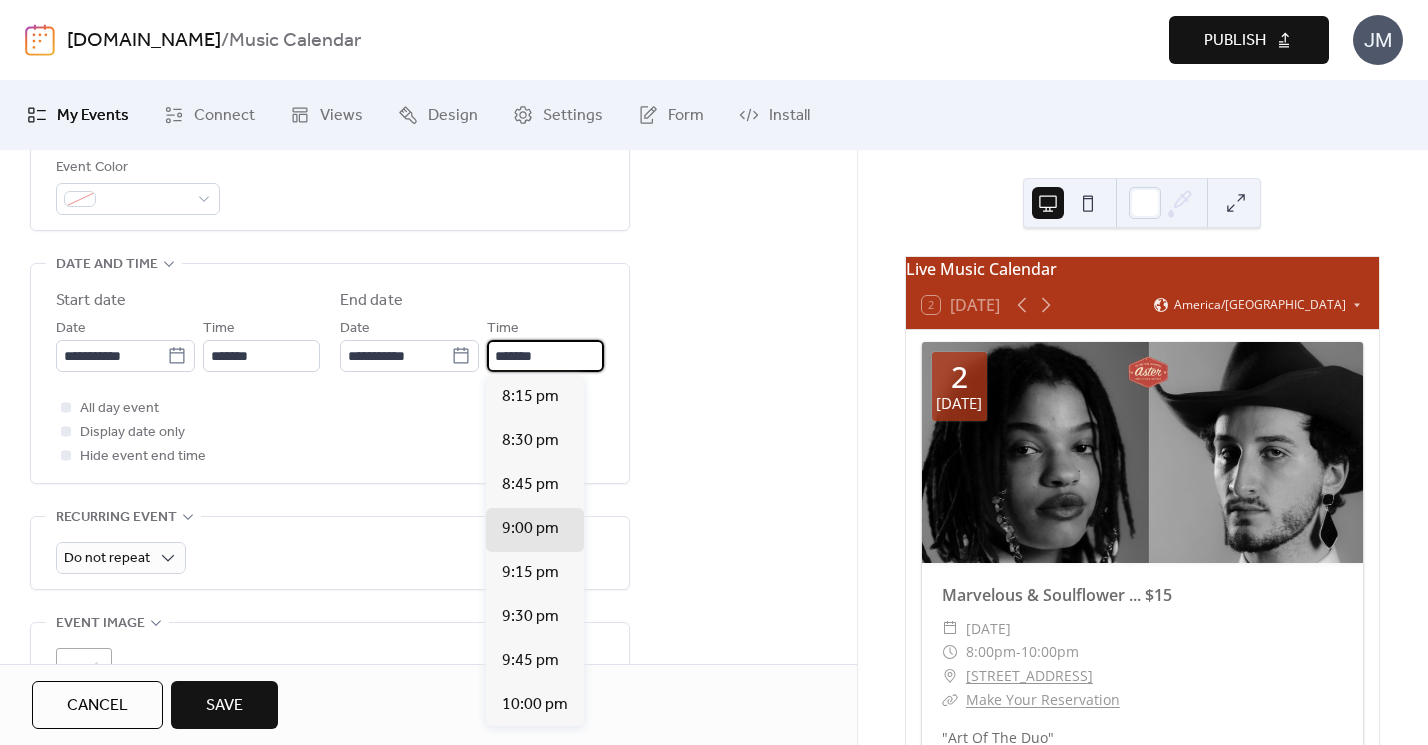 click on "*******" at bounding box center [545, 356] 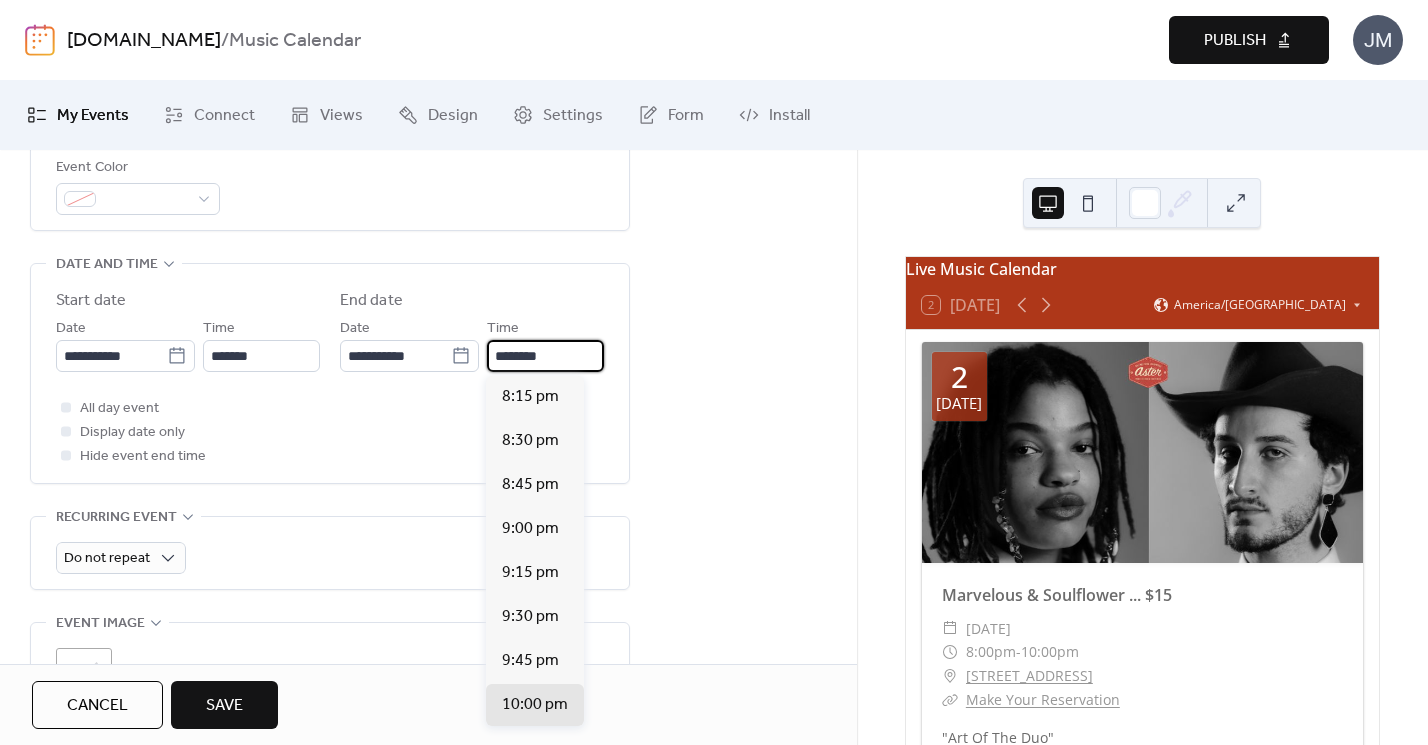 scroll, scrollTop: 308, scrollLeft: 0, axis: vertical 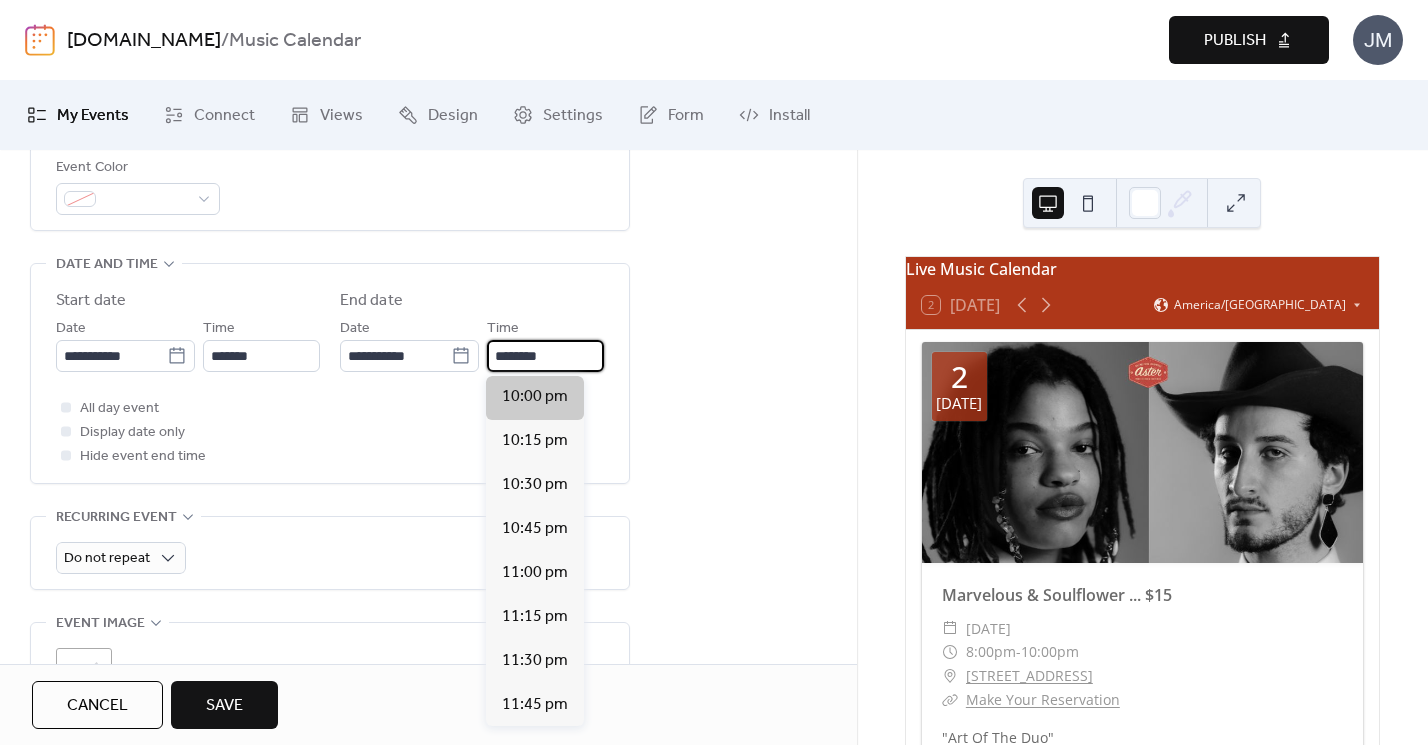 type on "********" 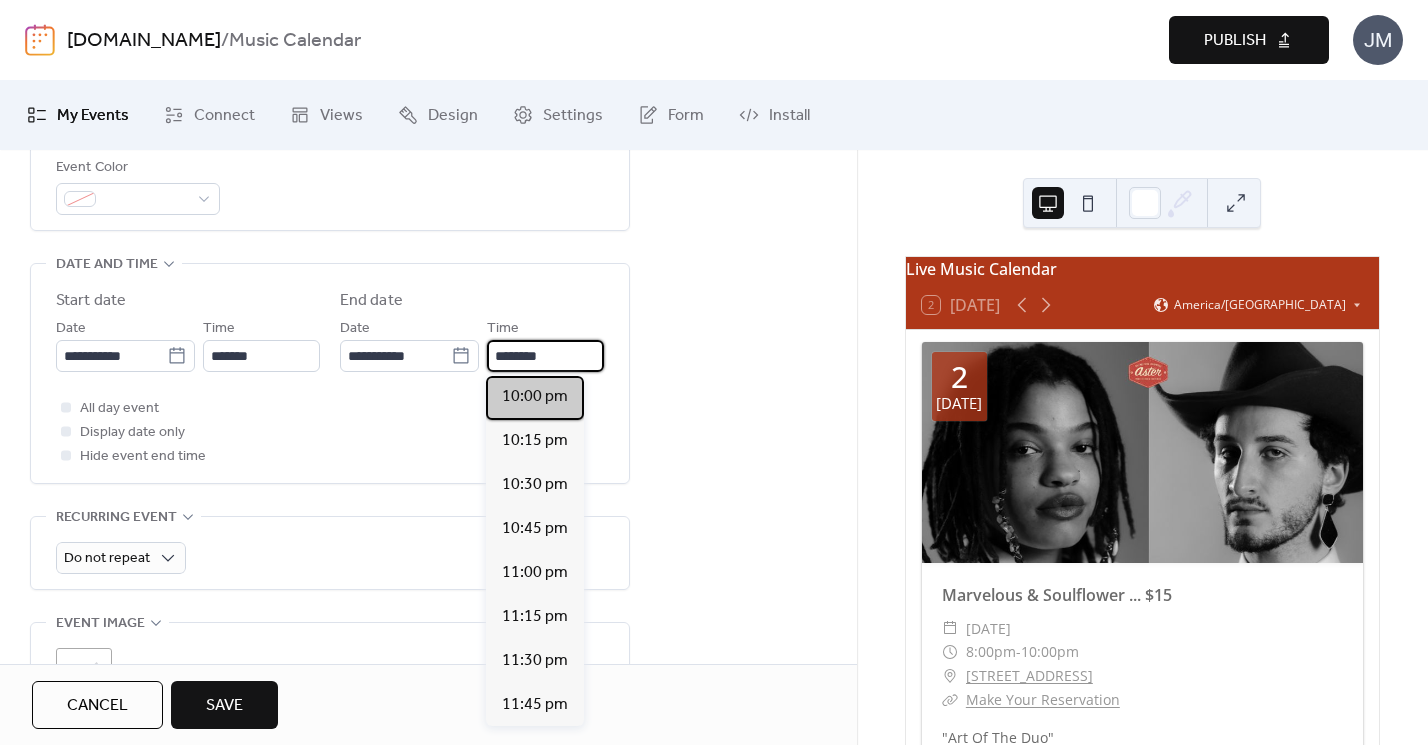 click on "10:00 pm" at bounding box center (535, 397) 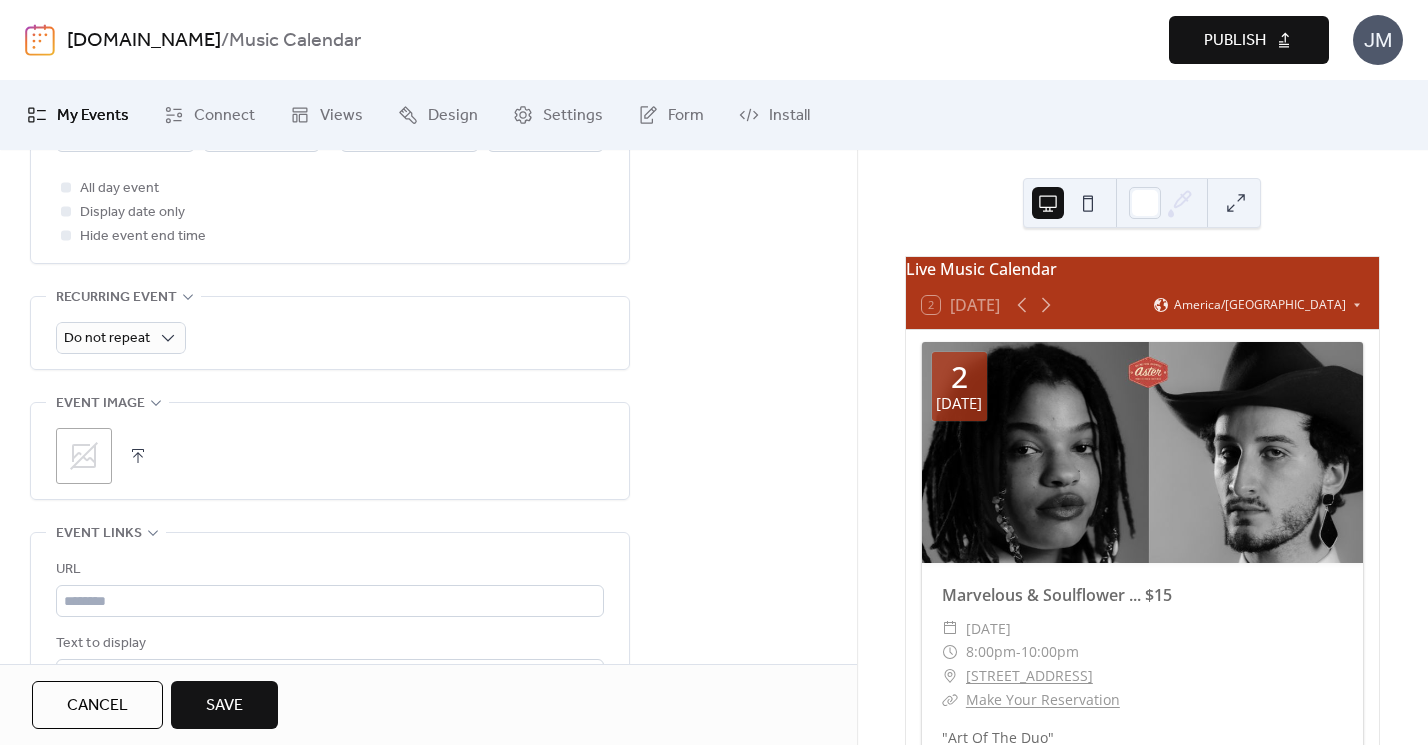 scroll, scrollTop: 826, scrollLeft: 0, axis: vertical 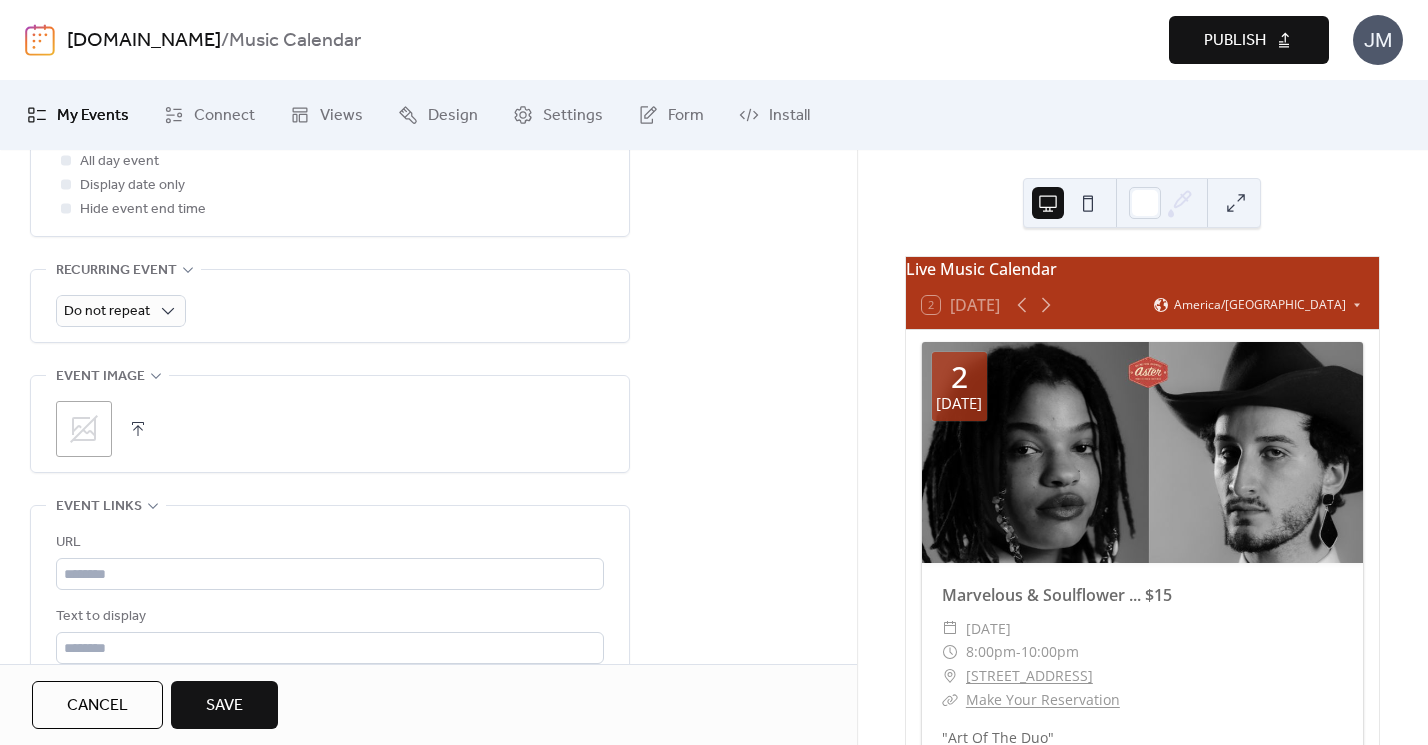 click on ";" at bounding box center (84, 429) 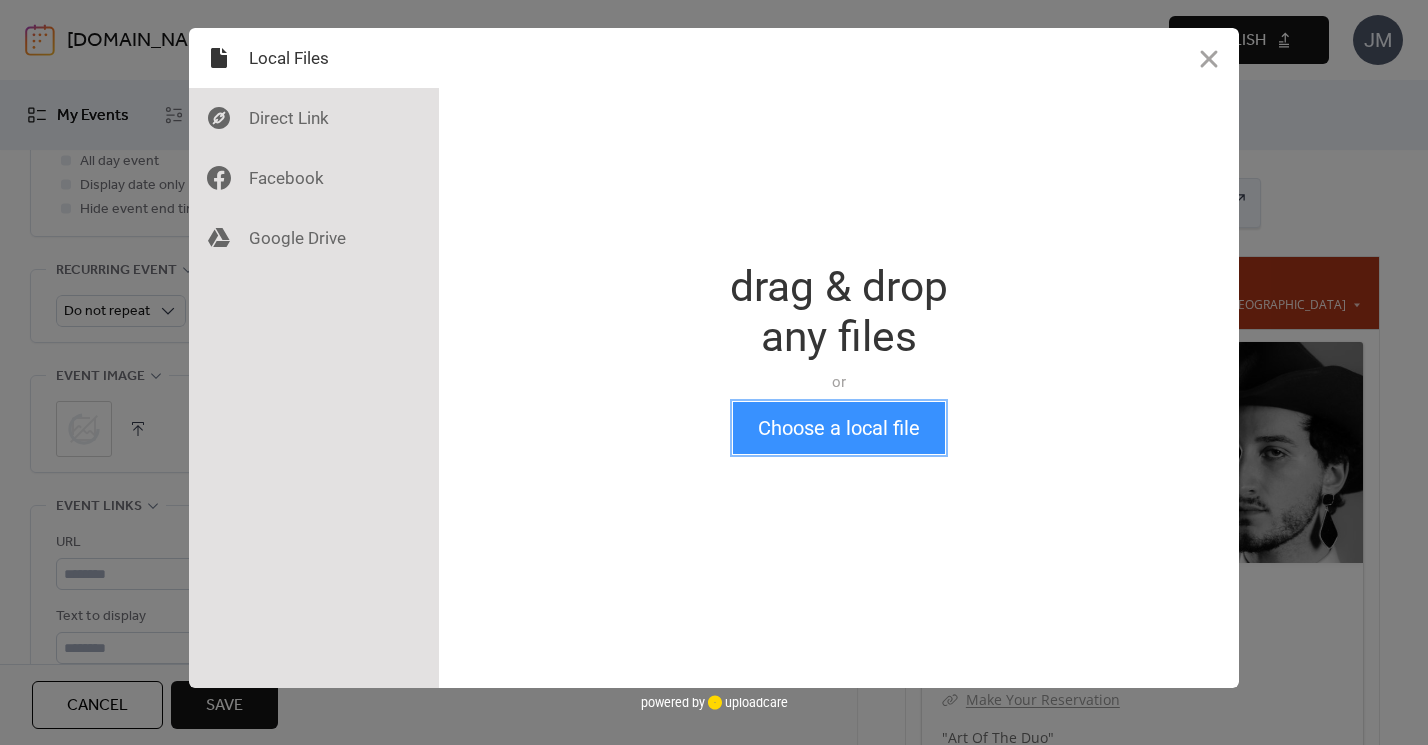 click on "Choose a local file" at bounding box center [839, 428] 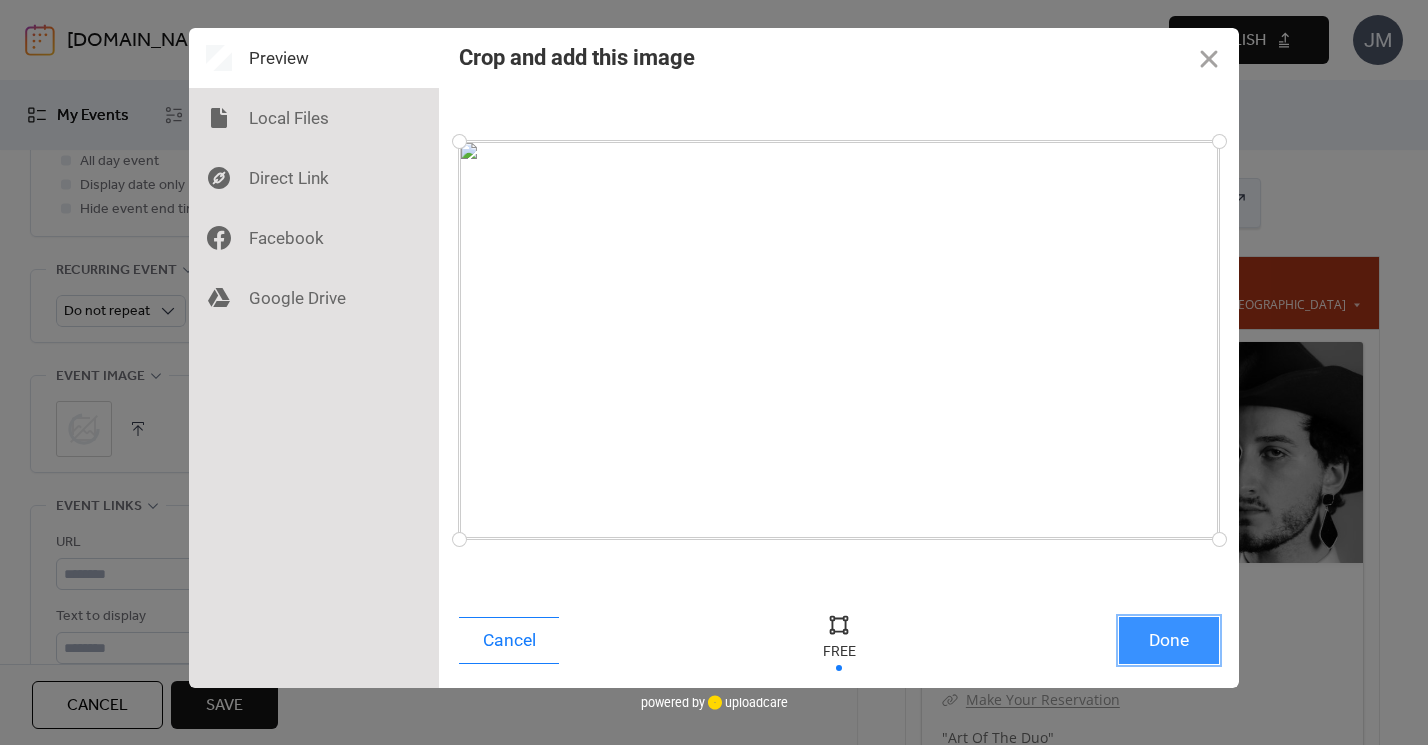 click on "Done" at bounding box center [1169, 640] 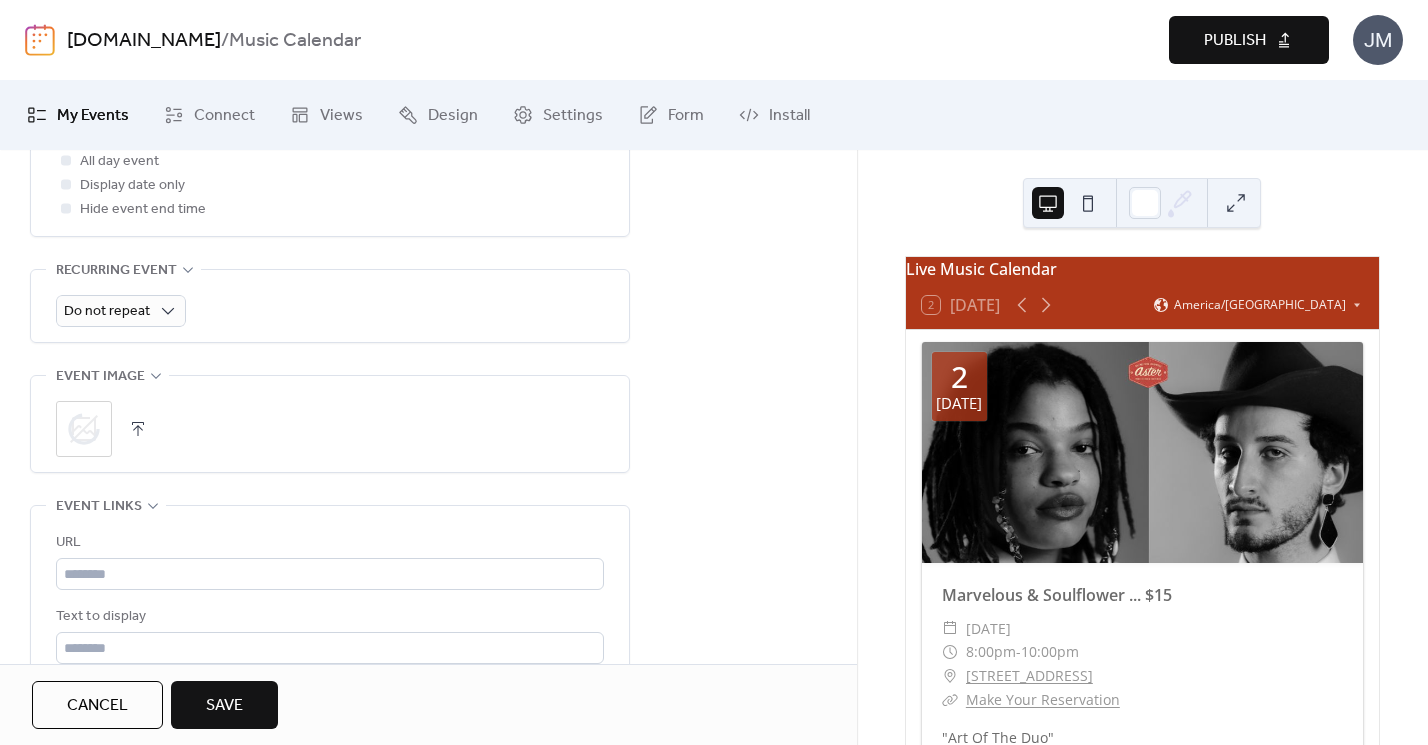 scroll, scrollTop: 885, scrollLeft: 0, axis: vertical 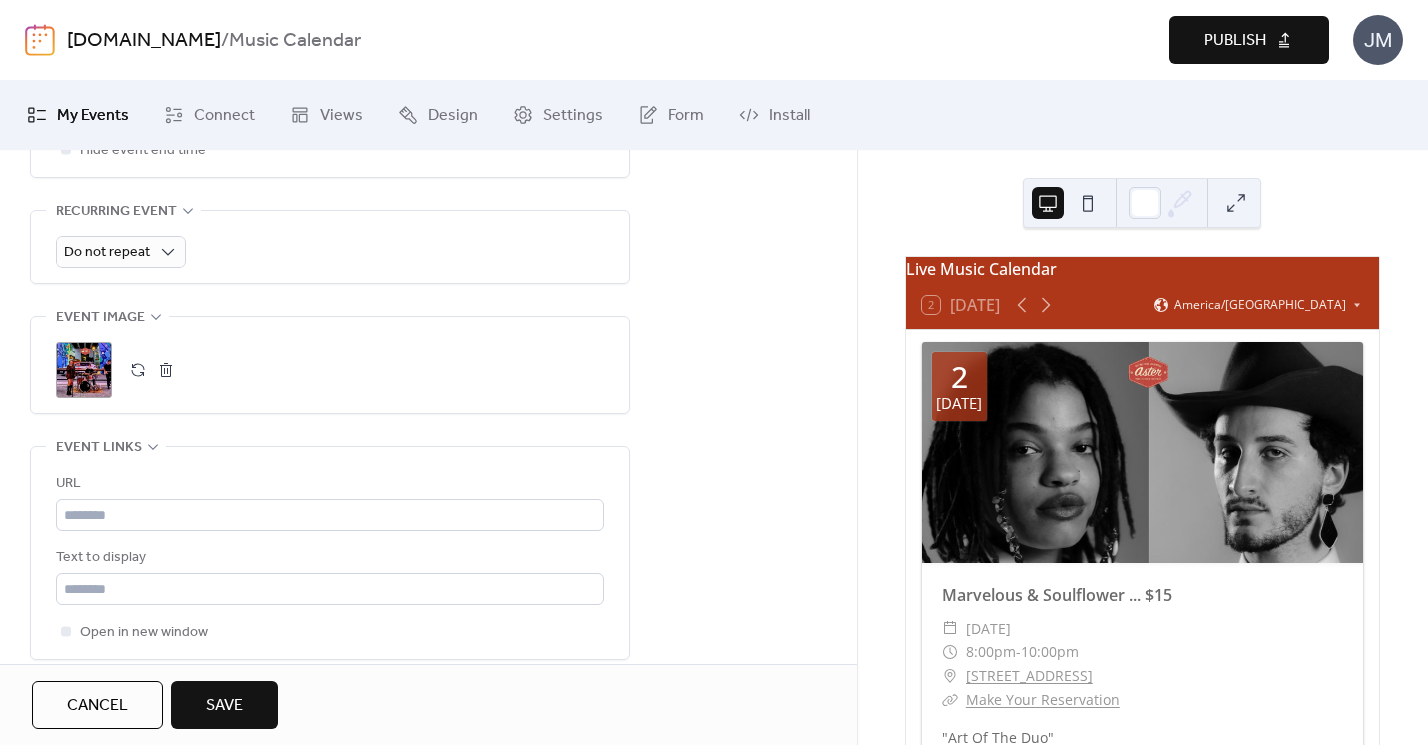 click on "Save" at bounding box center [224, 706] 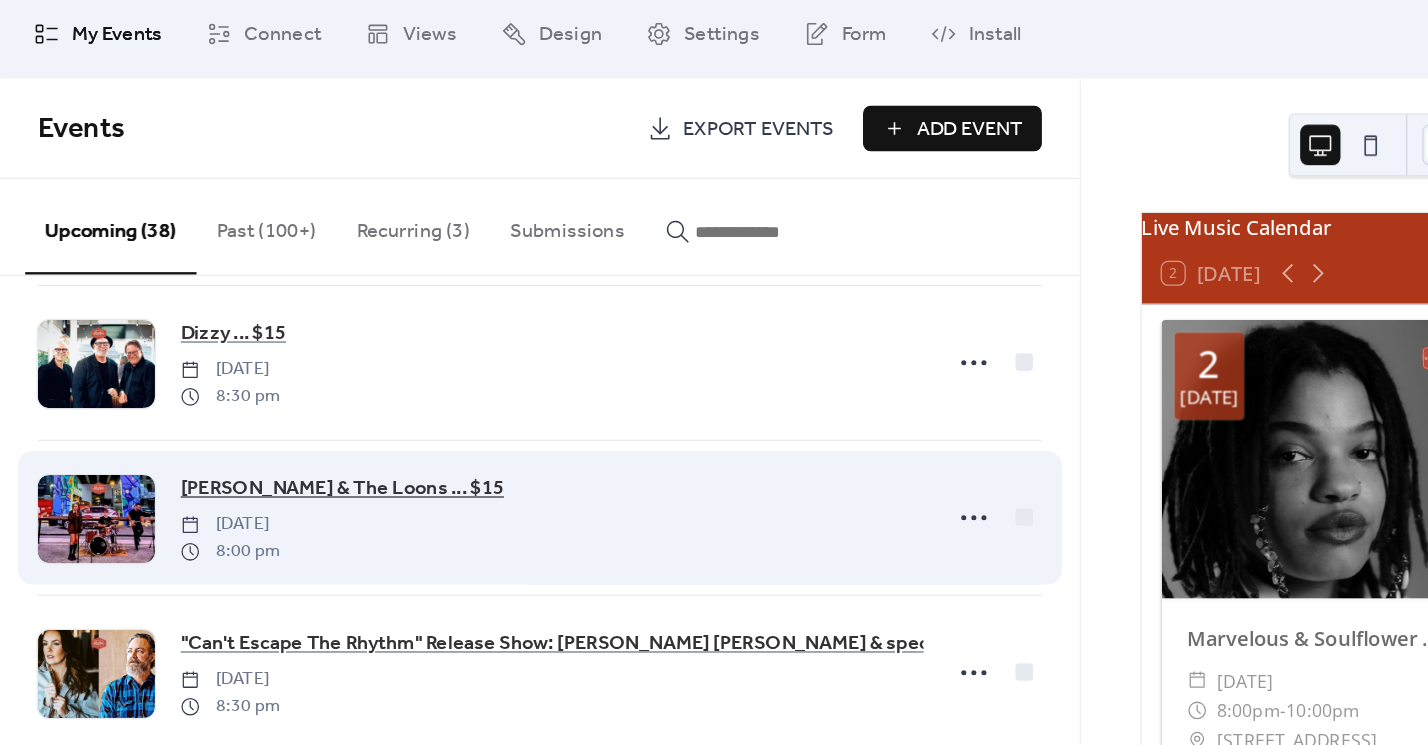 scroll, scrollTop: 2635, scrollLeft: 0, axis: vertical 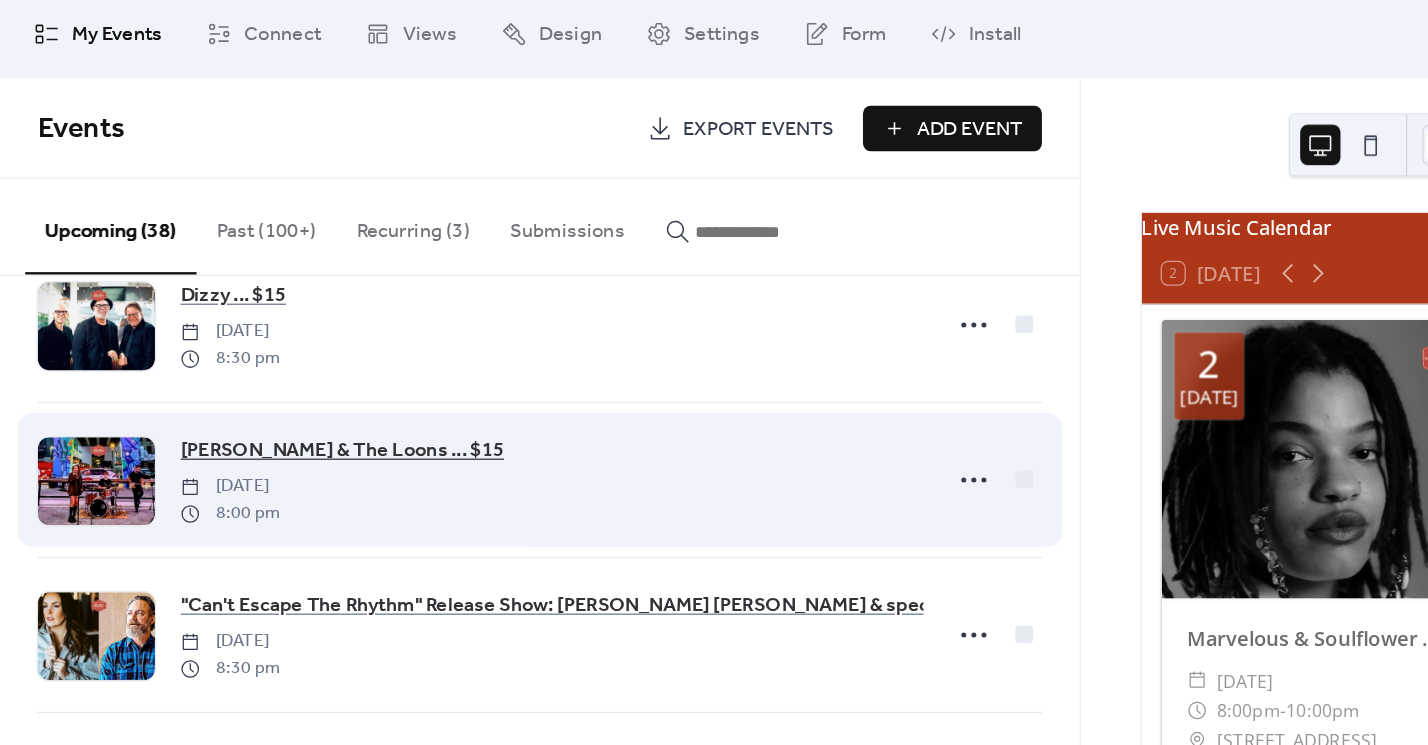 click on "[PERSON_NAME] & The Loons ... $15" at bounding box center (271, 446) 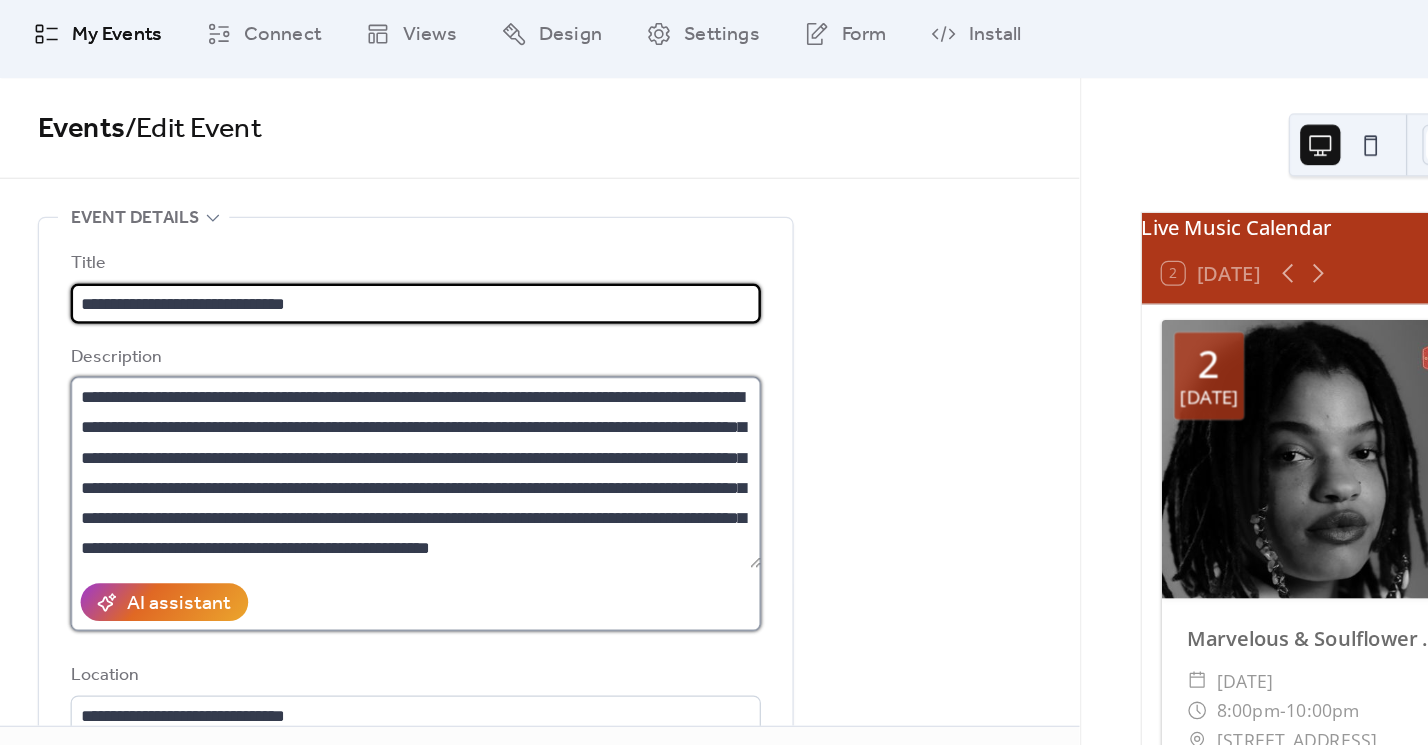 click on "**********" at bounding box center (330, 463) 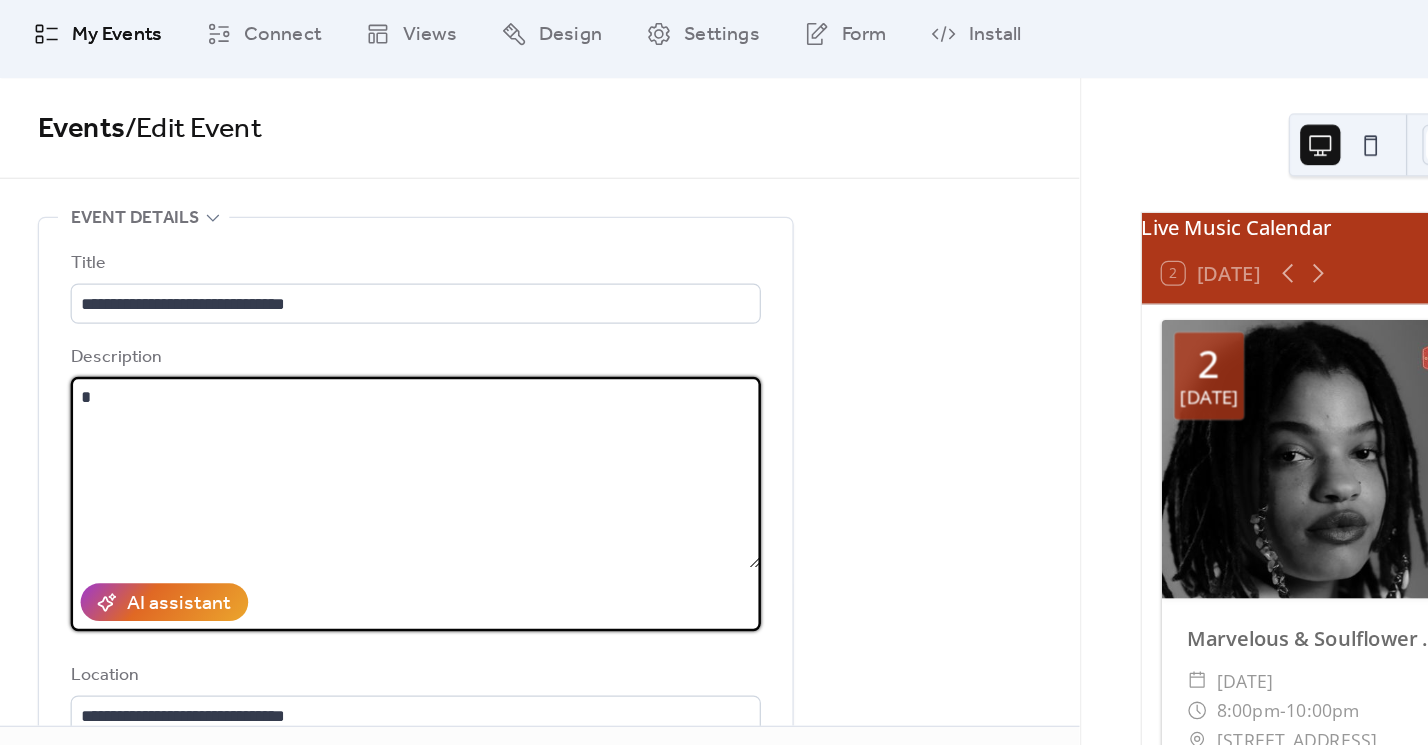 type on "**********" 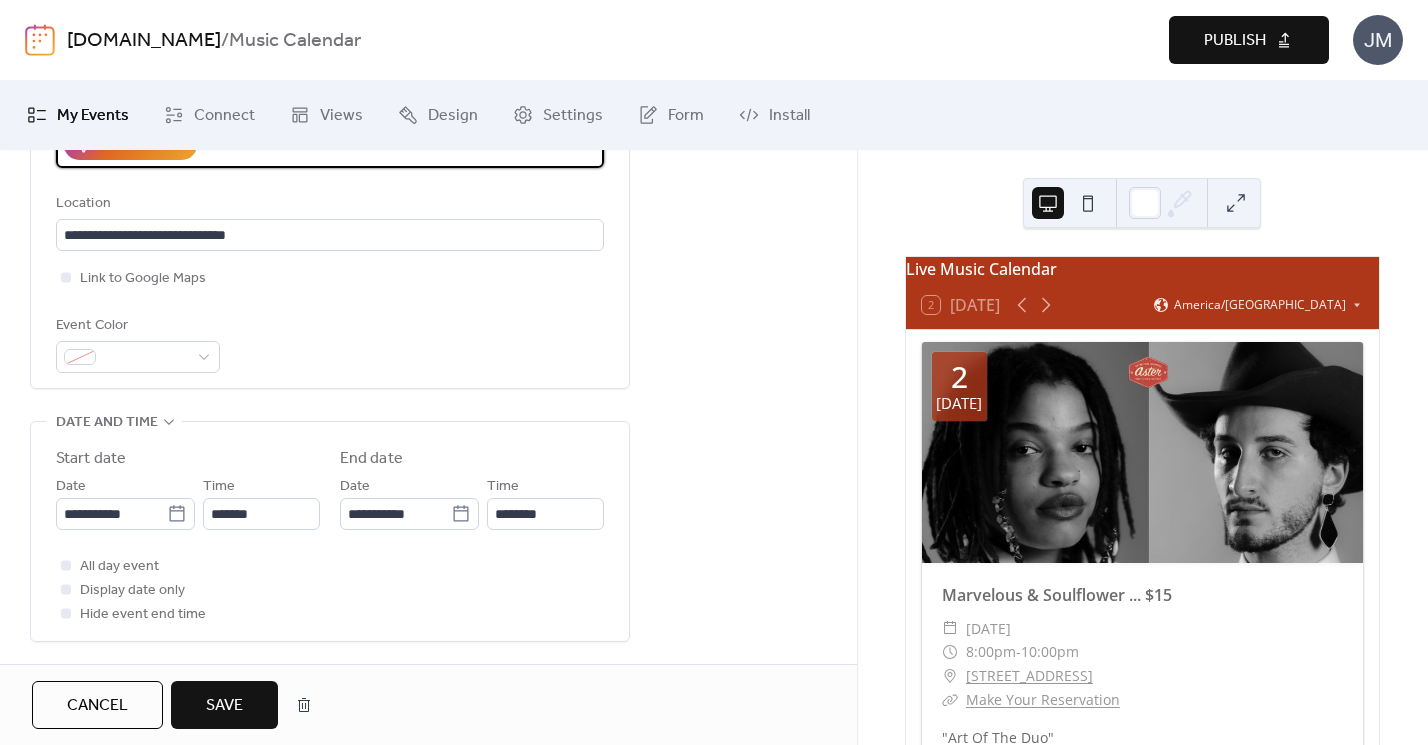 scroll, scrollTop: 501, scrollLeft: 0, axis: vertical 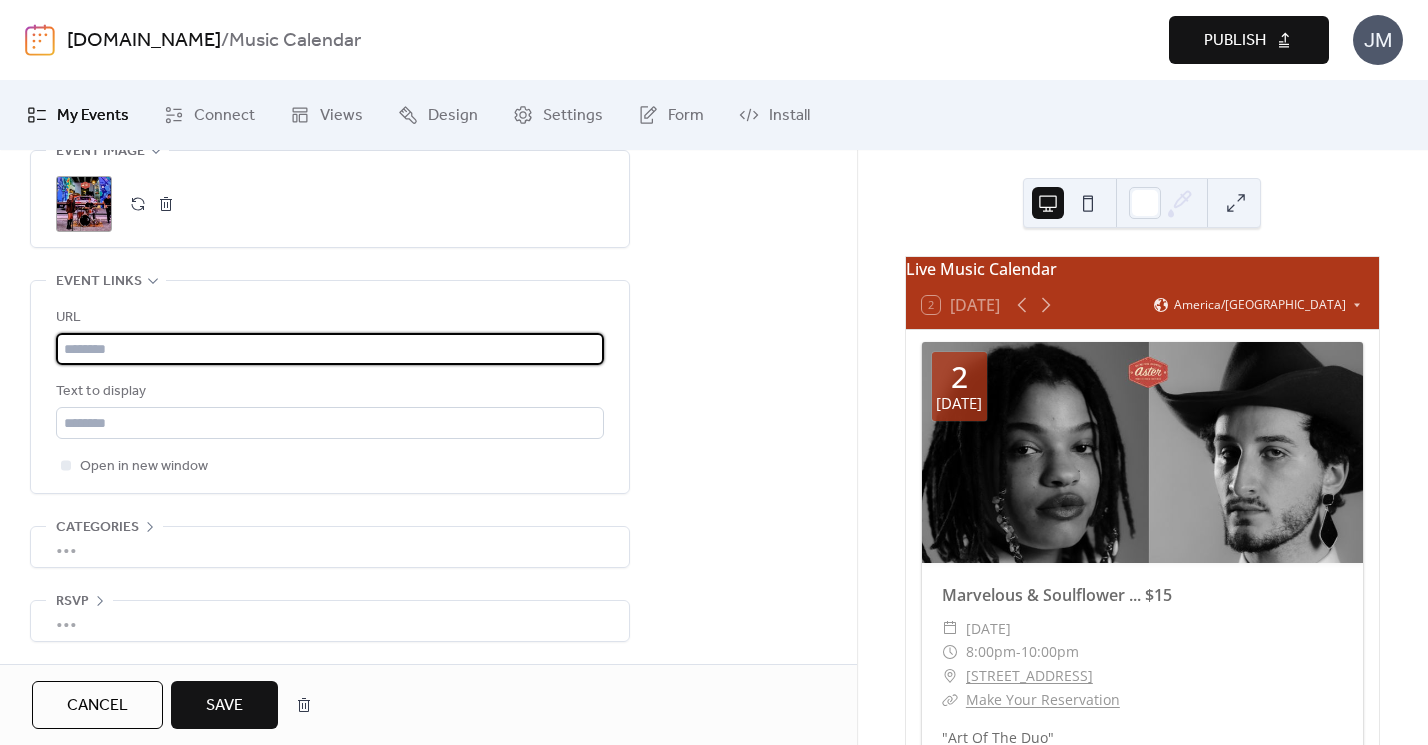 click at bounding box center [330, 349] 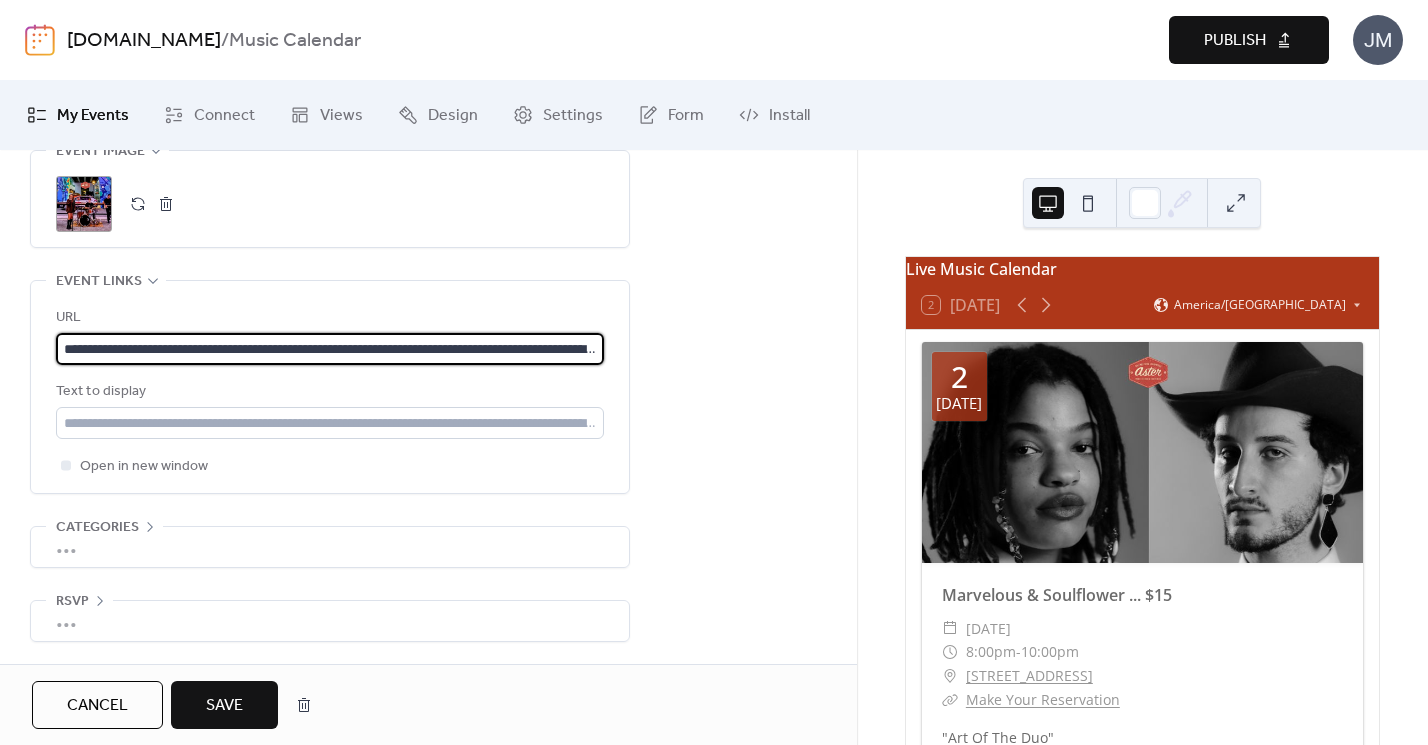 scroll, scrollTop: 0, scrollLeft: 412, axis: horizontal 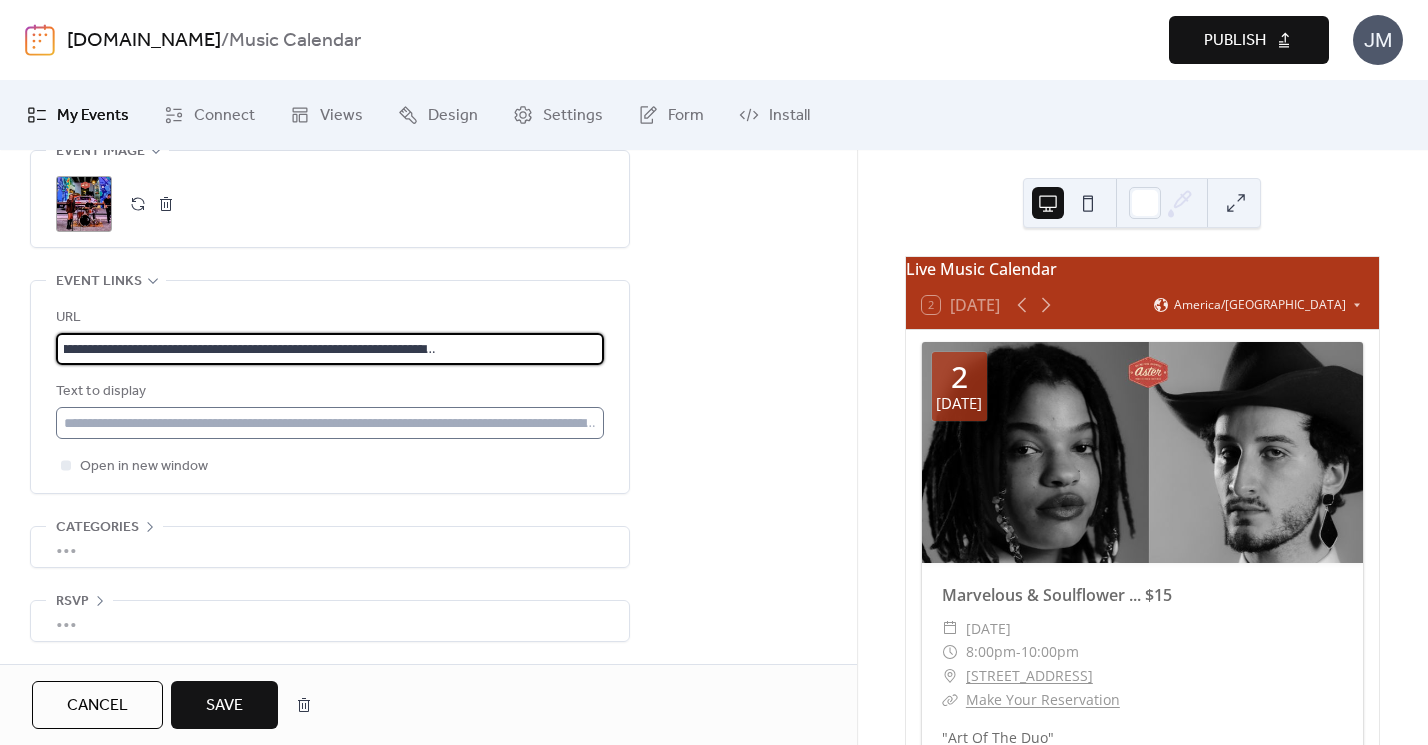 type on "**********" 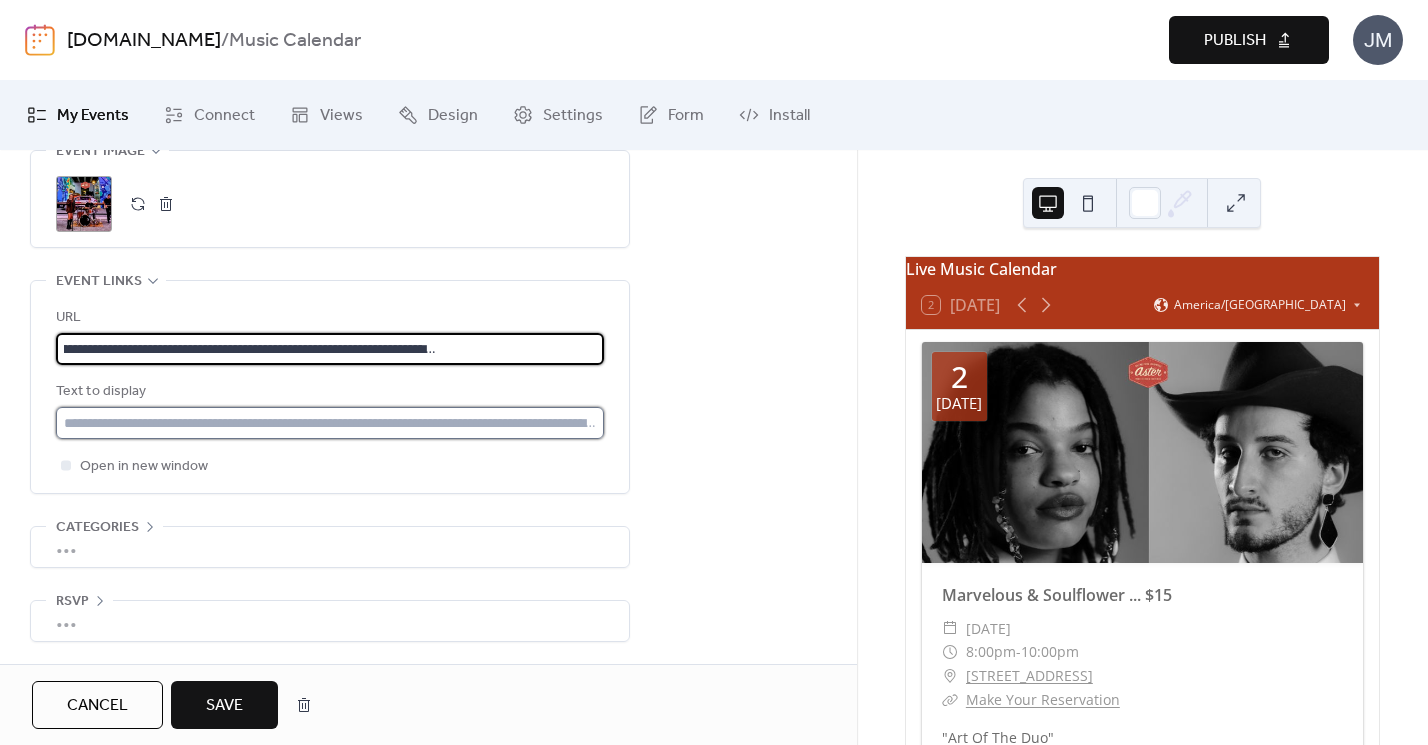 click at bounding box center (330, 423) 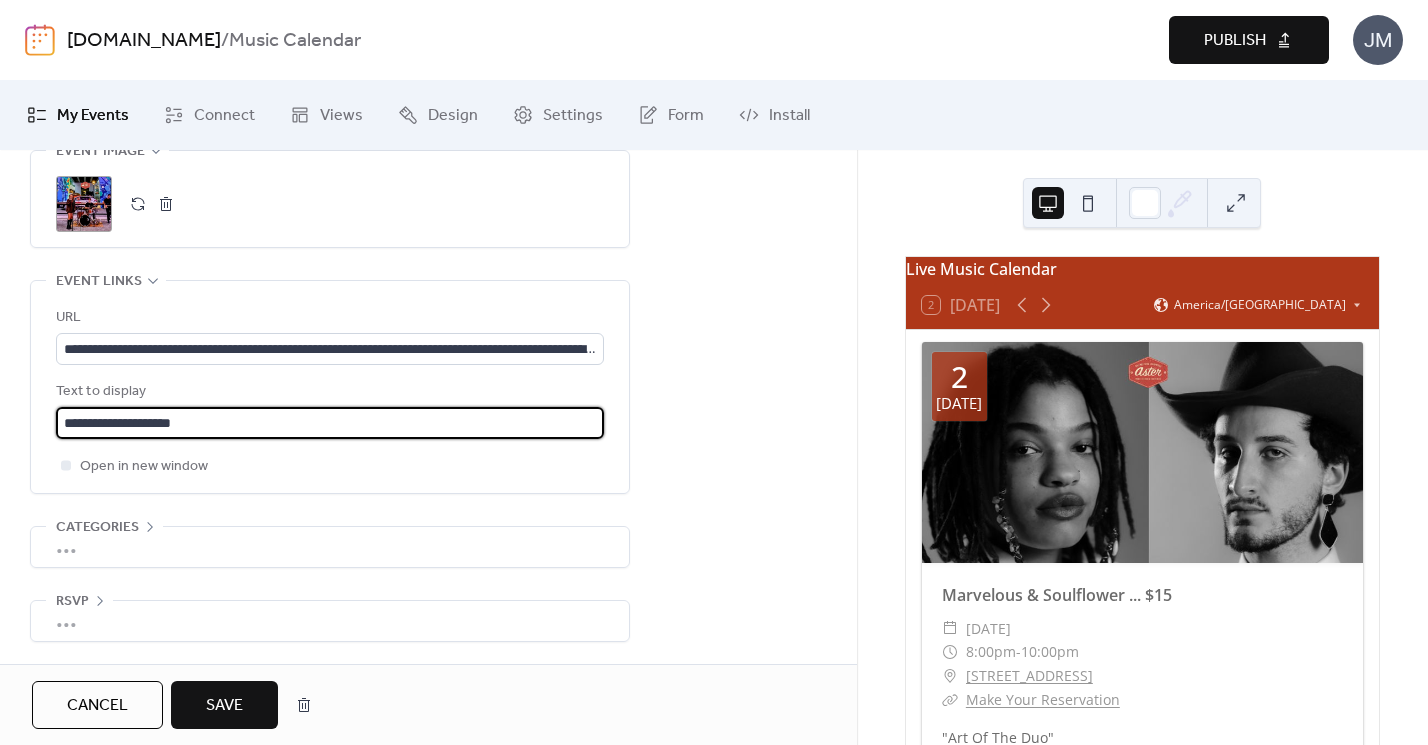 type on "**********" 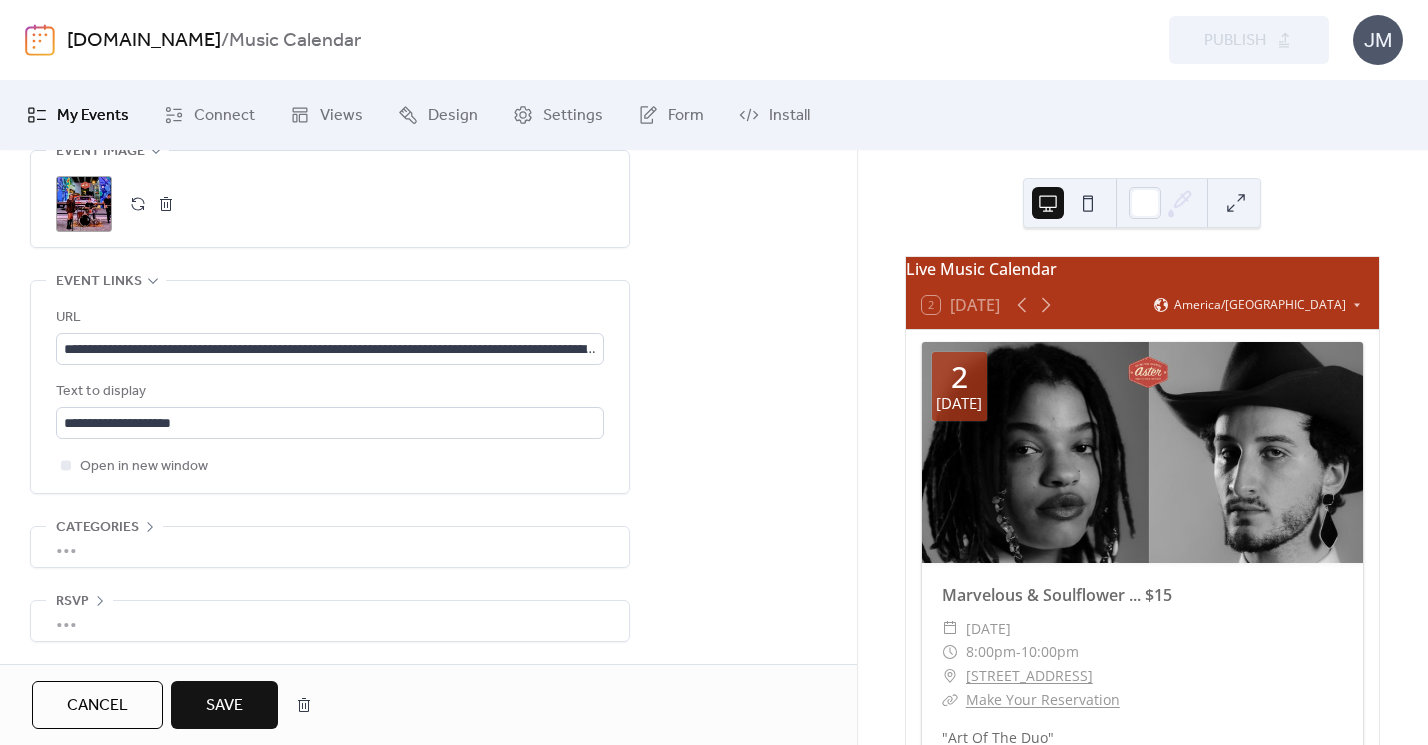 click on "Save" at bounding box center [224, 706] 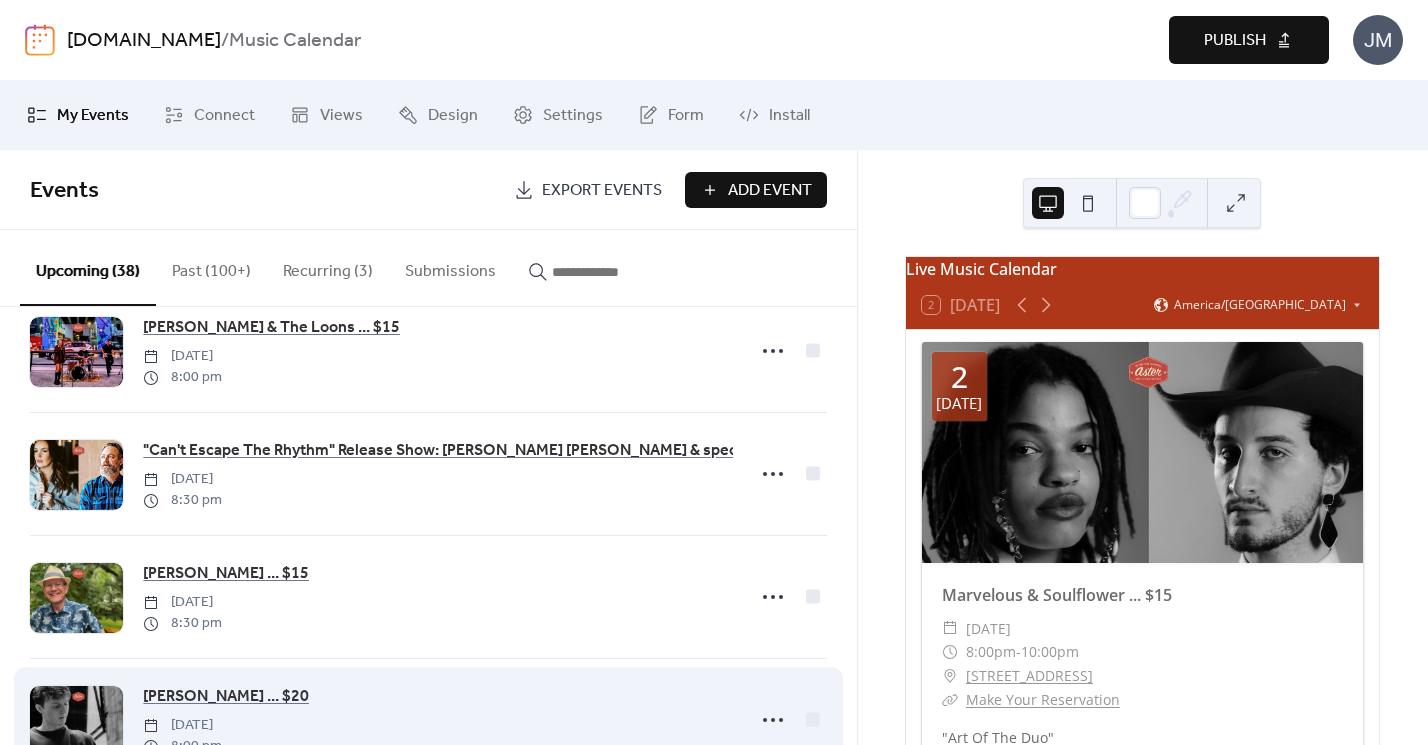 scroll, scrollTop: 2870, scrollLeft: 0, axis: vertical 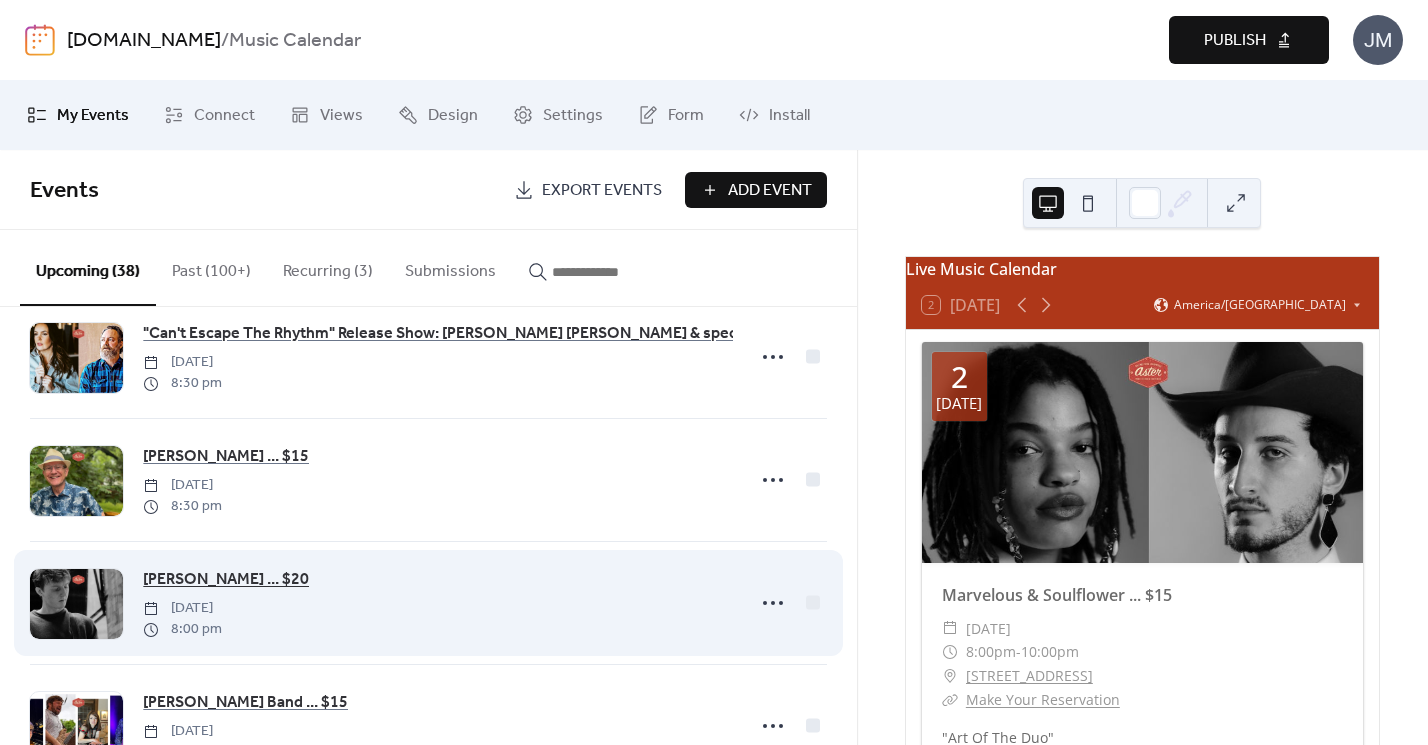 click on "[PERSON_NAME] ... $20" at bounding box center [226, 580] 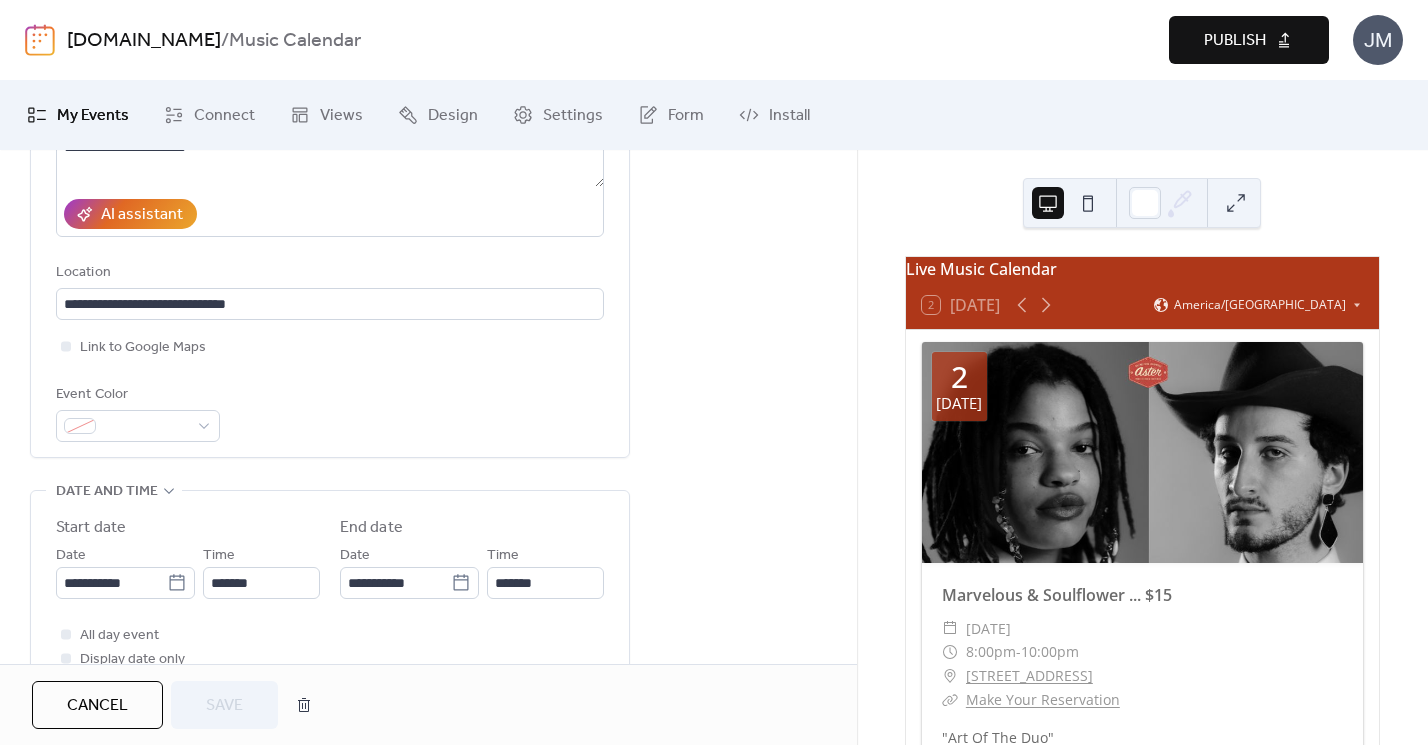 scroll, scrollTop: 877, scrollLeft: 0, axis: vertical 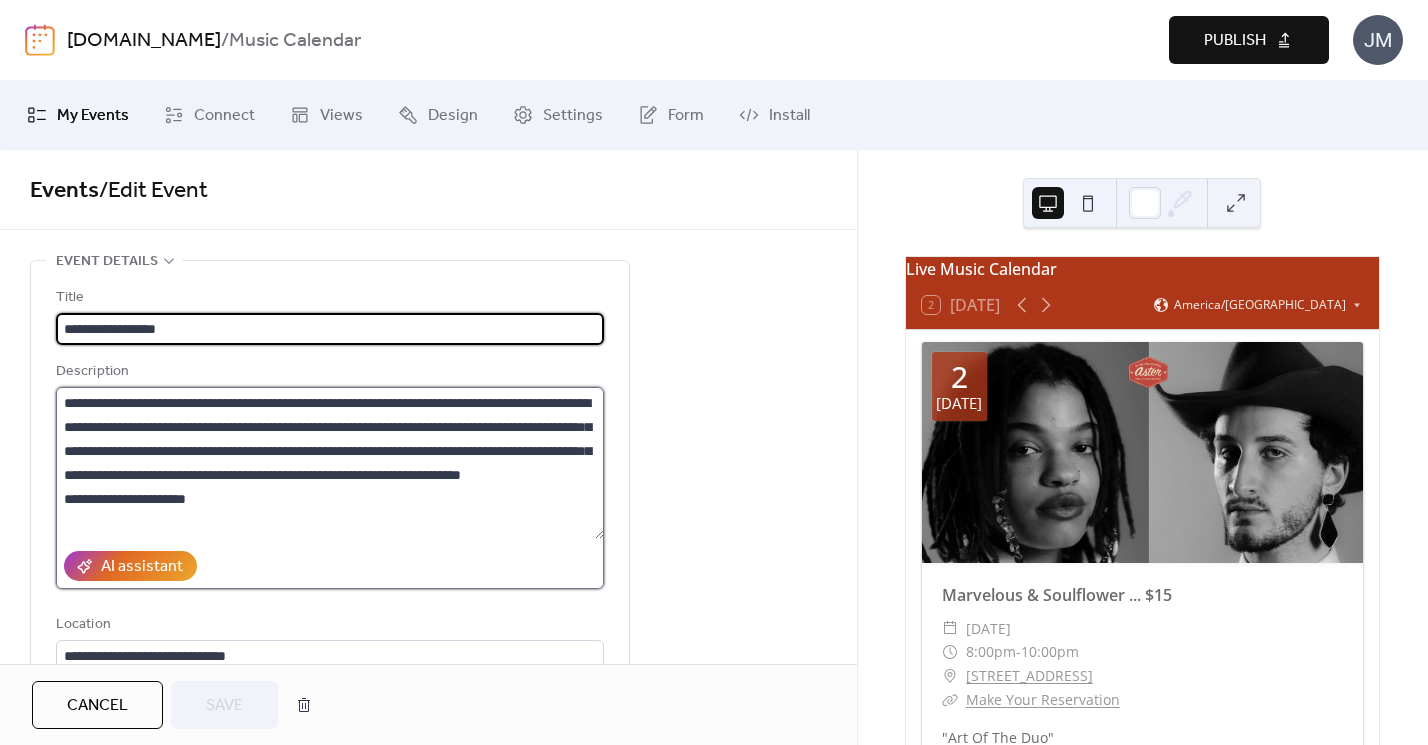 click on "**********" at bounding box center (330, 463) 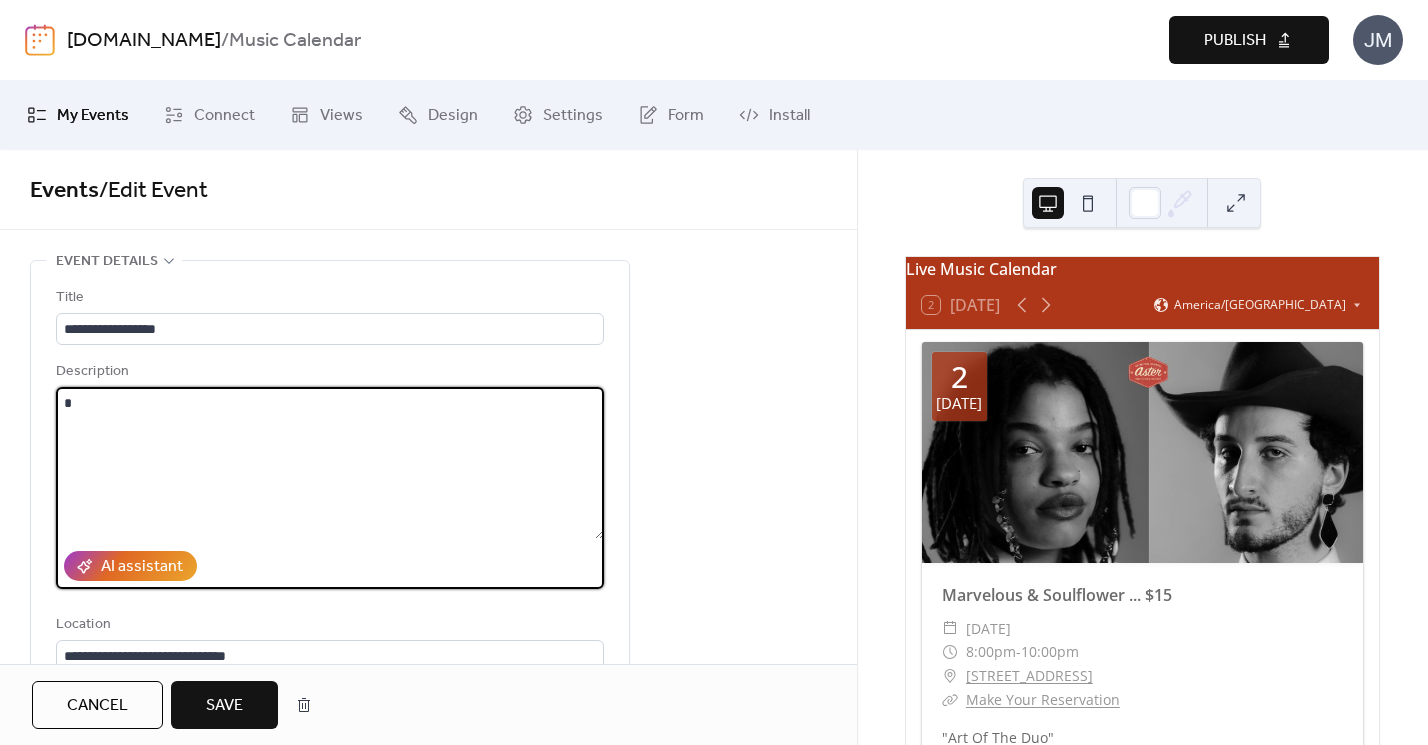 type on "**********" 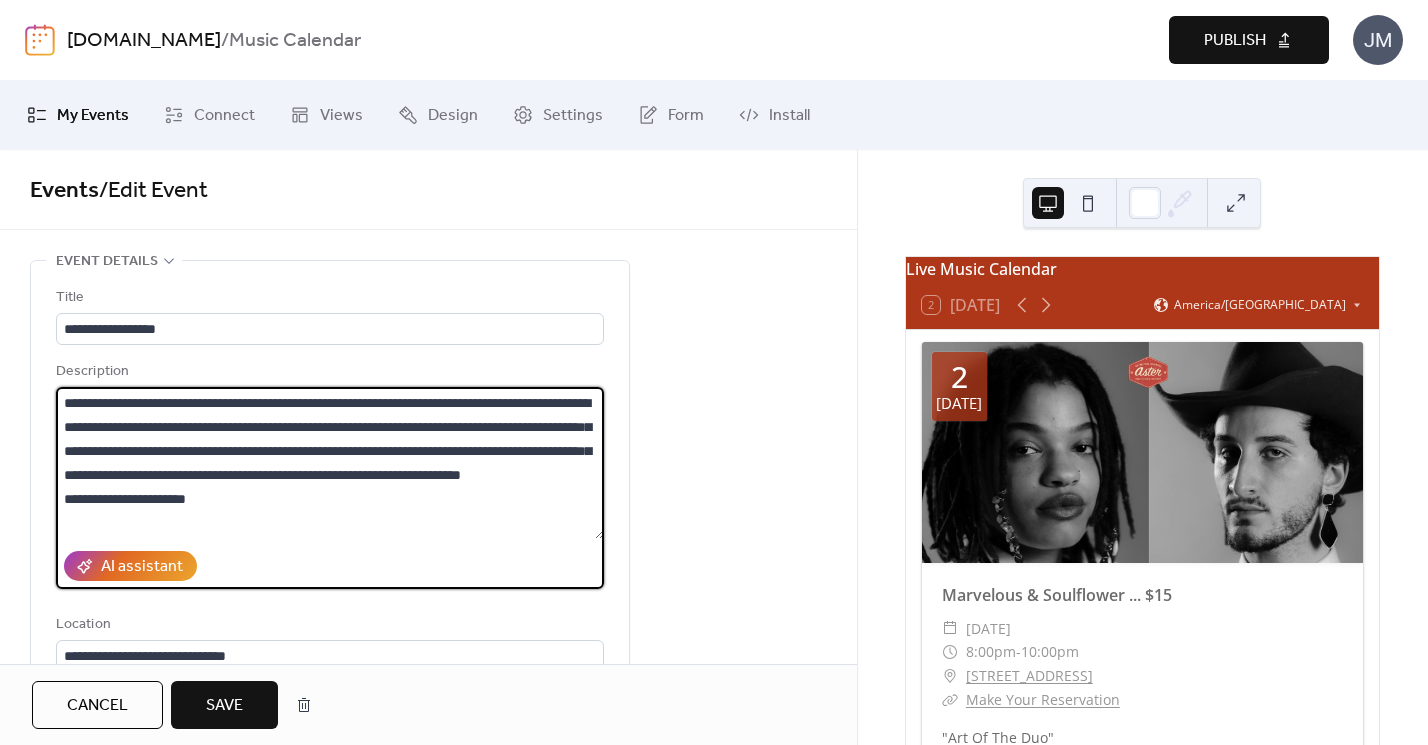click on "**********" at bounding box center [330, 463] 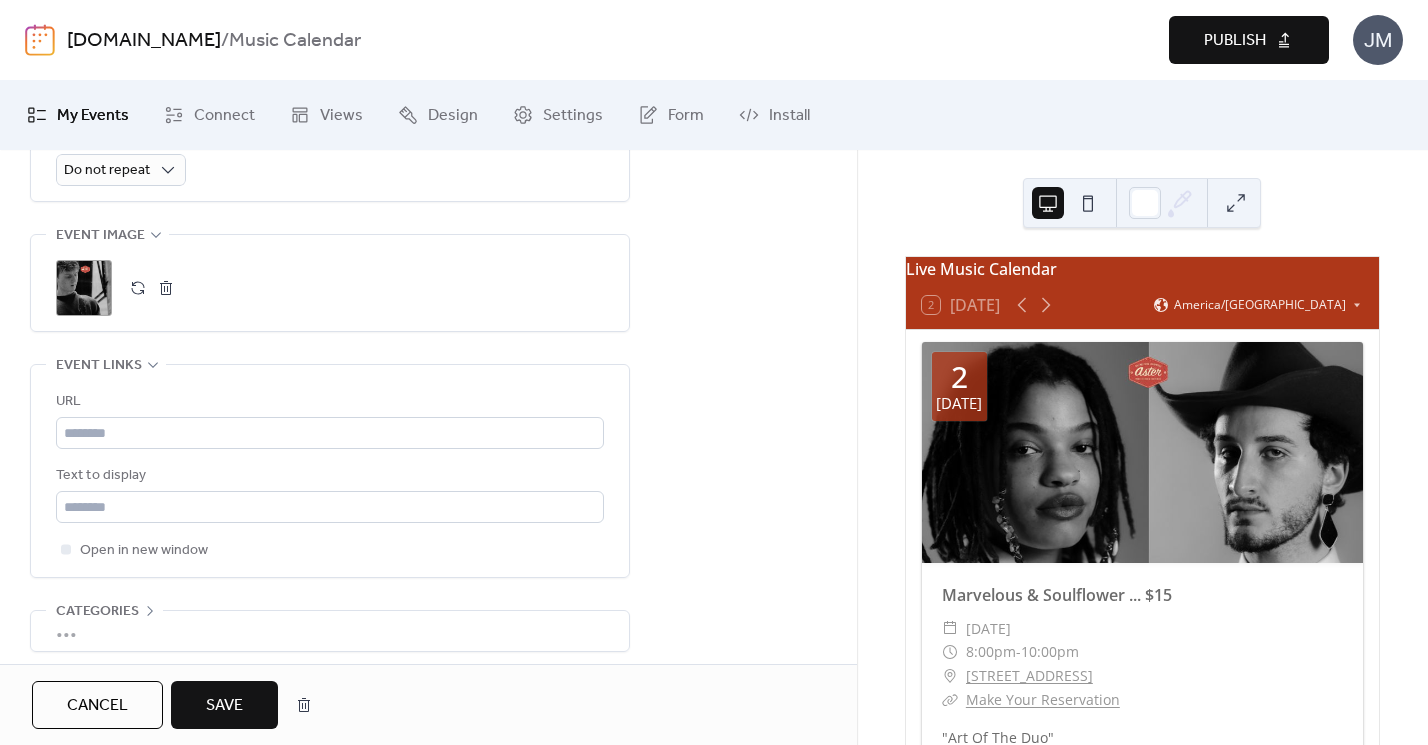 scroll, scrollTop: 1011, scrollLeft: 0, axis: vertical 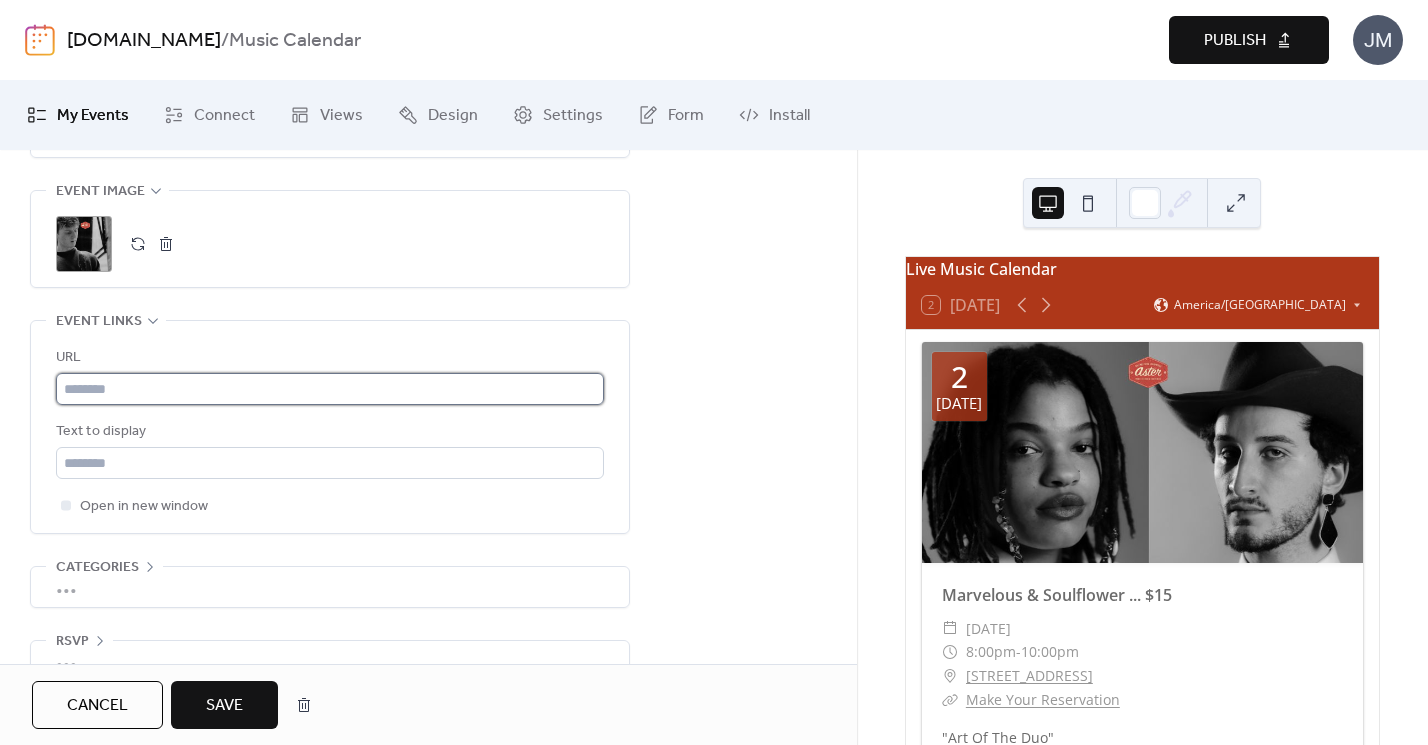 click at bounding box center (330, 389) 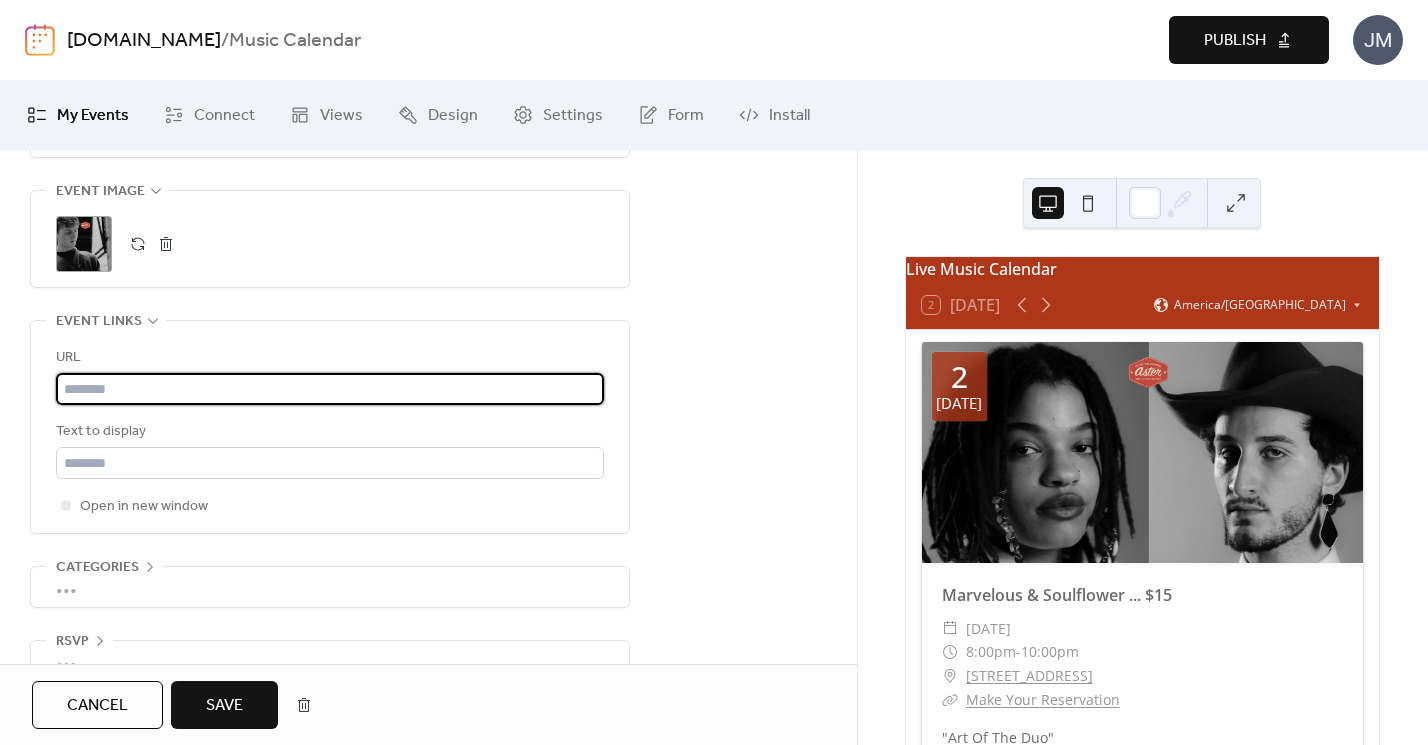 paste on "**********" 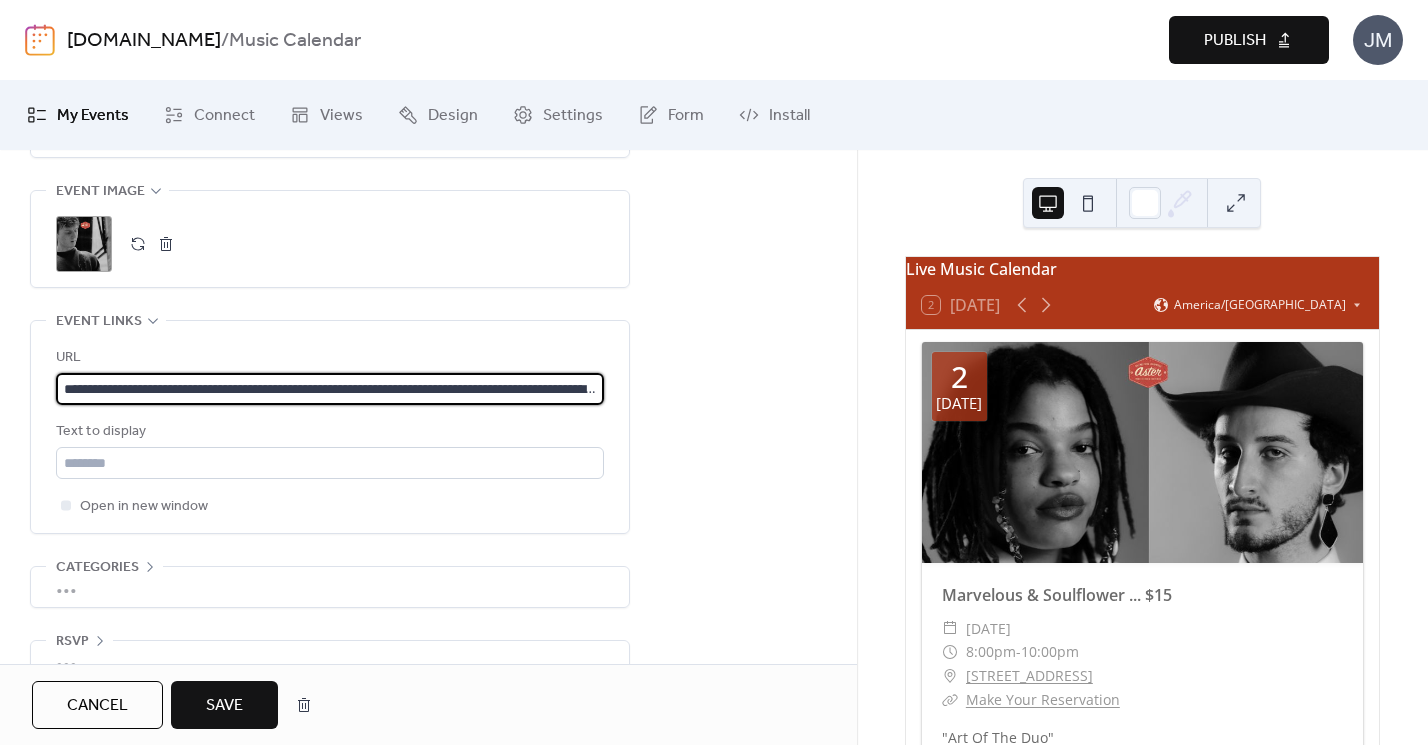 scroll, scrollTop: 0, scrollLeft: 1273, axis: horizontal 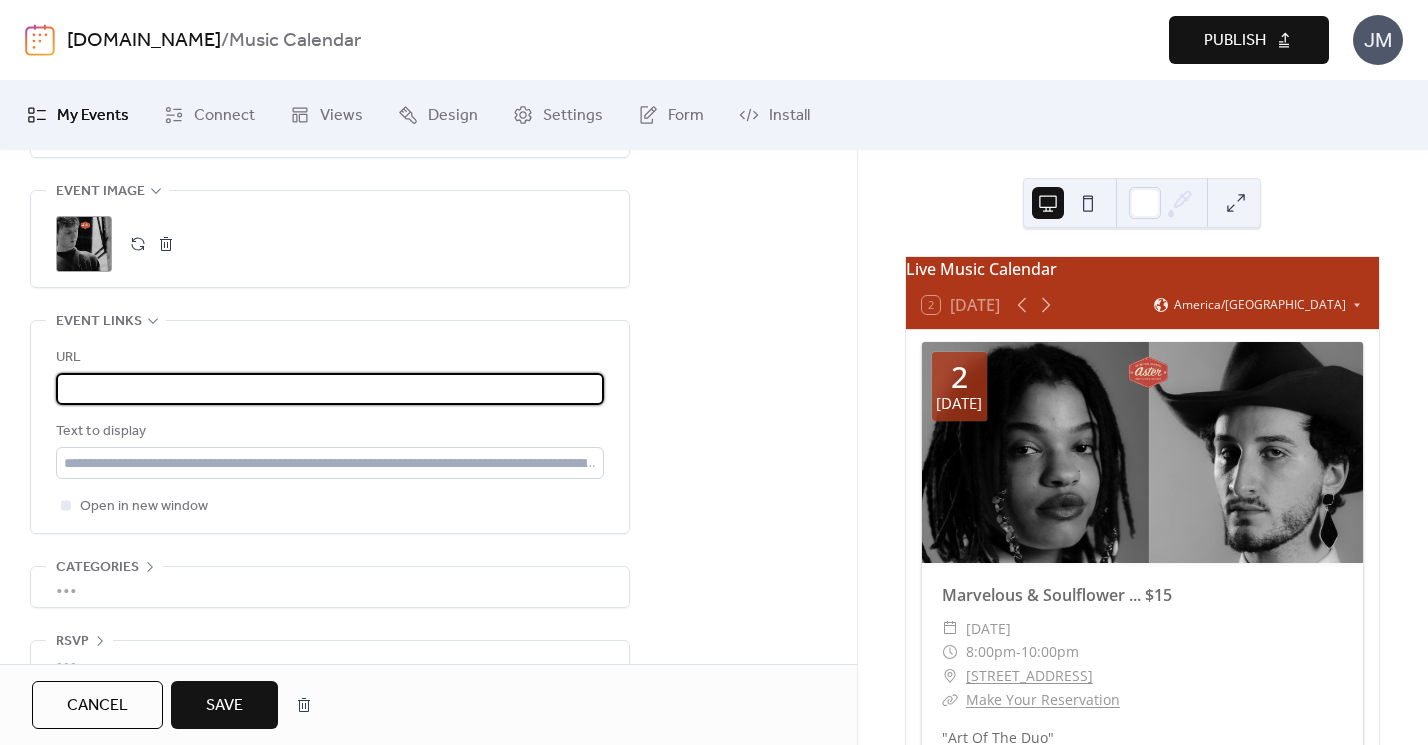type on "**********" 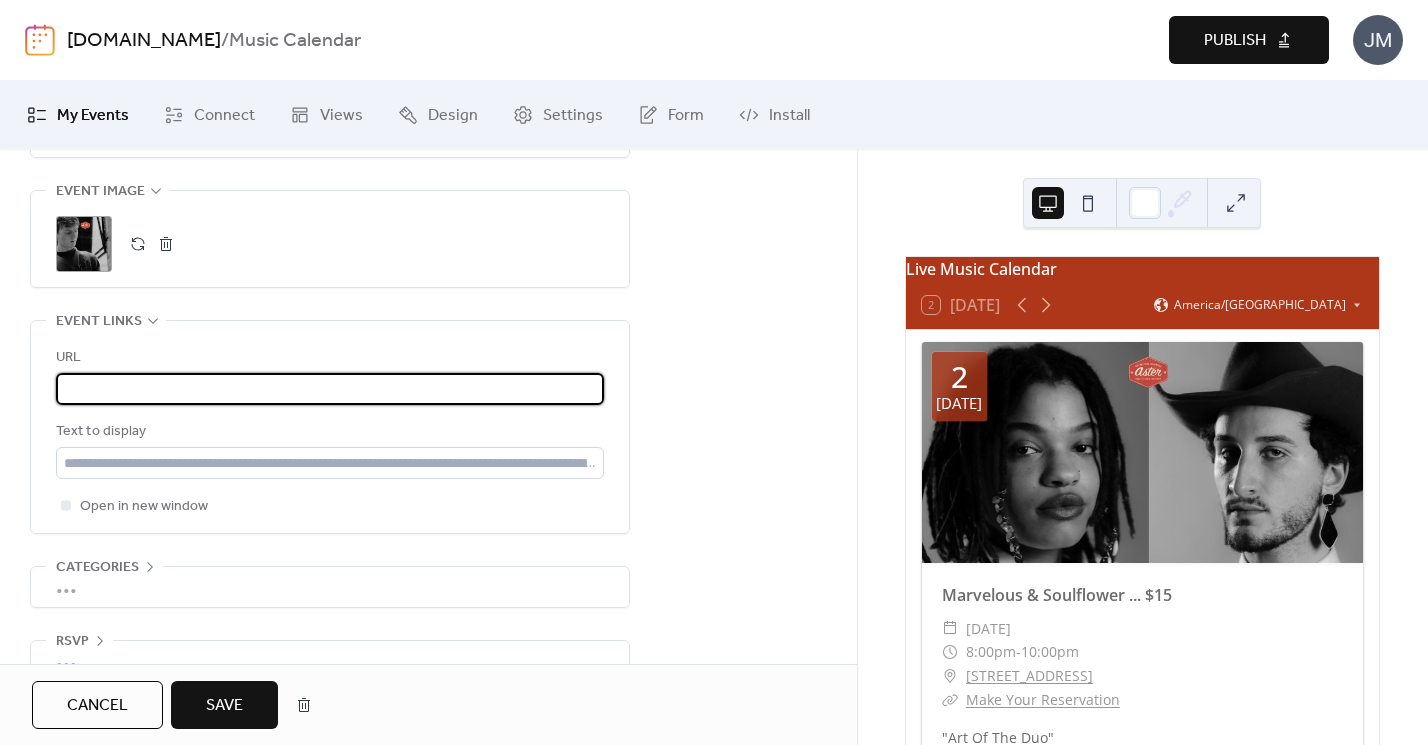 click on "**********" at bounding box center [330, 389] 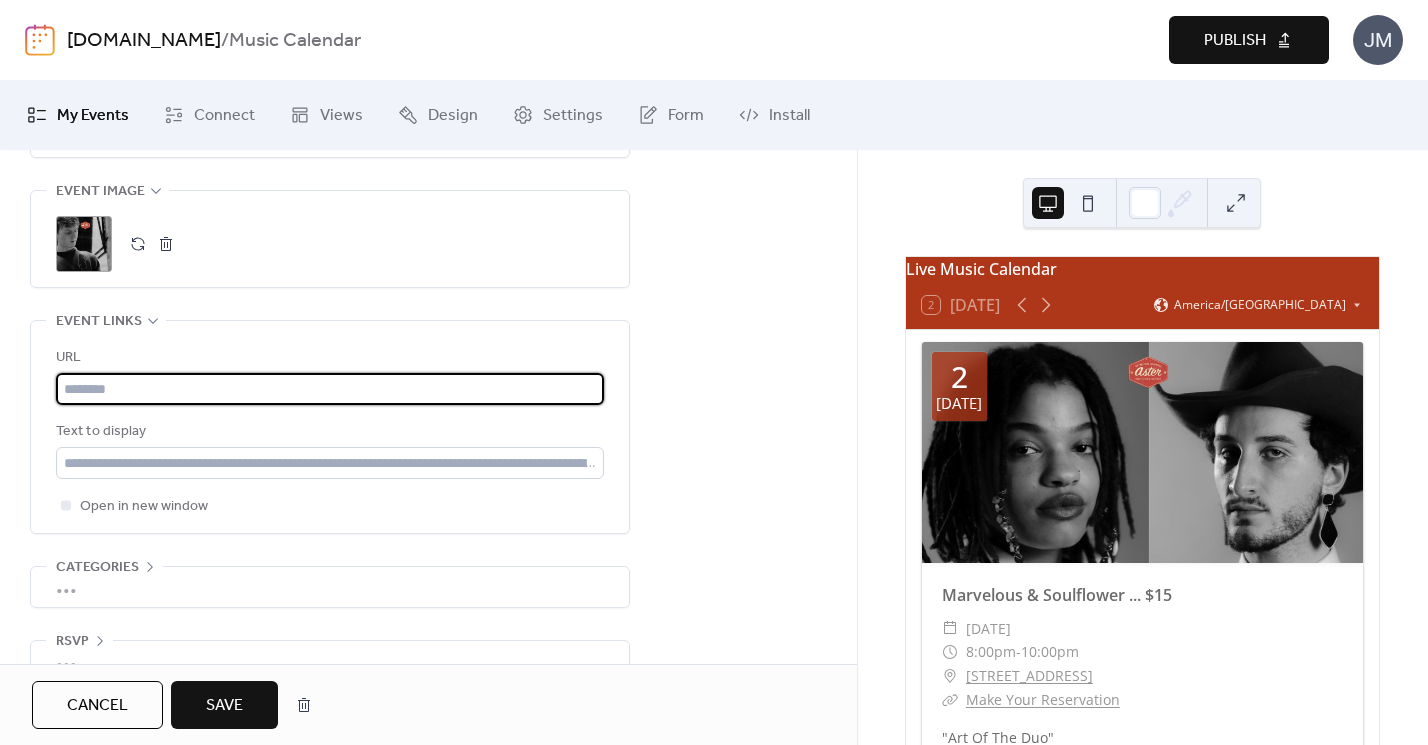 scroll, scrollTop: 0, scrollLeft: 0, axis: both 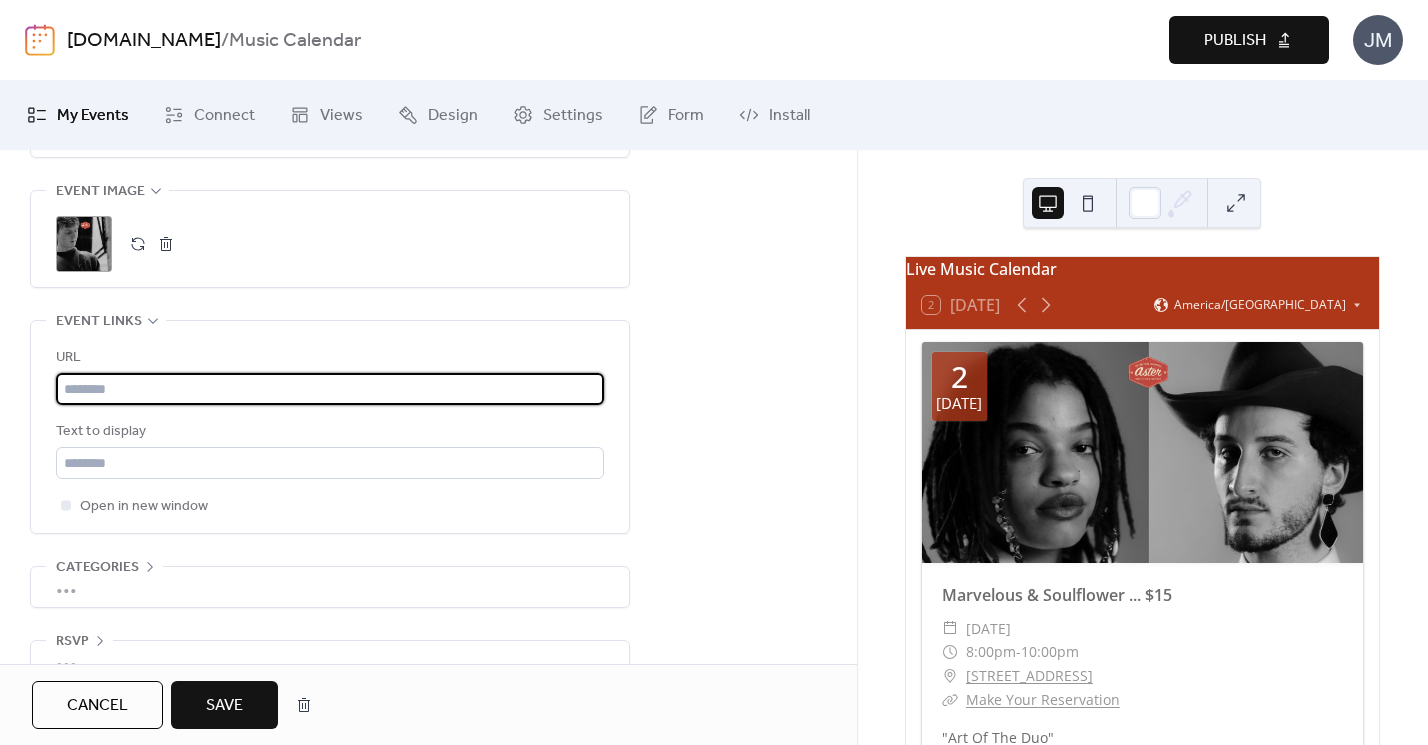 paste on "**********" 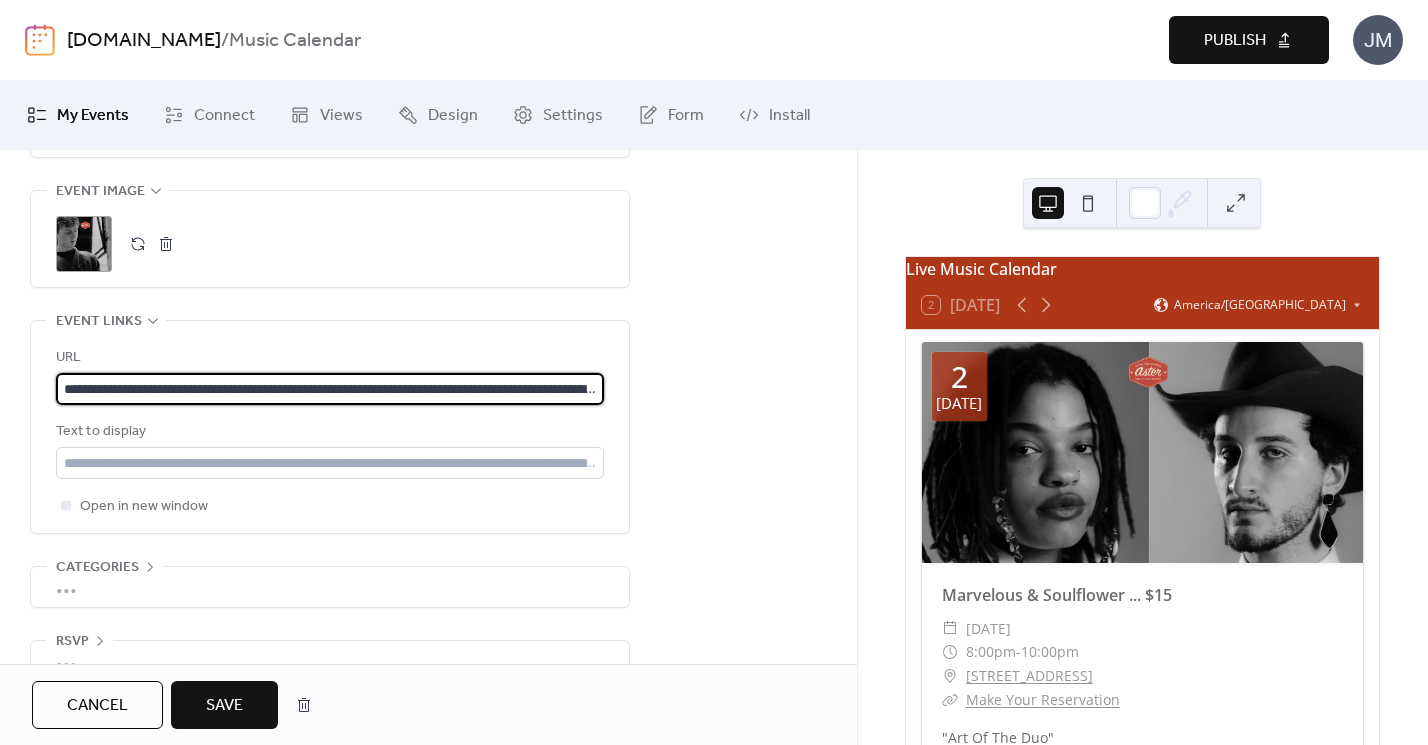 scroll, scrollTop: 0, scrollLeft: 343, axis: horizontal 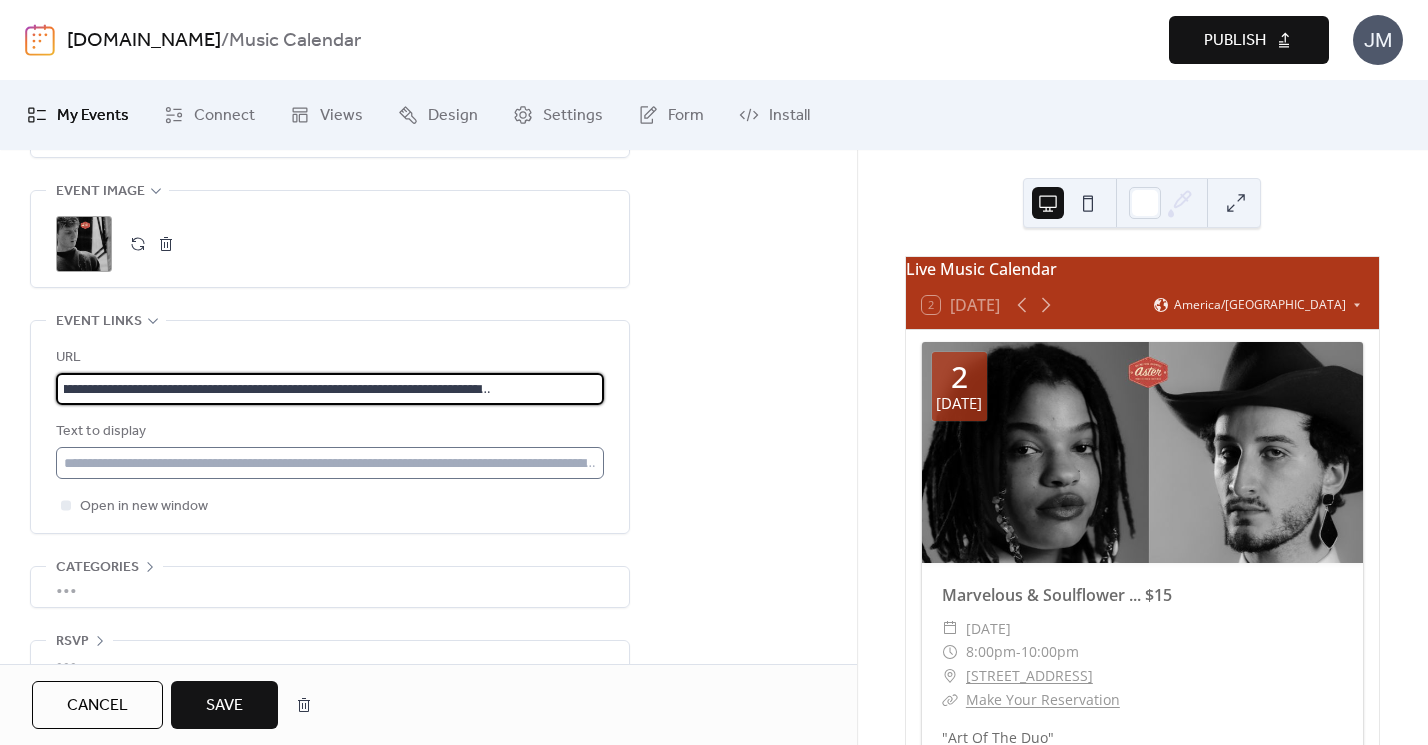 type on "**********" 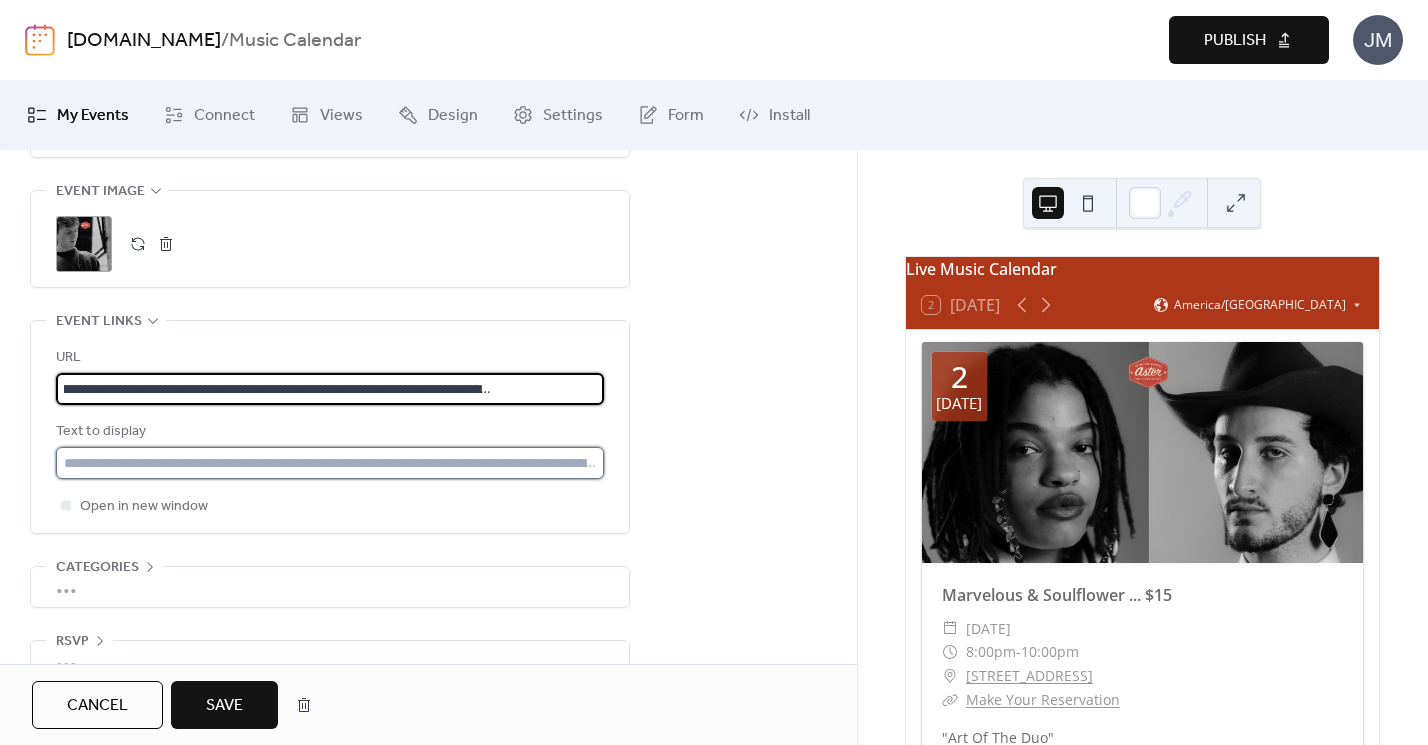 click at bounding box center [330, 463] 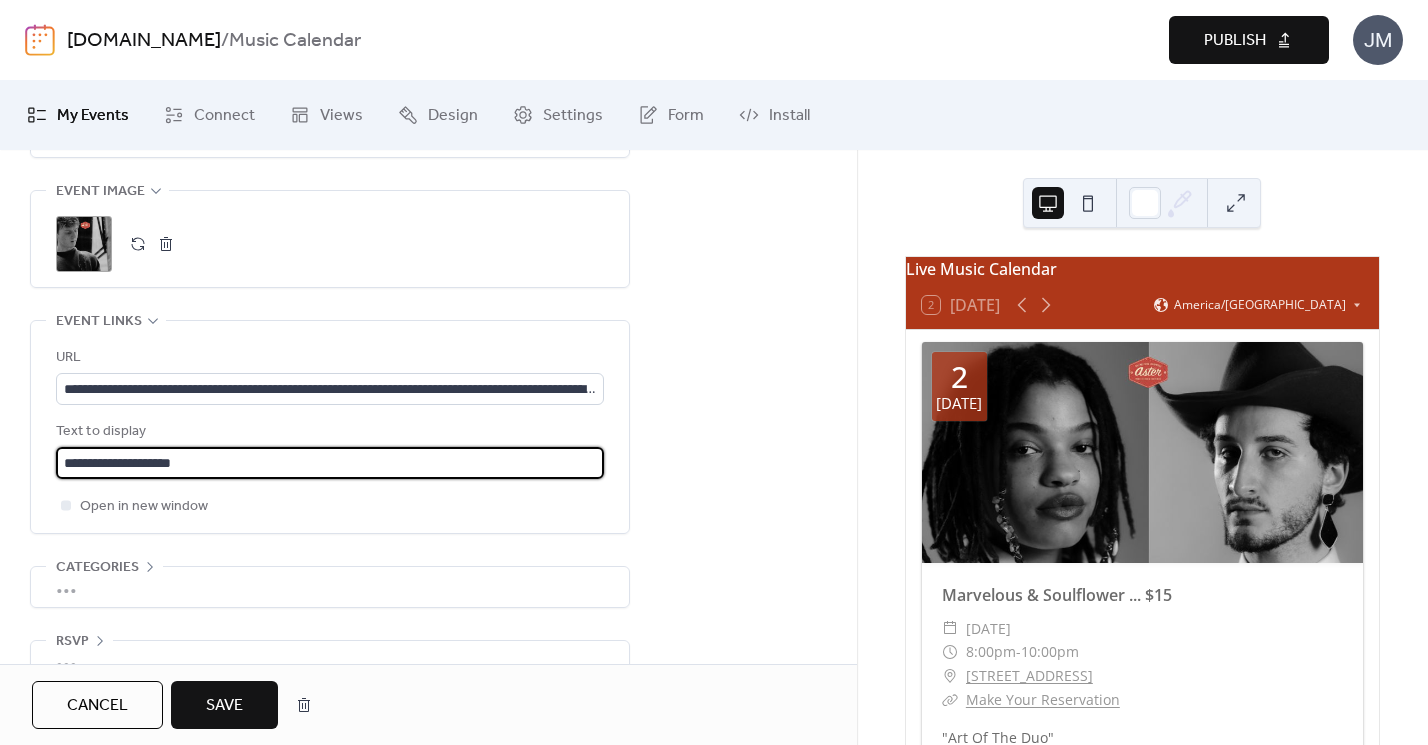type on "**********" 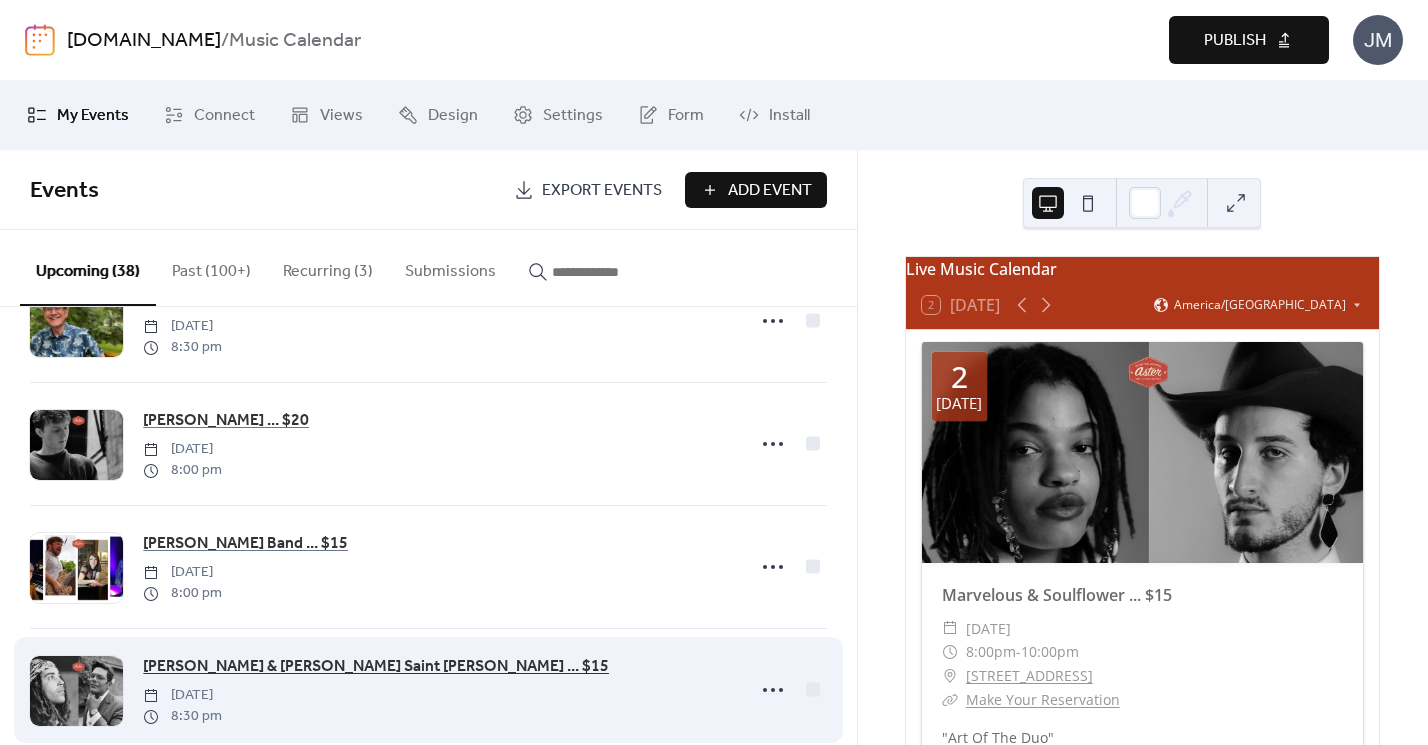 scroll, scrollTop: 3027, scrollLeft: 0, axis: vertical 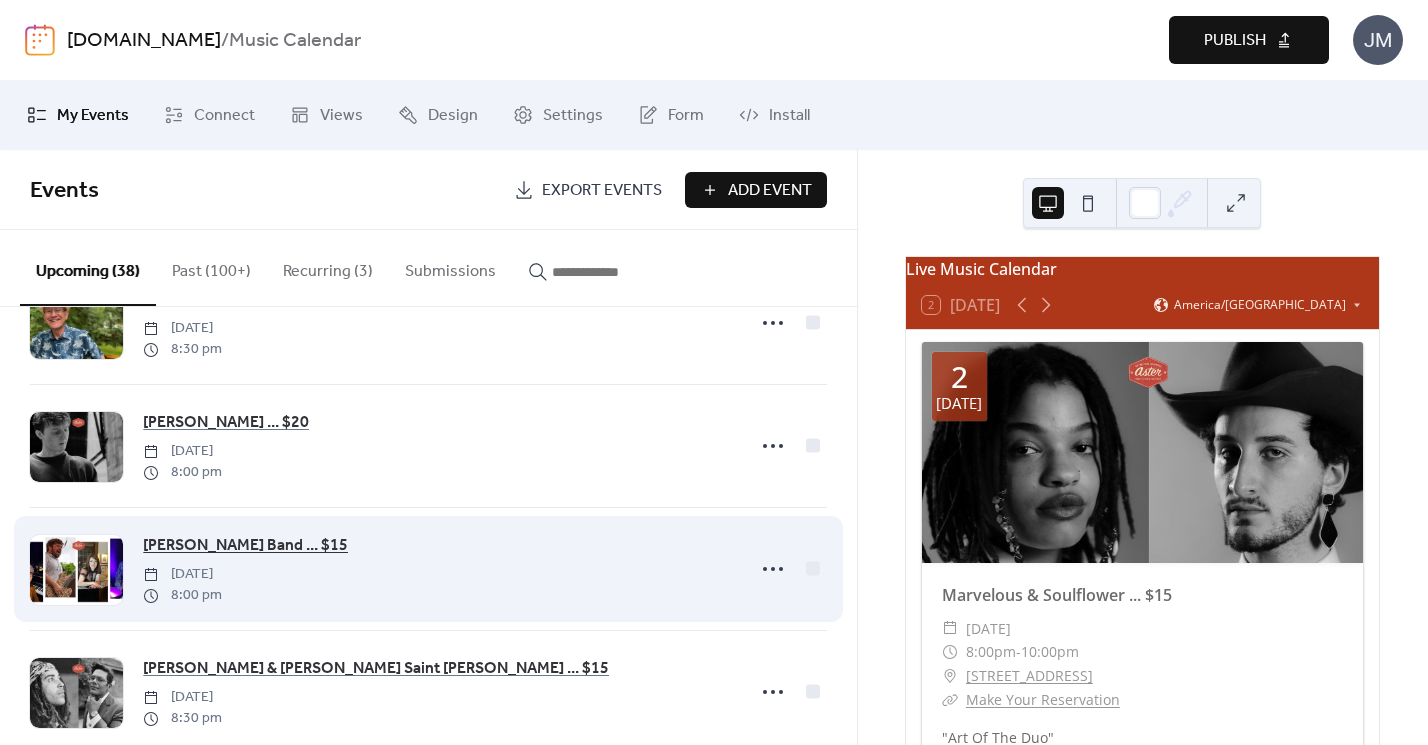 click on "[PERSON_NAME] Band ... $15" at bounding box center (245, 546) 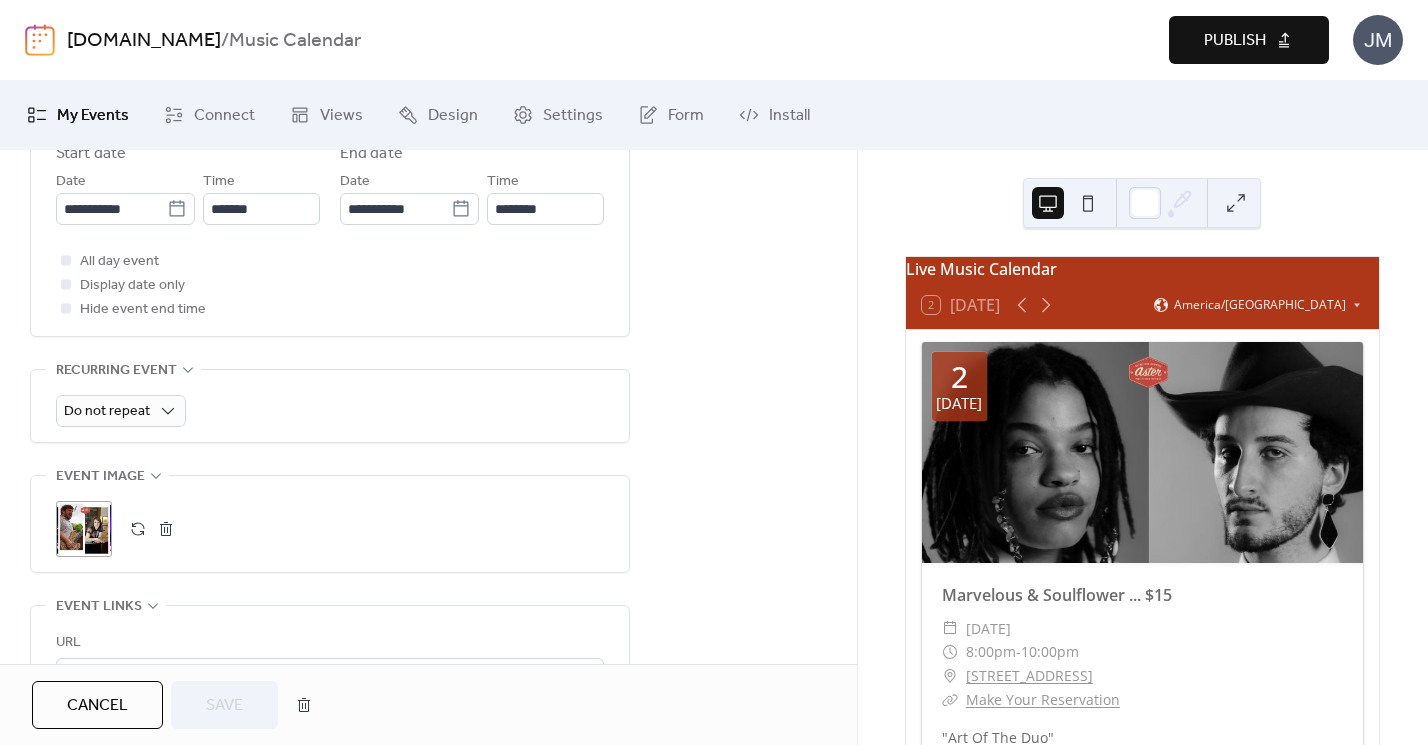 scroll, scrollTop: 1053, scrollLeft: 0, axis: vertical 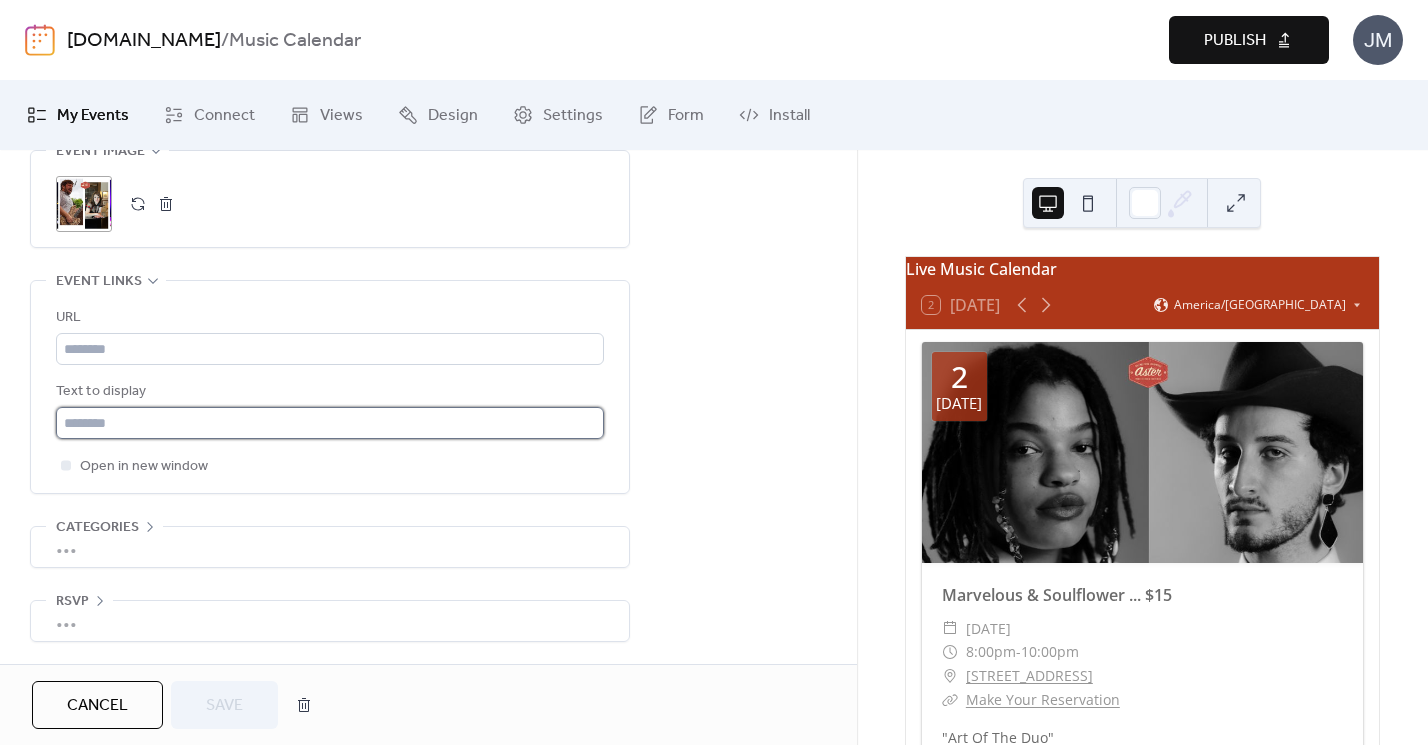 click at bounding box center (330, 423) 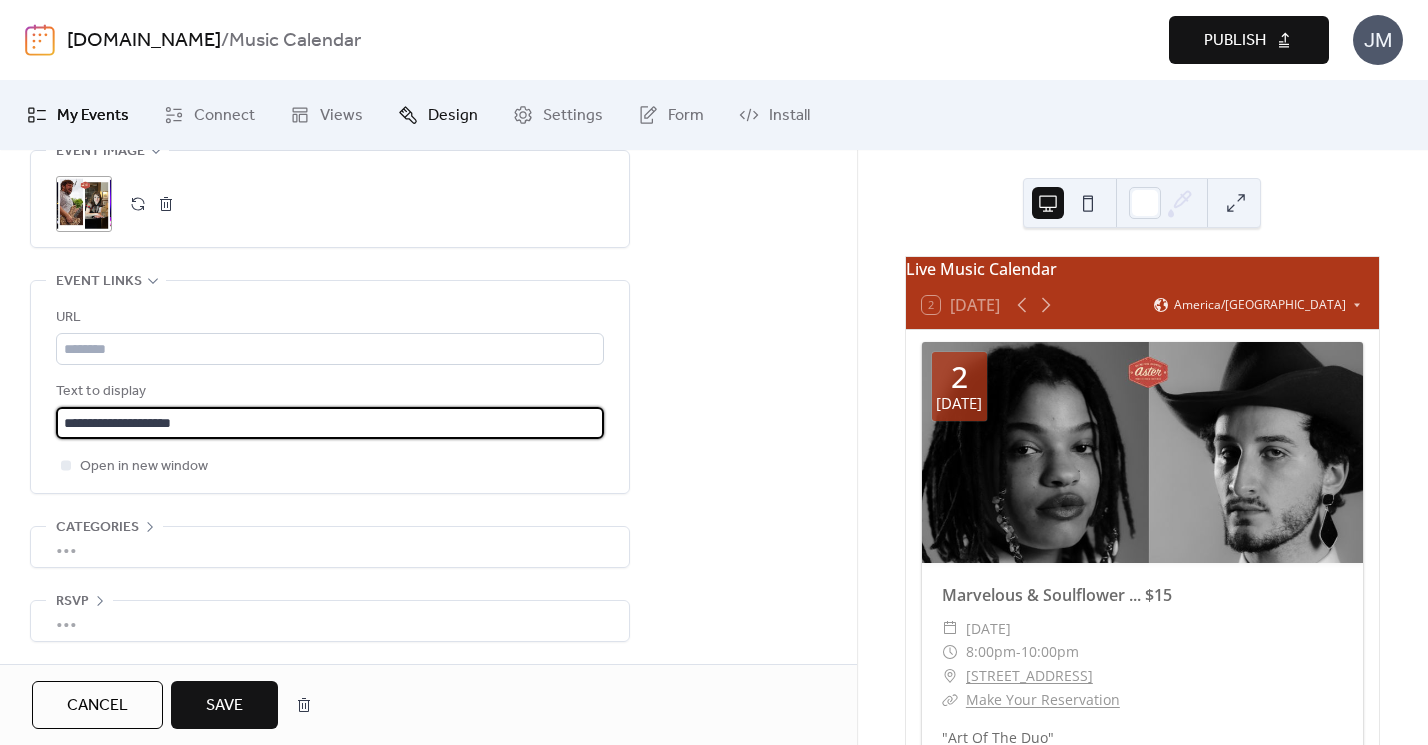 type on "**********" 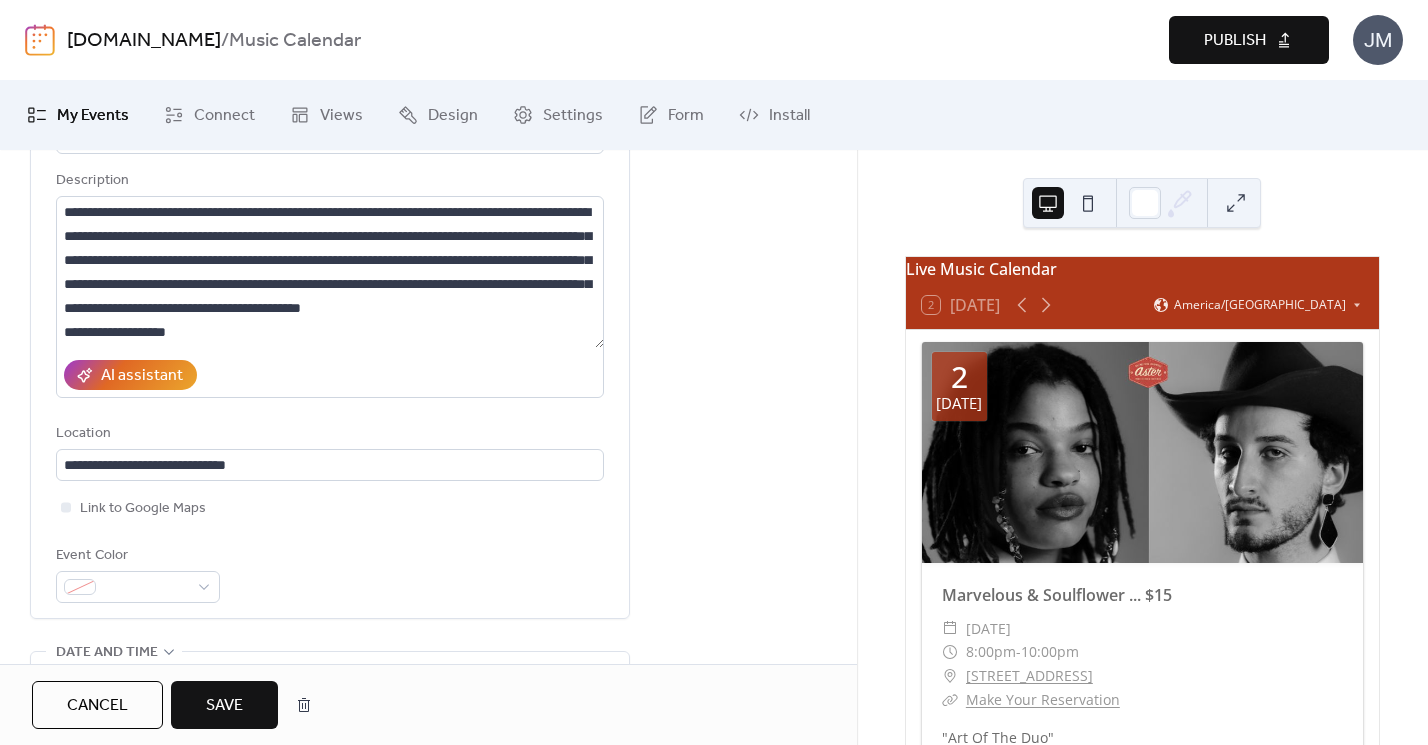 scroll, scrollTop: 68, scrollLeft: 0, axis: vertical 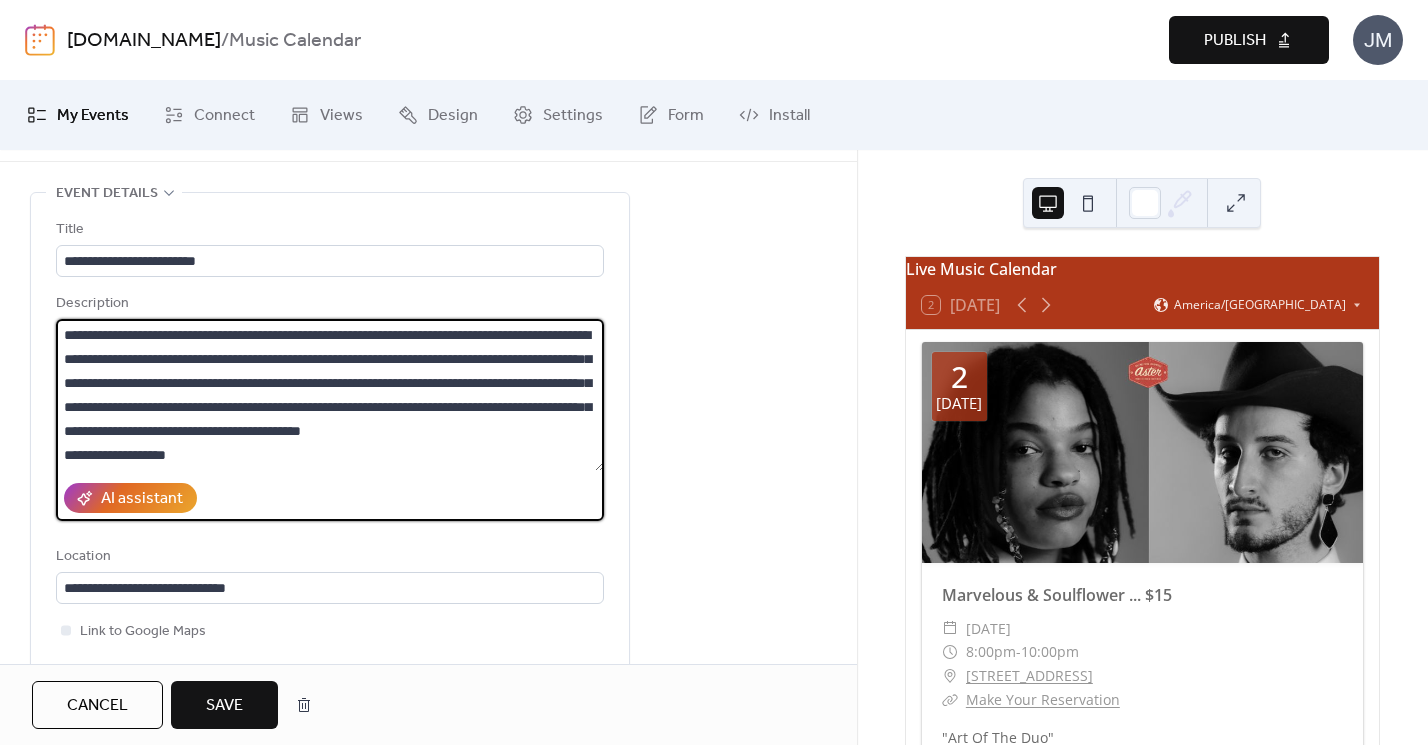 click on "**********" at bounding box center [330, 395] 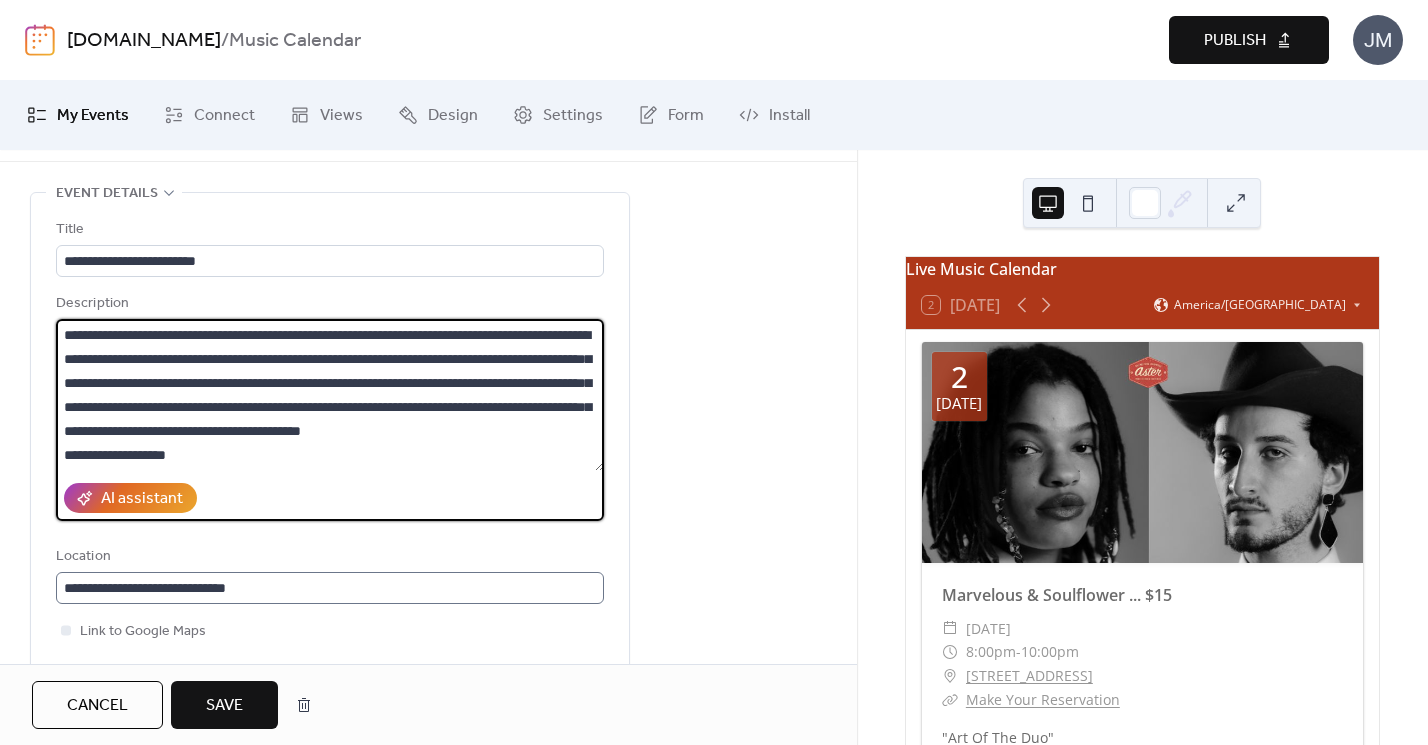 scroll, scrollTop: 1, scrollLeft: 0, axis: vertical 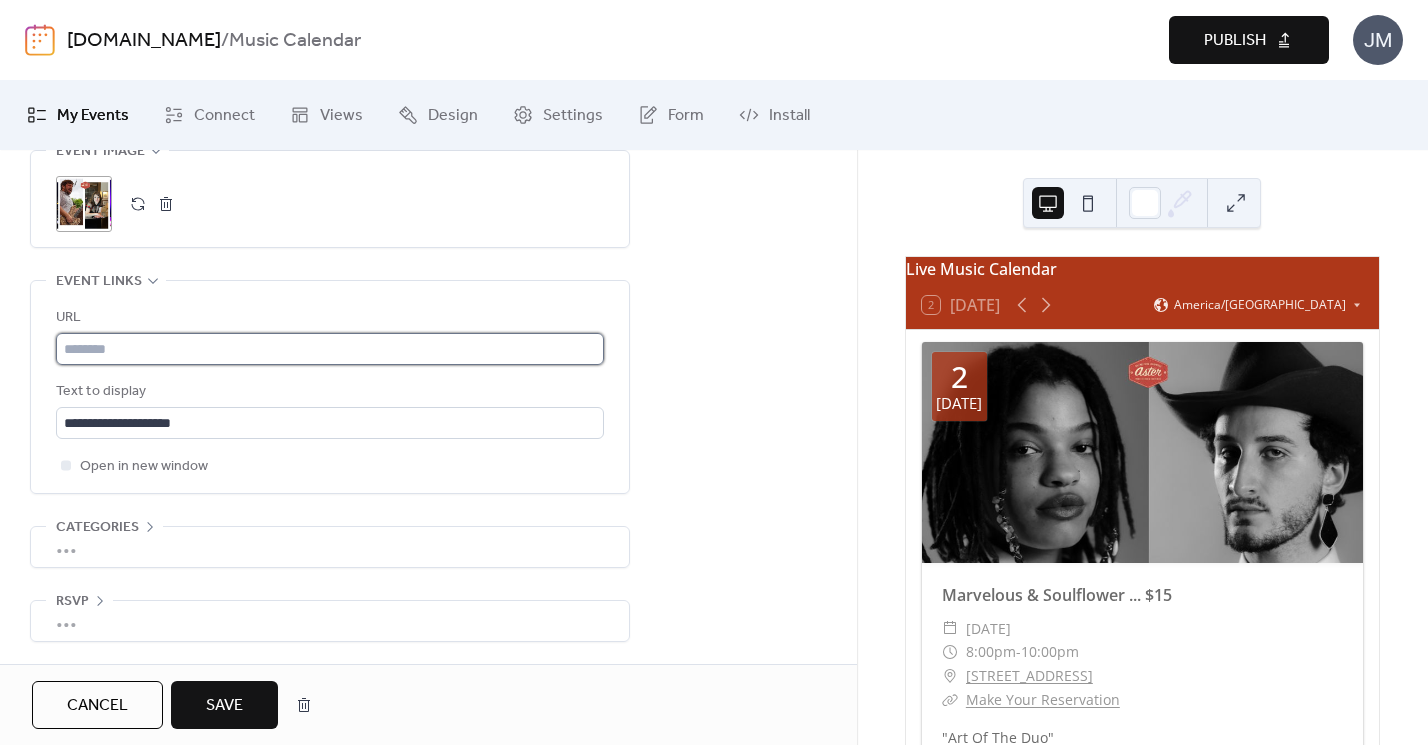 click at bounding box center [330, 349] 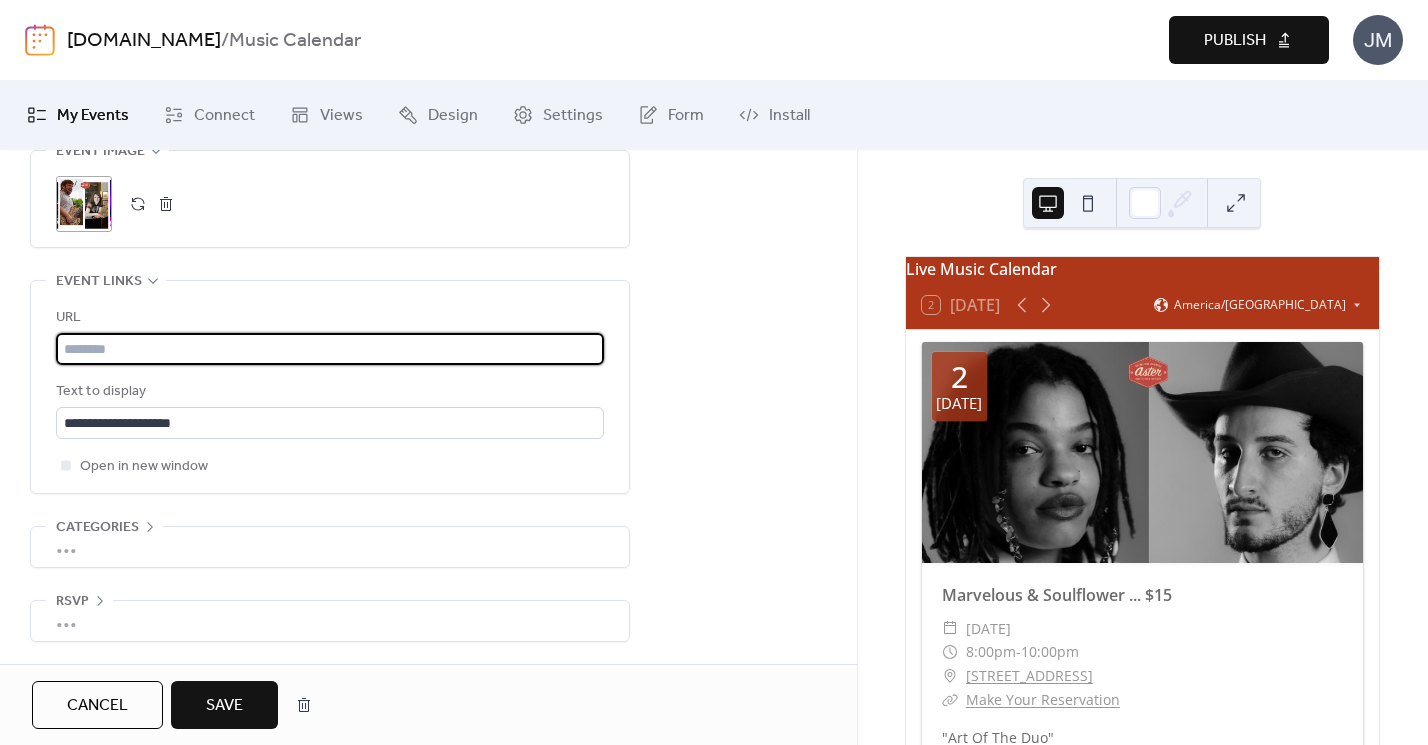 paste on "**********" 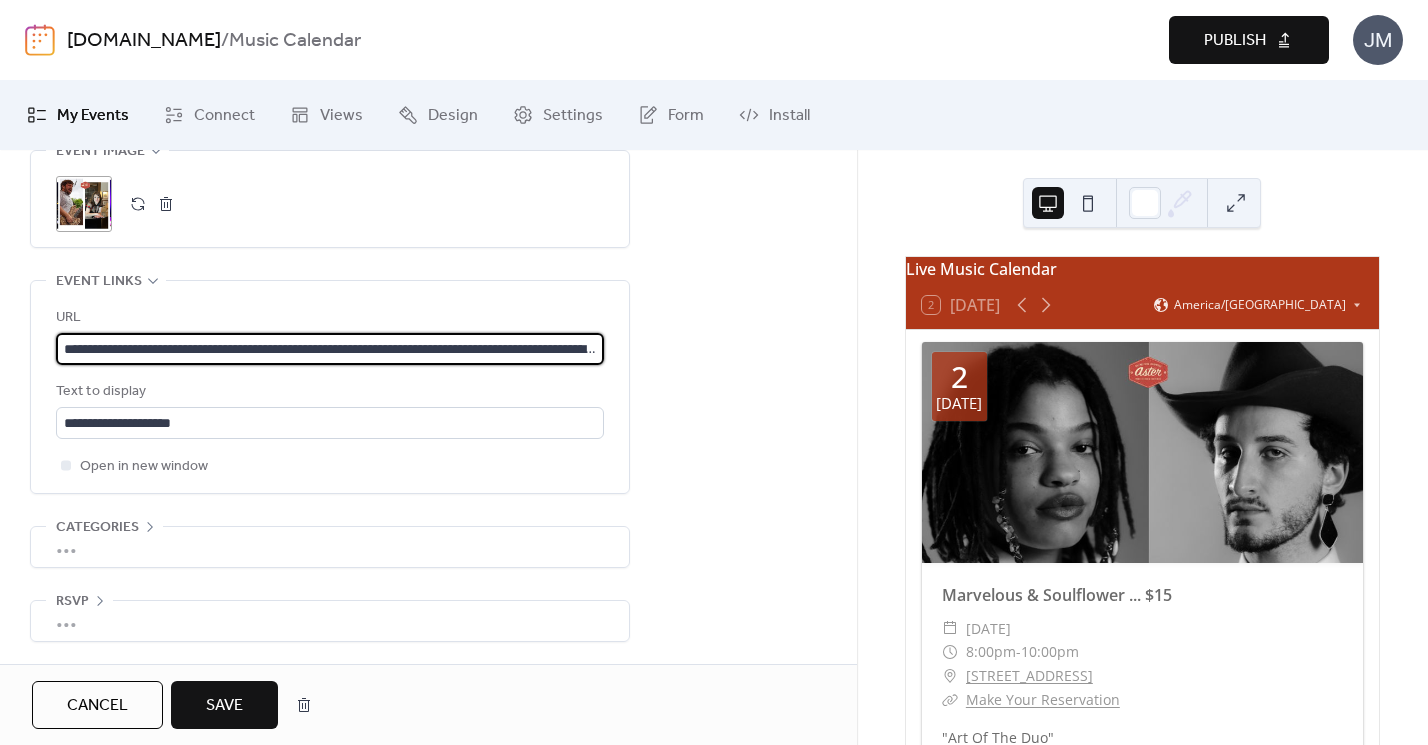 scroll, scrollTop: 0, scrollLeft: 341, axis: horizontal 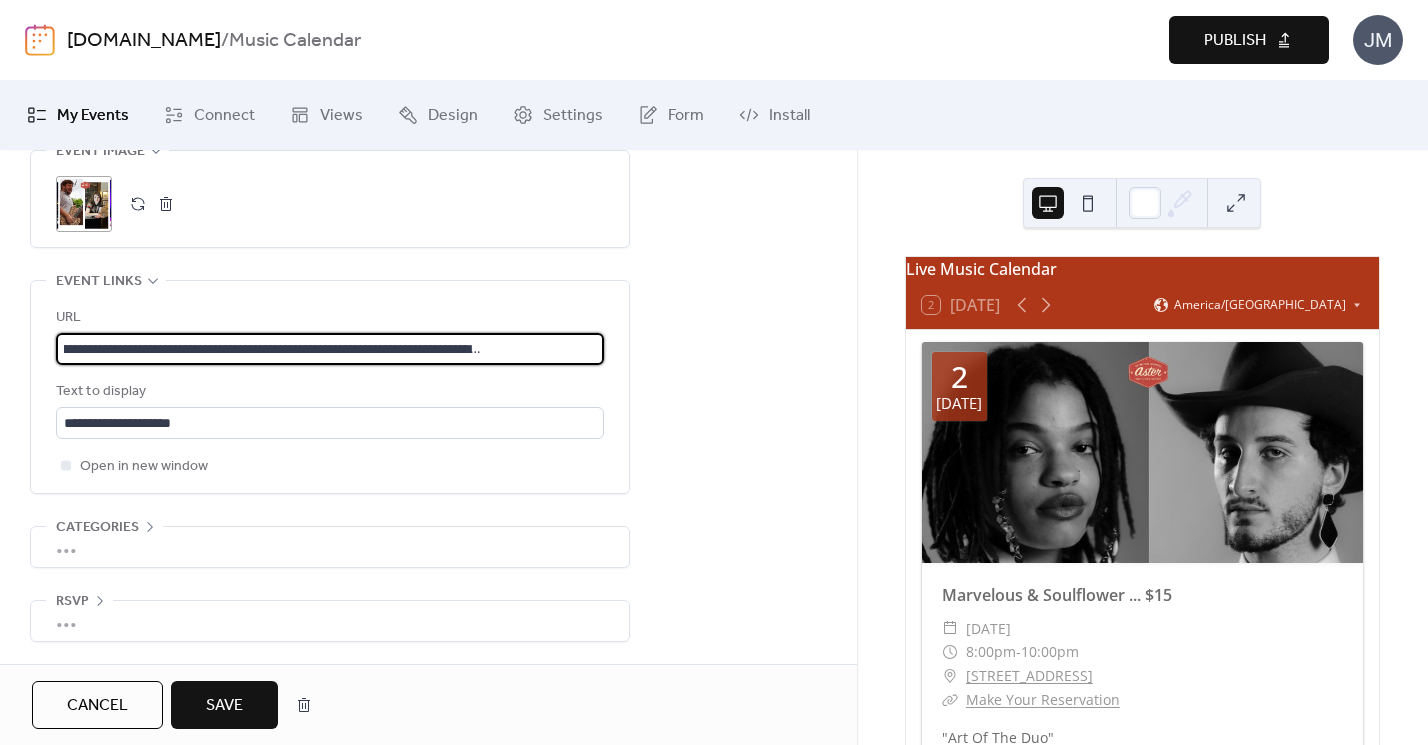 type on "**********" 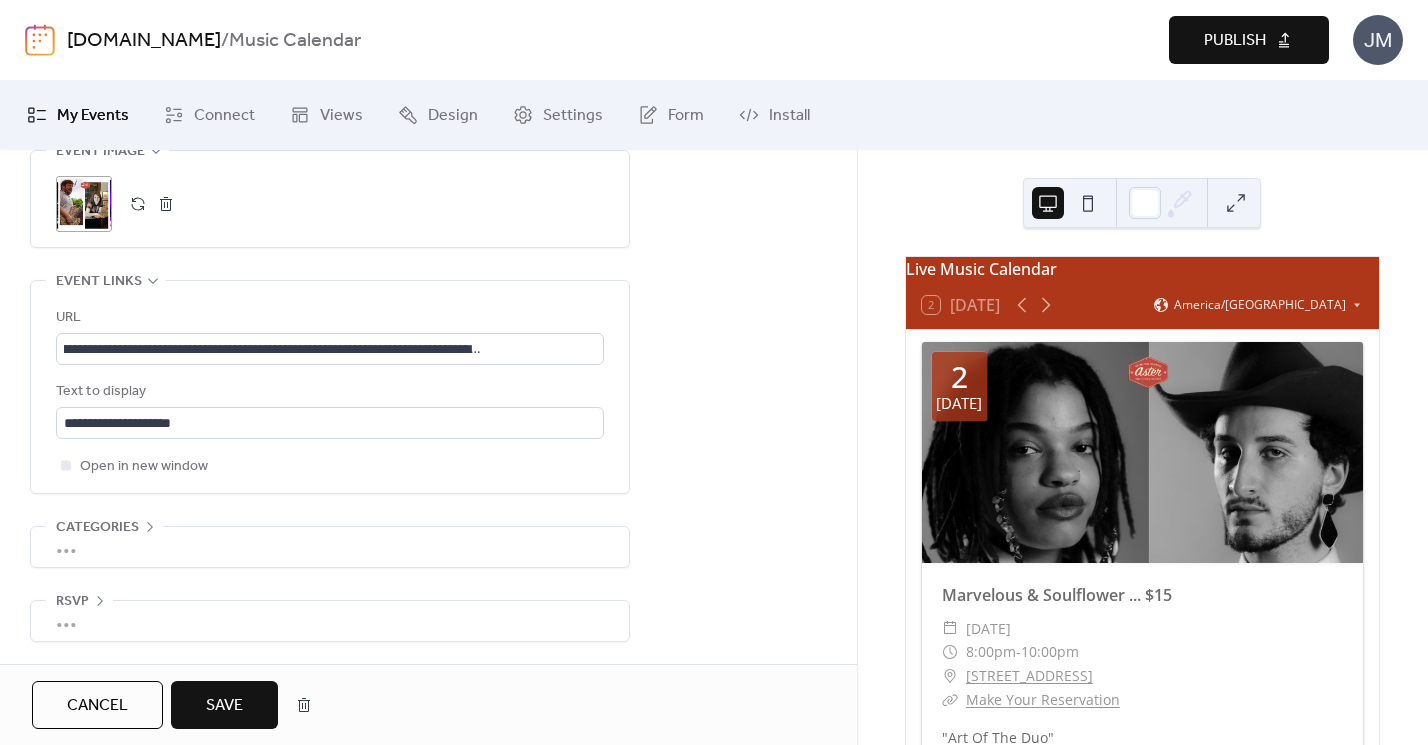scroll, scrollTop: 0, scrollLeft: 0, axis: both 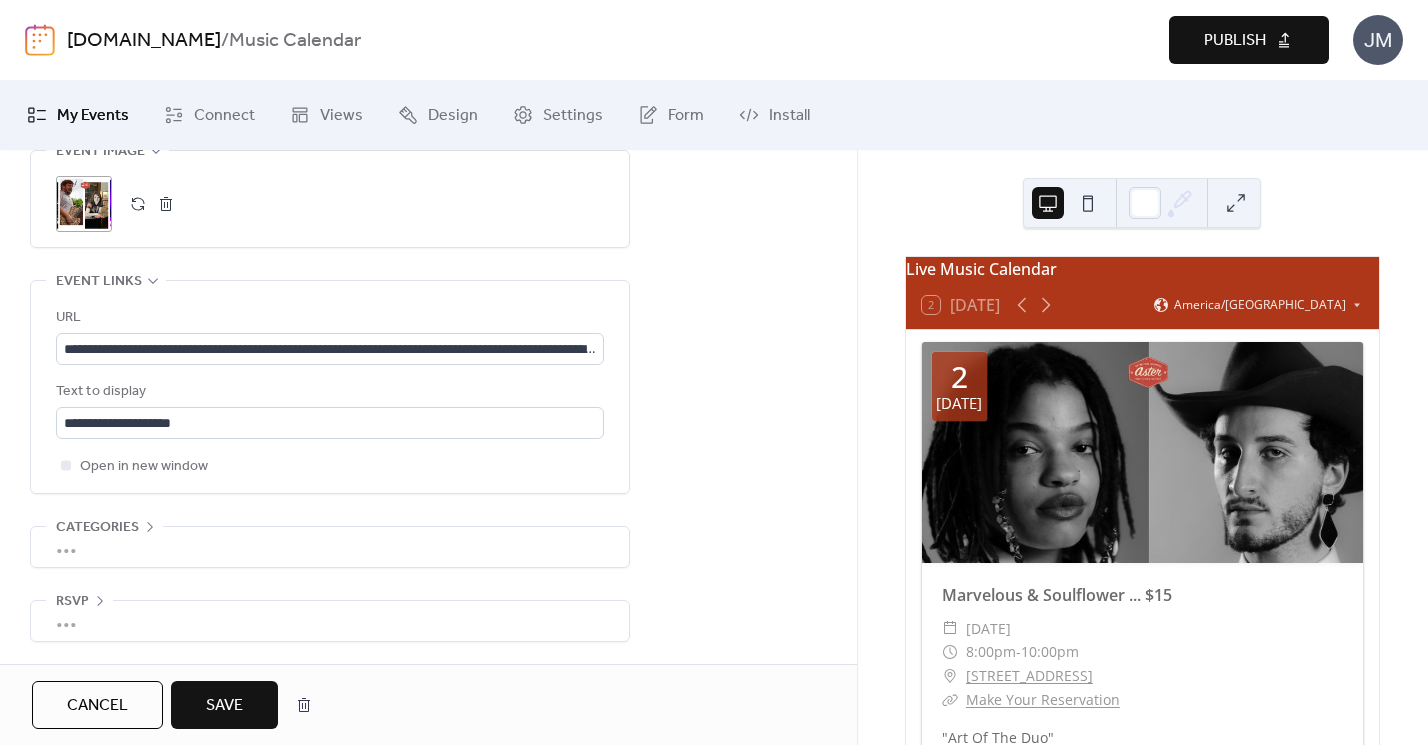 click on "Save" at bounding box center [224, 706] 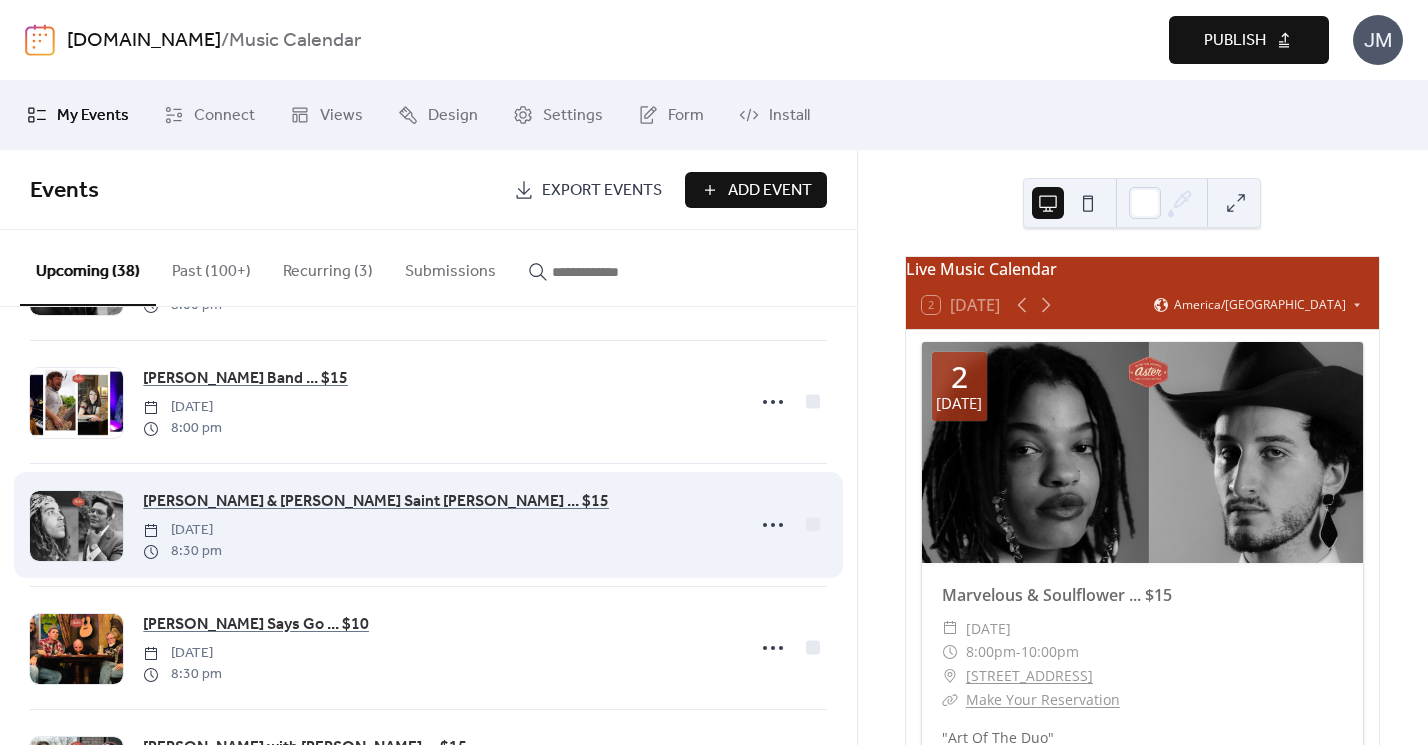 scroll, scrollTop: 3190, scrollLeft: 0, axis: vertical 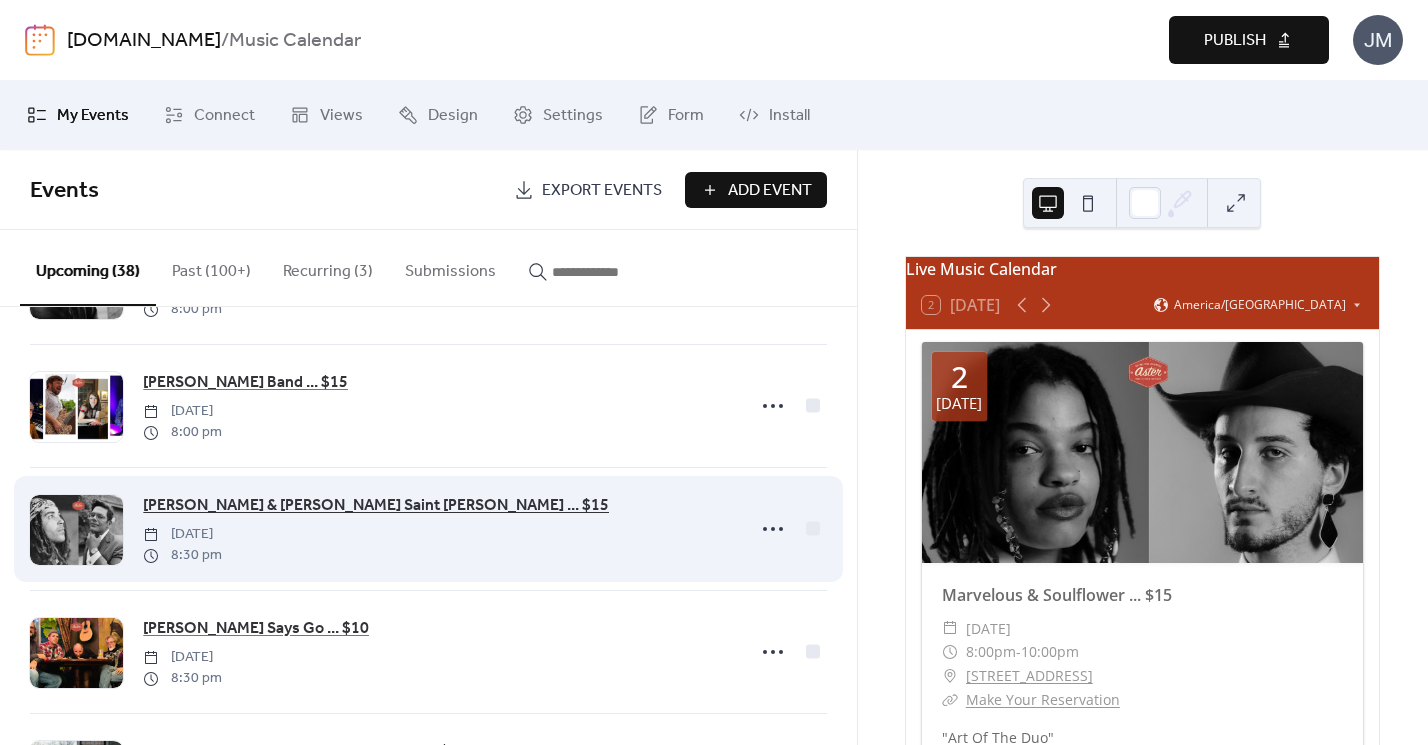 click on "[PERSON_NAME] & [PERSON_NAME] Saint [PERSON_NAME] ... $15" at bounding box center (376, 506) 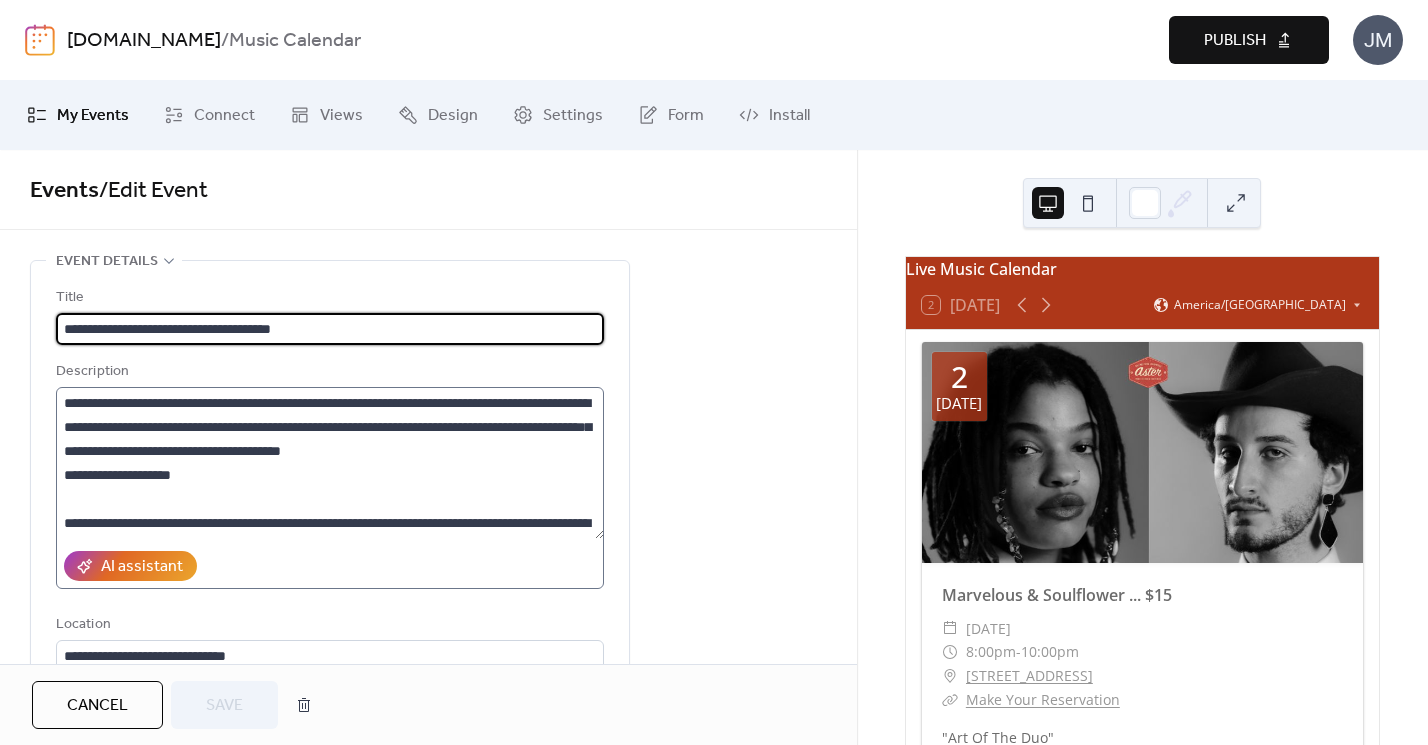 scroll, scrollTop: 96, scrollLeft: 0, axis: vertical 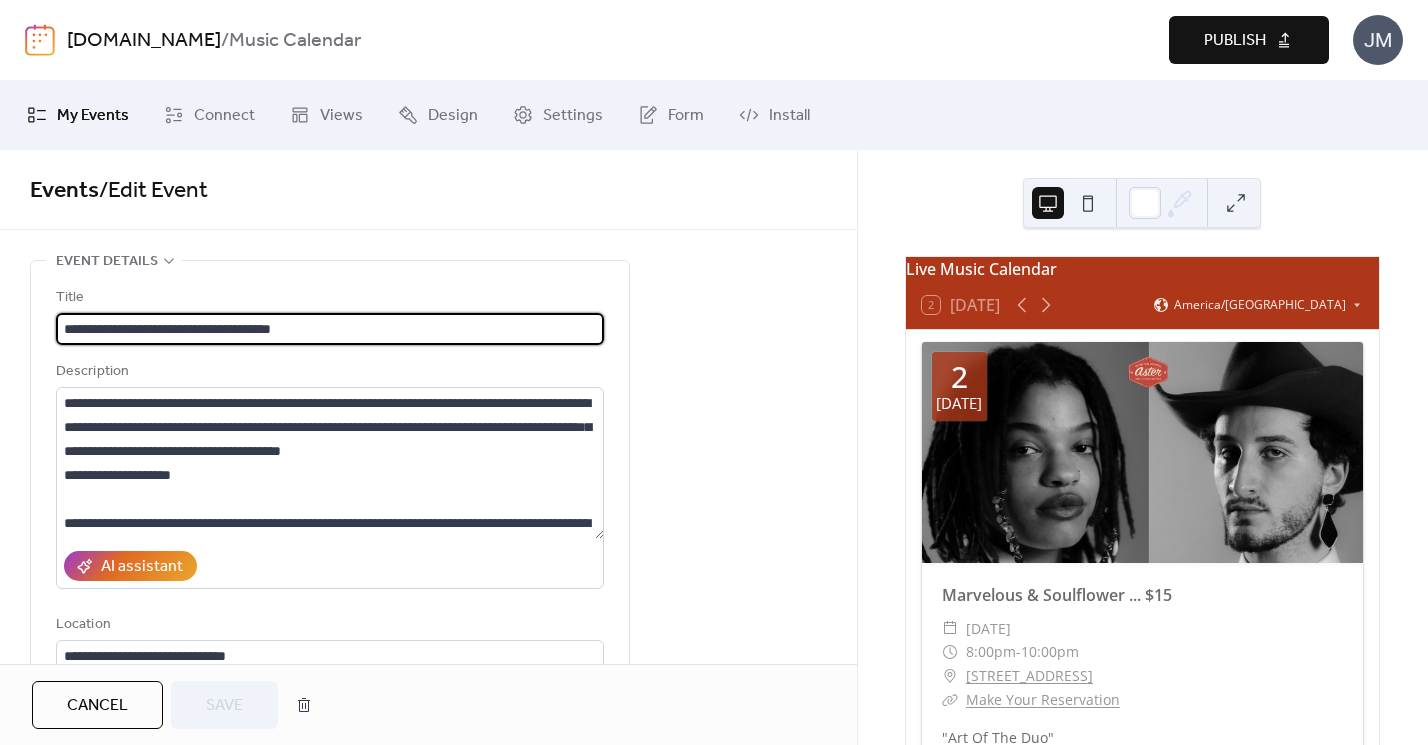 drag, startPoint x: 277, startPoint y: 329, endPoint x: 25, endPoint y: 329, distance: 252 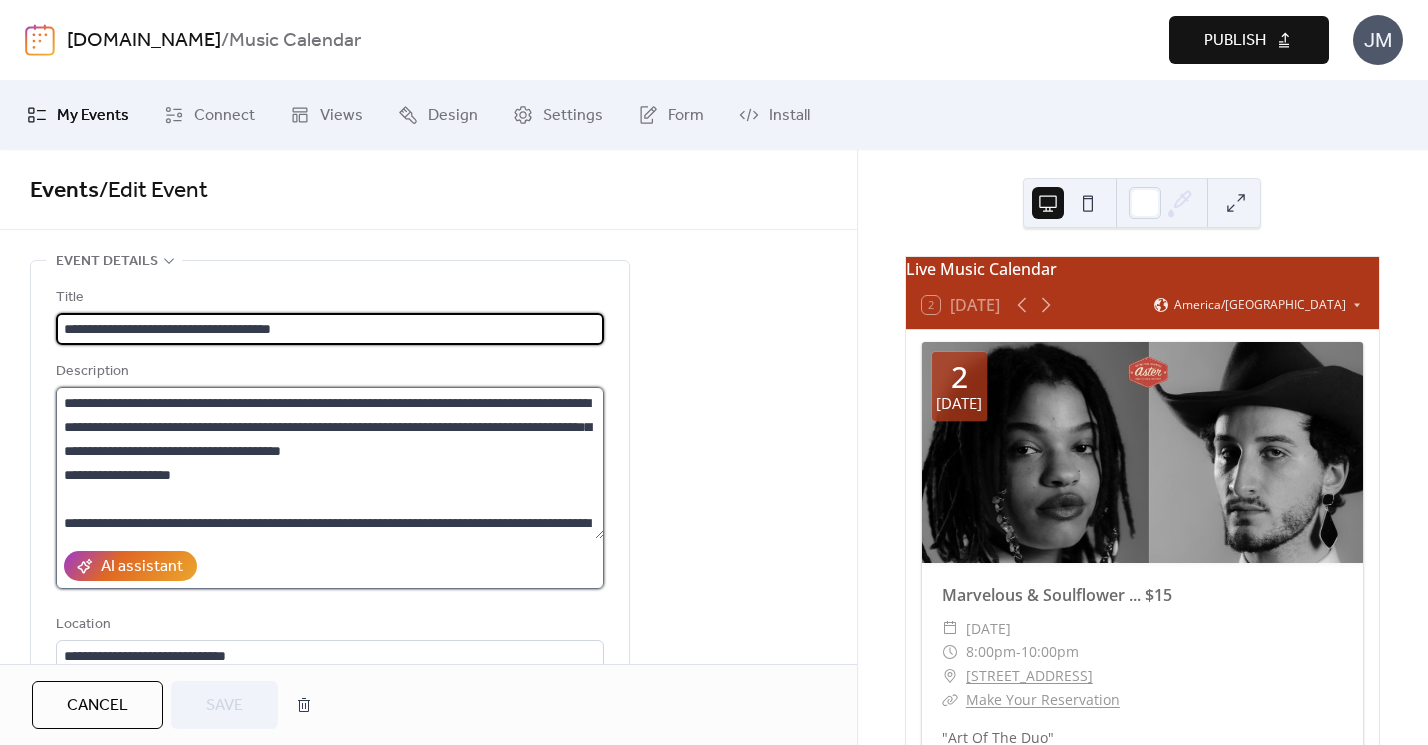 click on "**********" at bounding box center (330, 463) 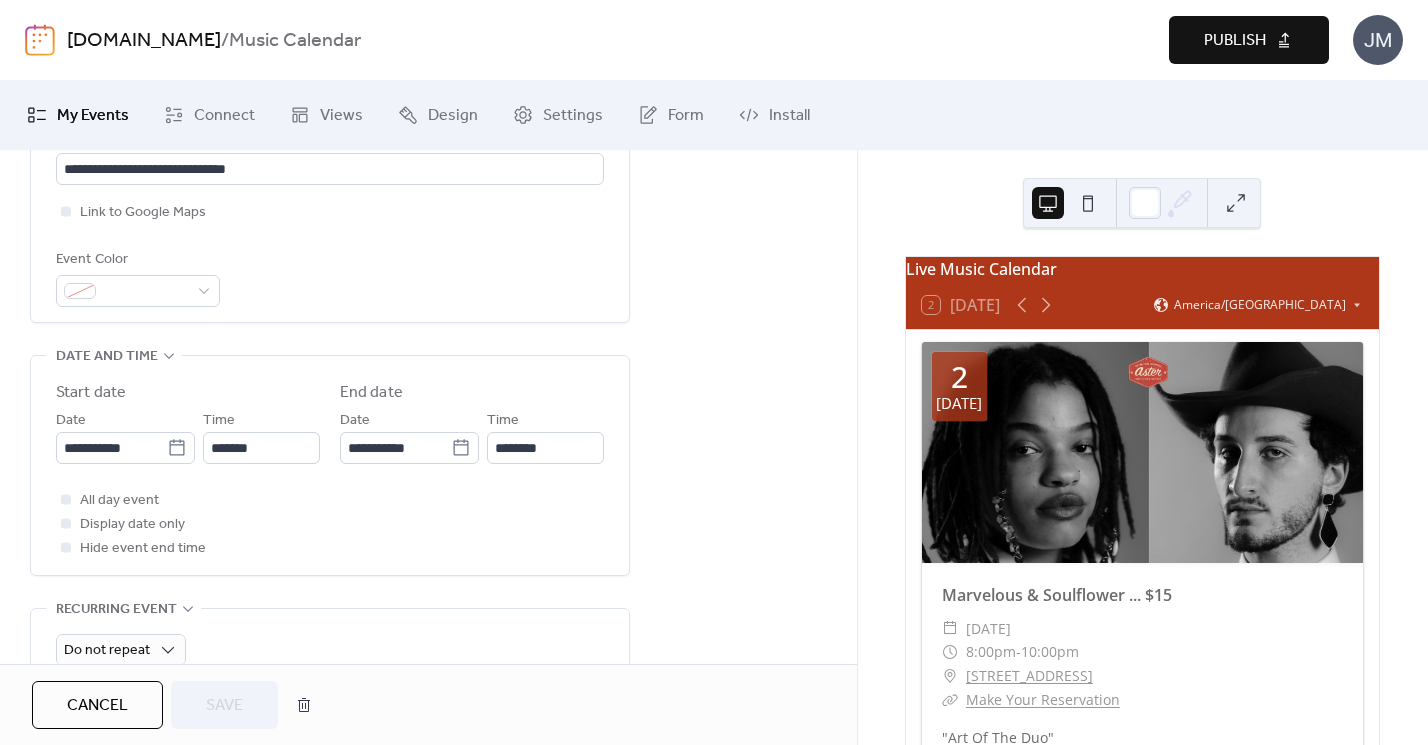 scroll, scrollTop: 1053, scrollLeft: 0, axis: vertical 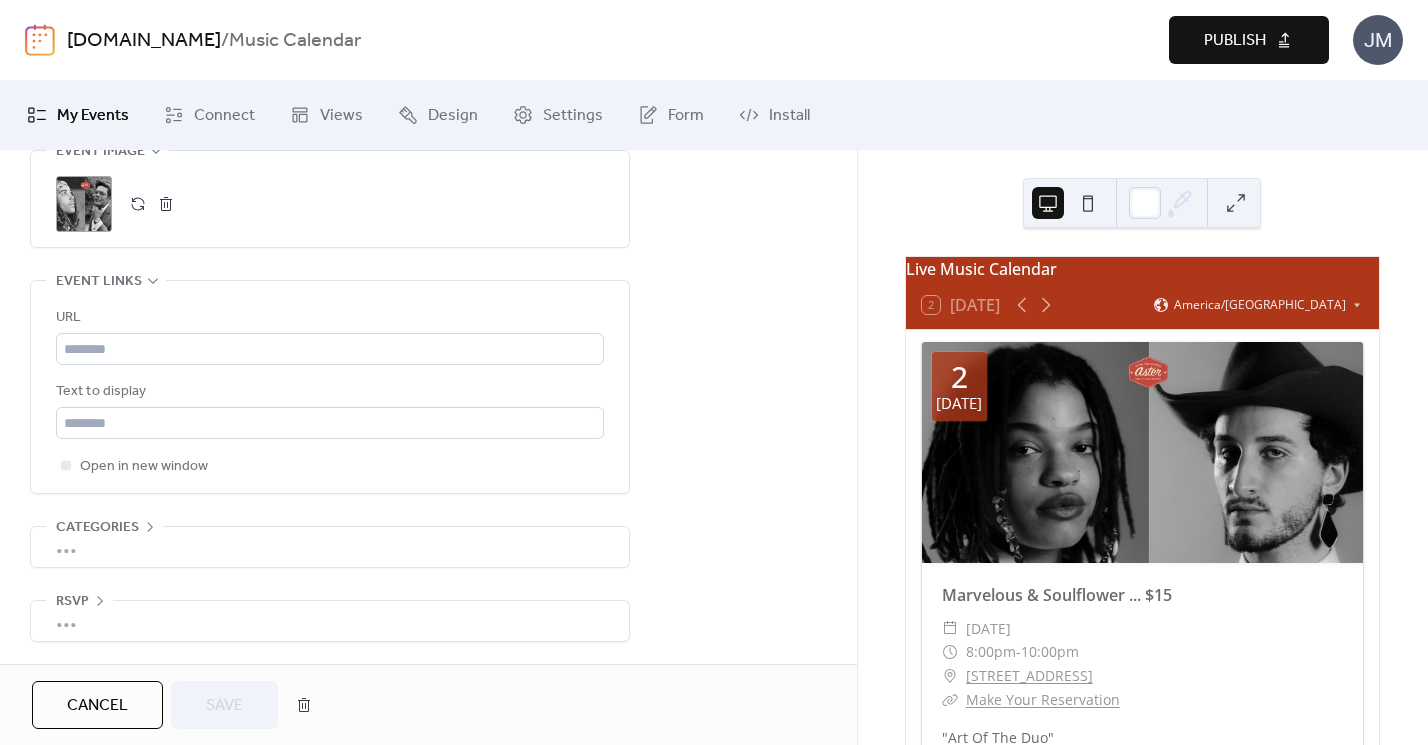 click on "URL Text to display Open in new window" at bounding box center (330, 392) 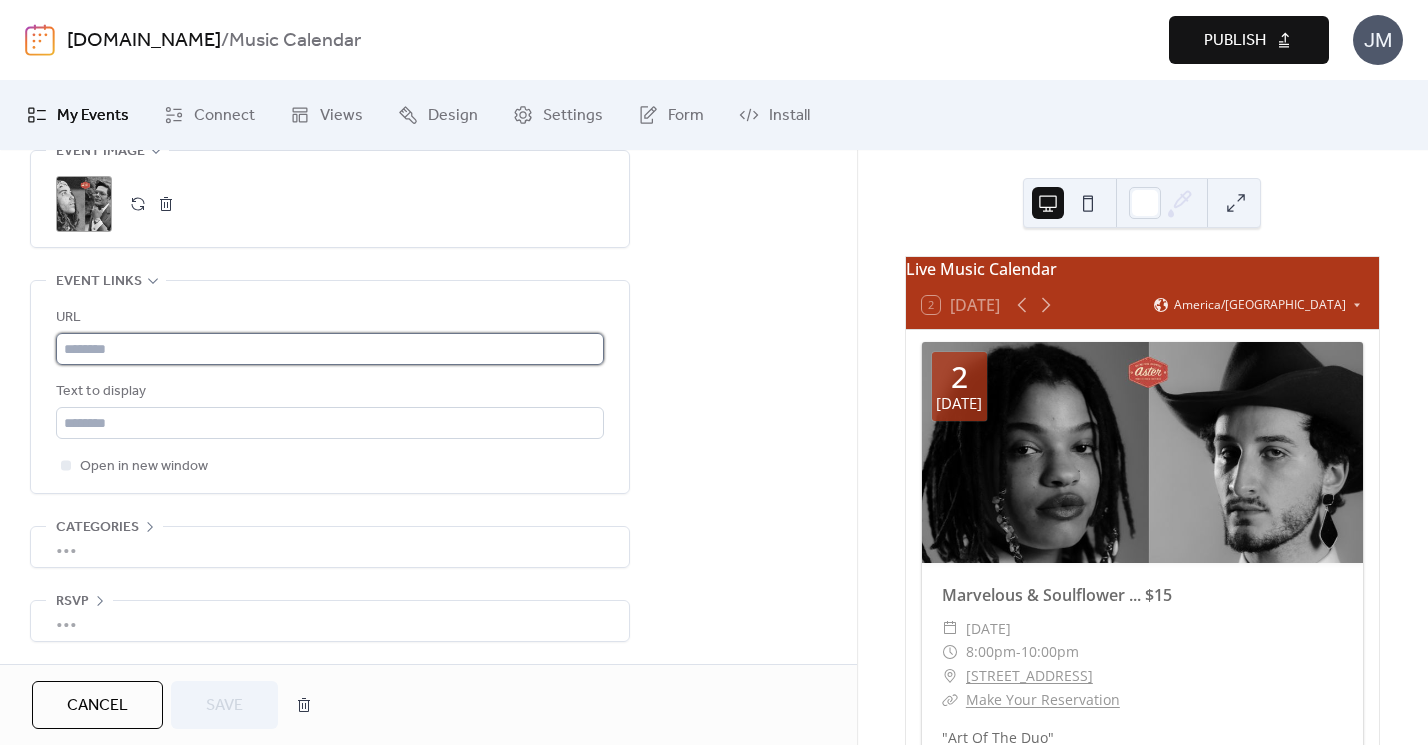 click at bounding box center (330, 349) 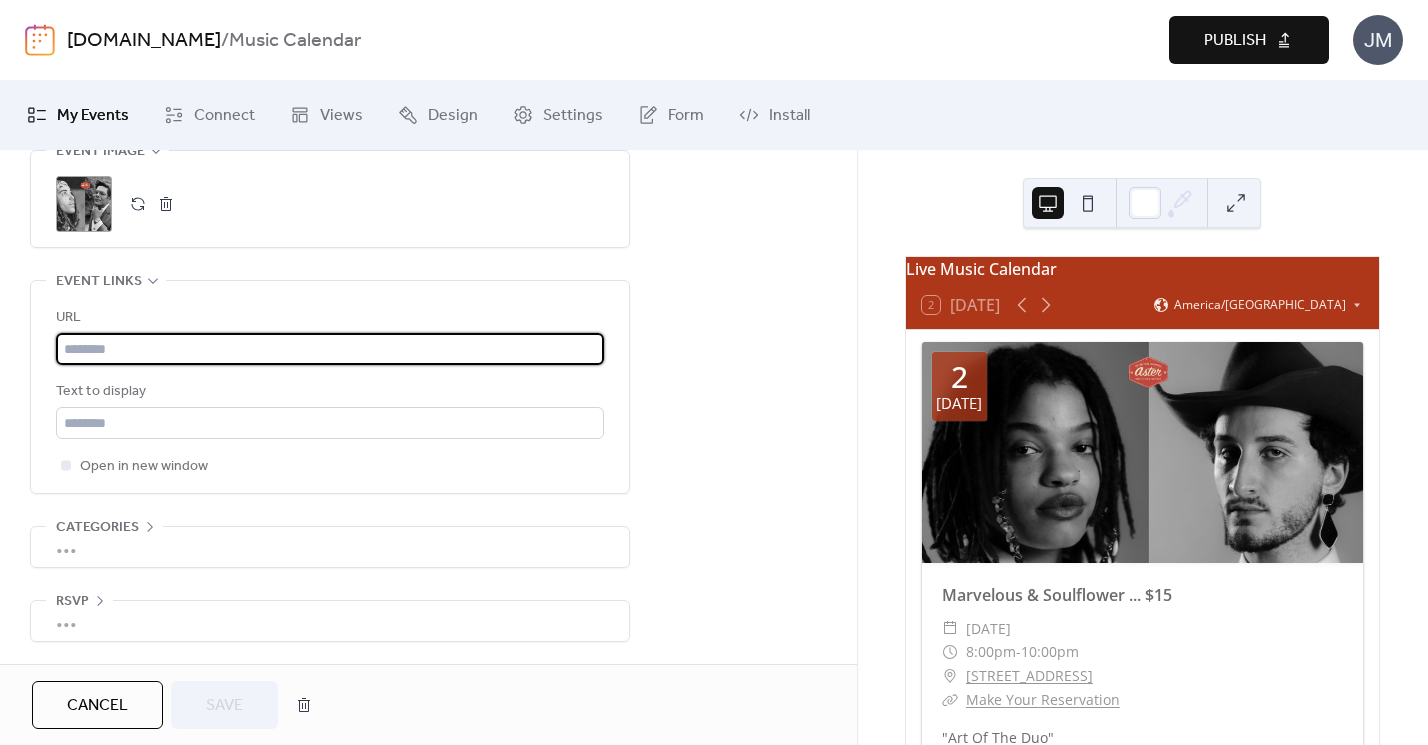 paste on "**********" 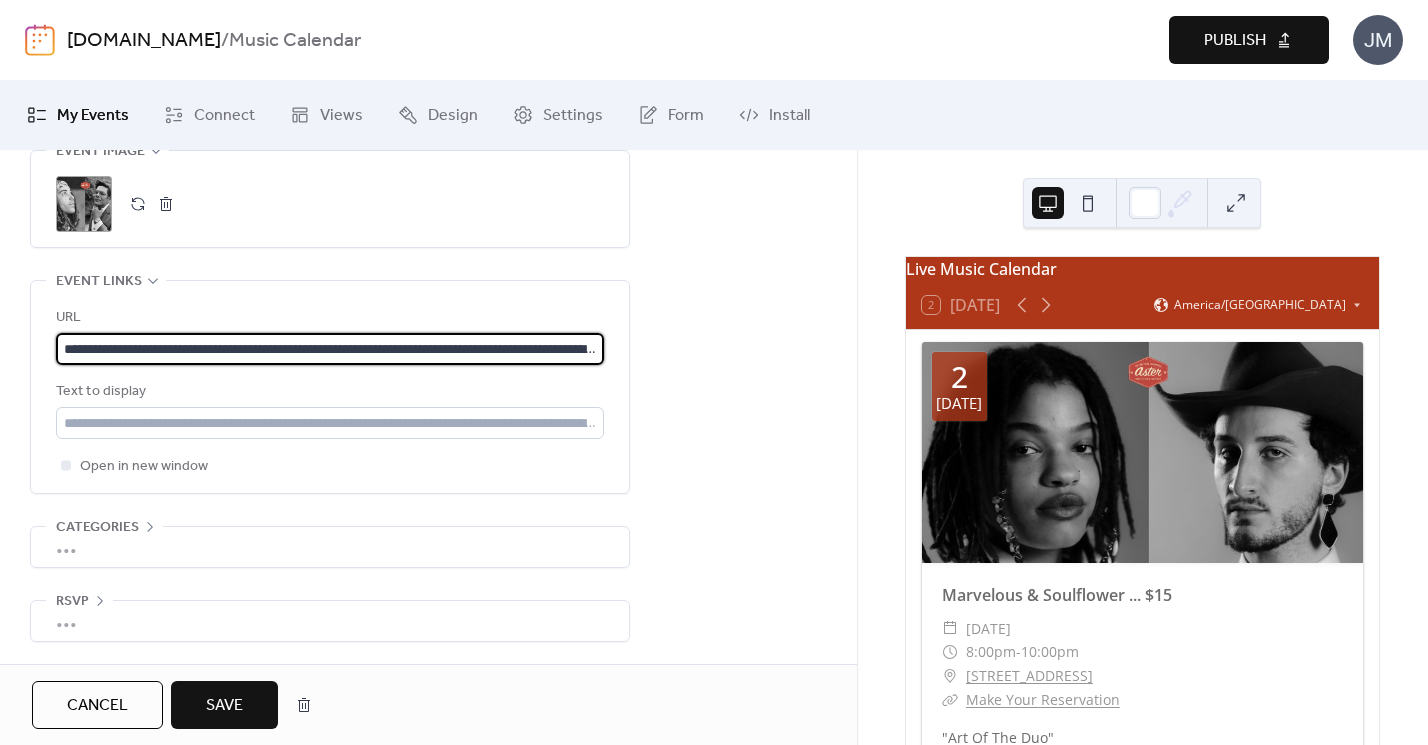 scroll, scrollTop: 0, scrollLeft: 420, axis: horizontal 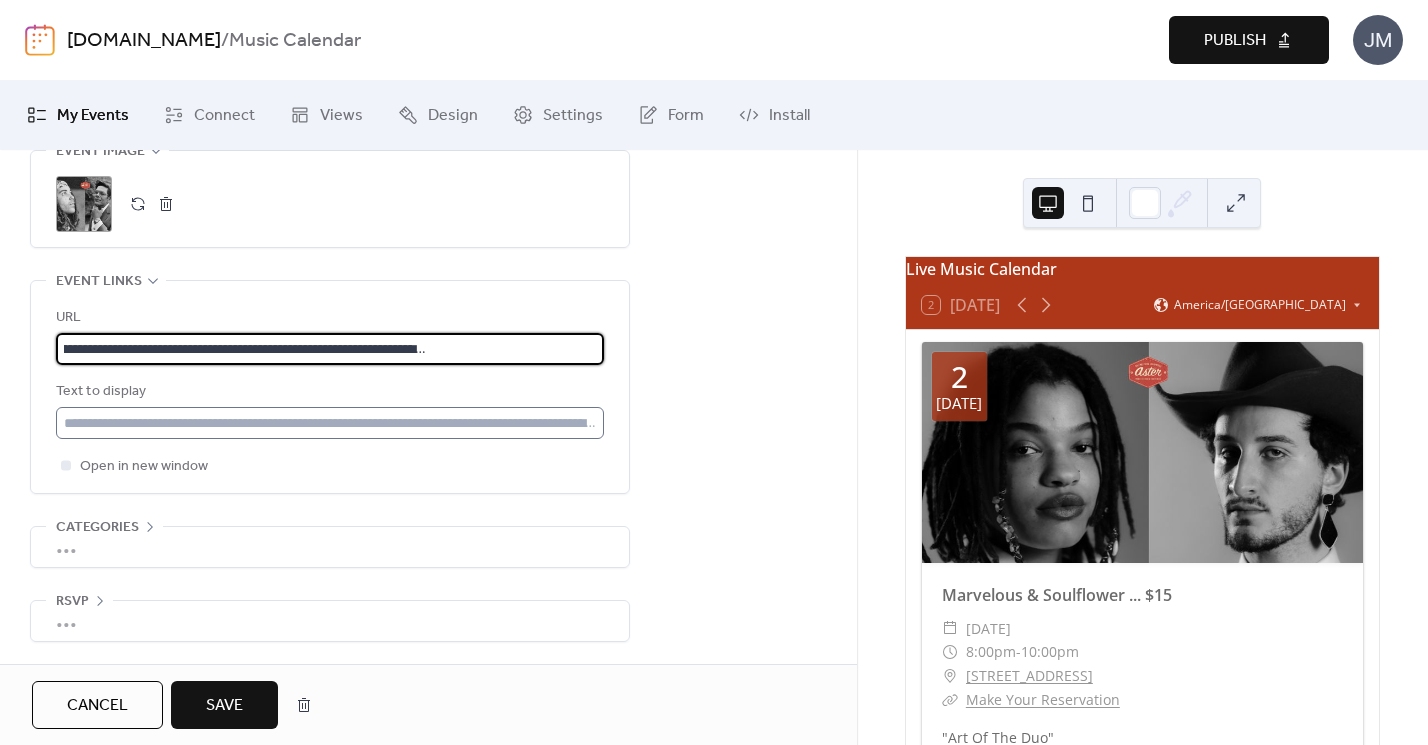 type on "**********" 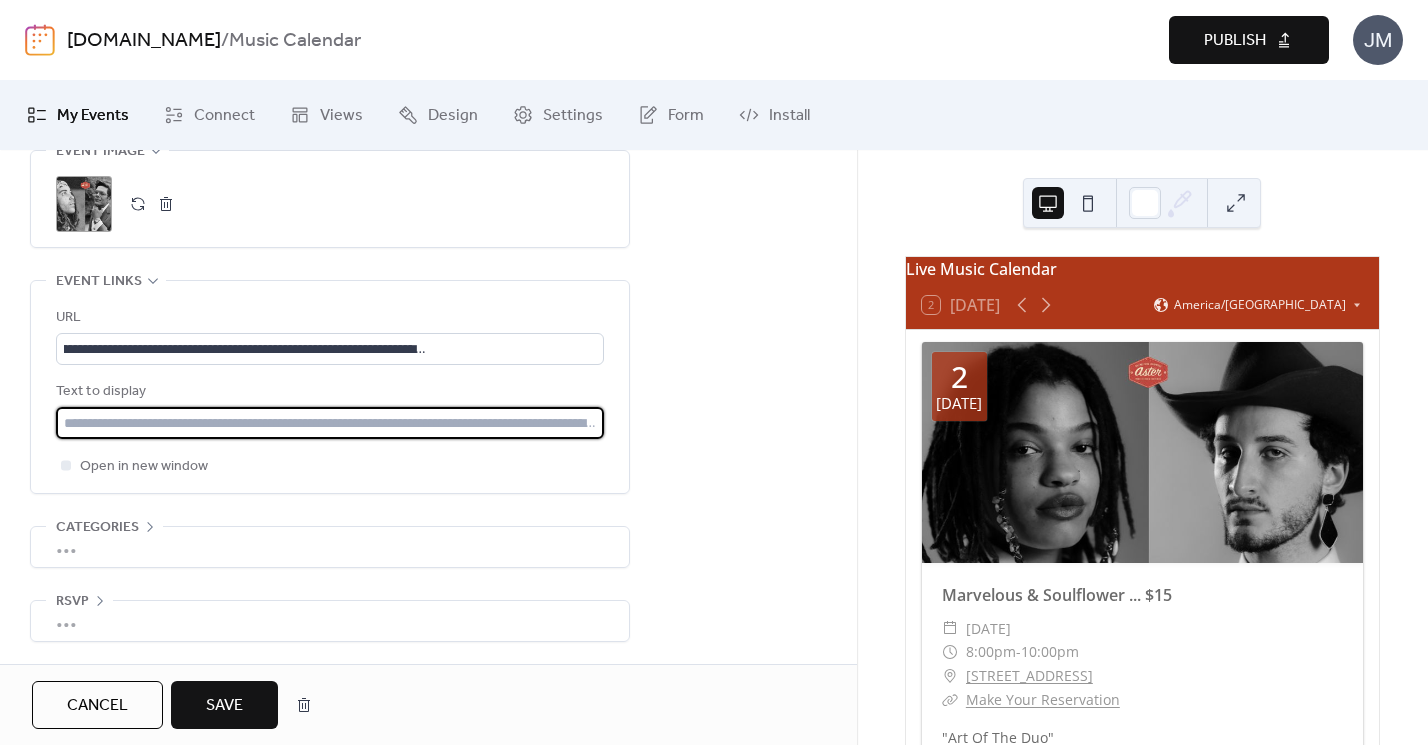 scroll, scrollTop: 0, scrollLeft: 0, axis: both 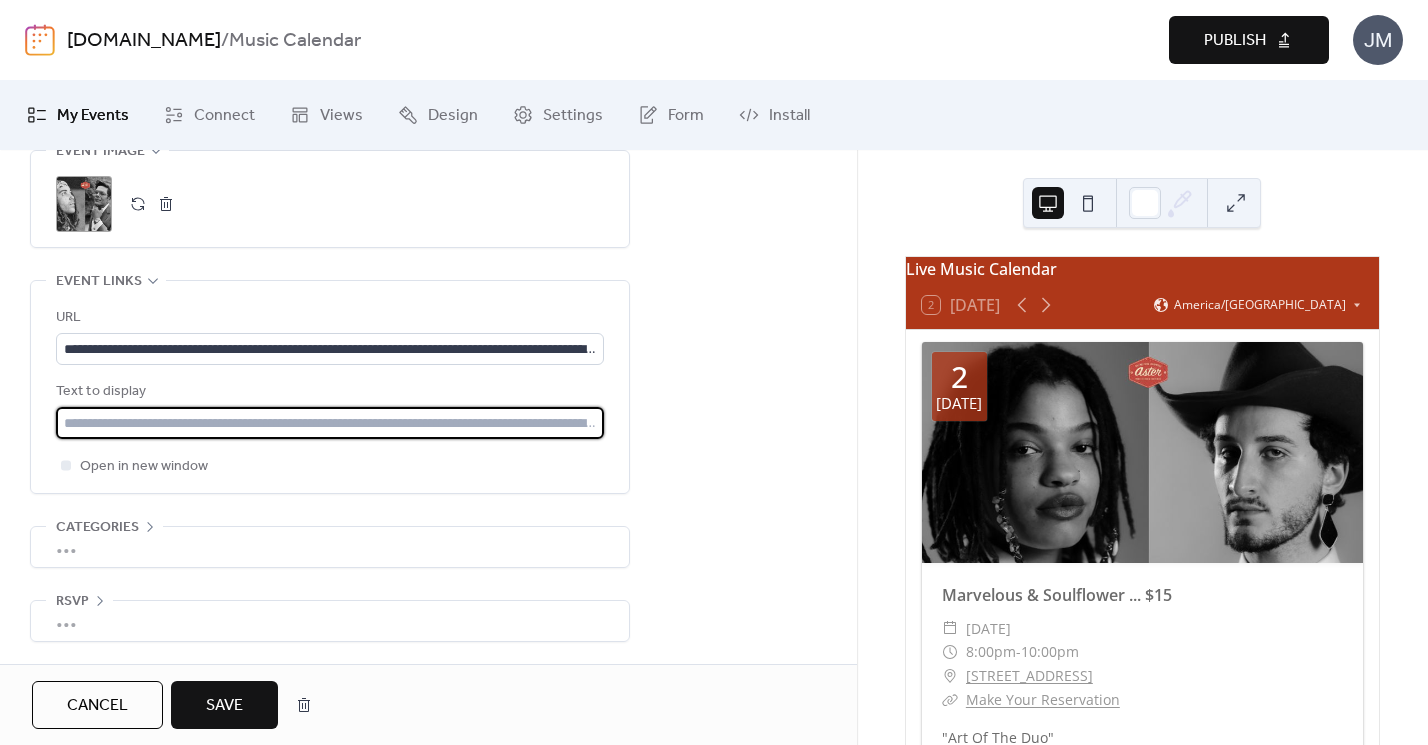 click at bounding box center (330, 423) 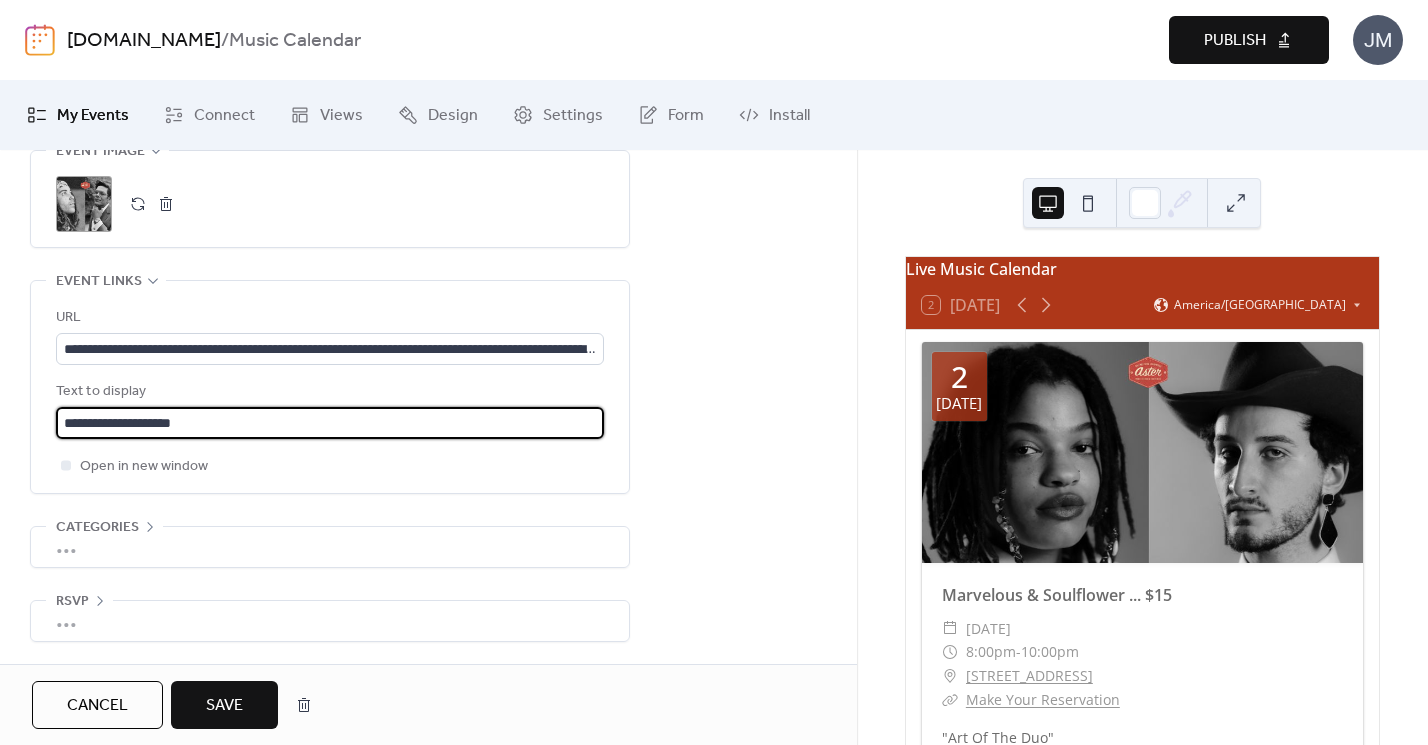 type on "**********" 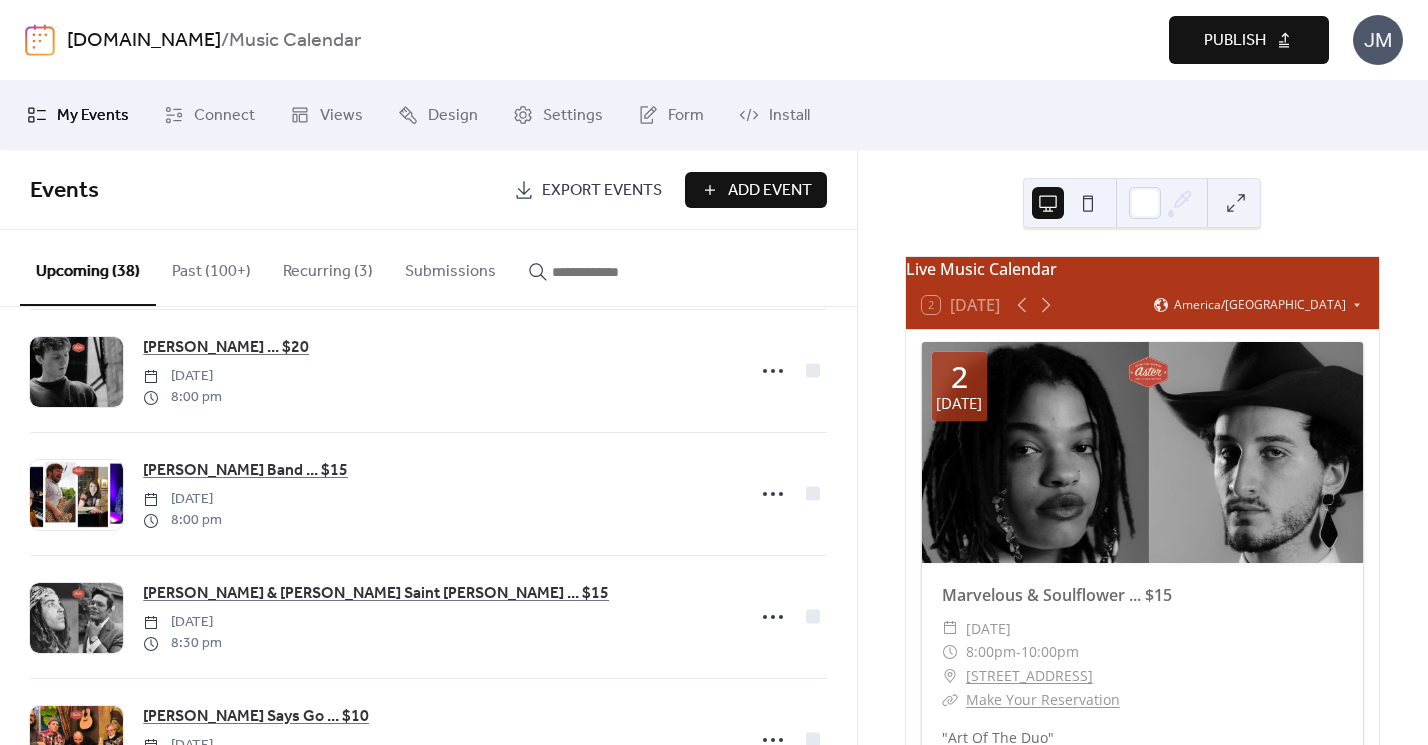 scroll, scrollTop: 3329, scrollLeft: 0, axis: vertical 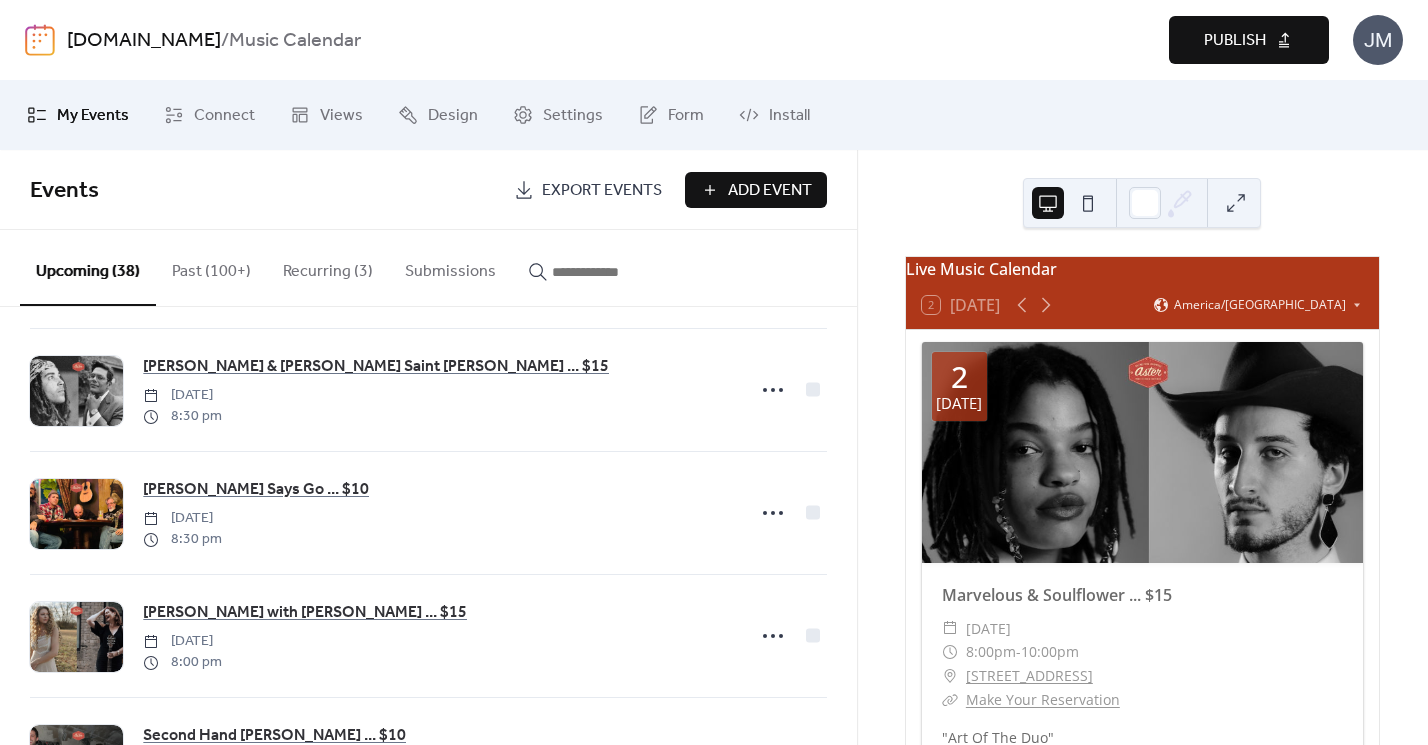 click on "Publish" at bounding box center (1235, 41) 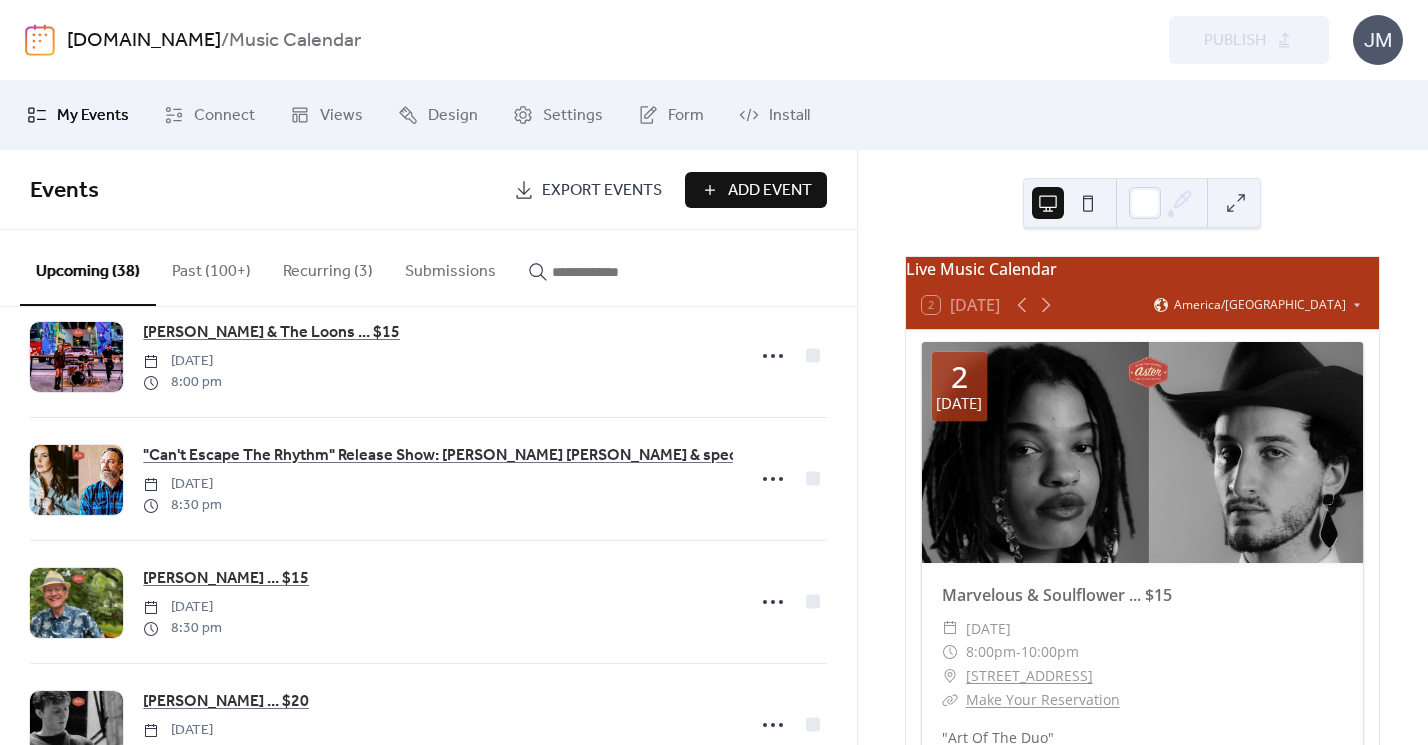 scroll, scrollTop: 2209, scrollLeft: 0, axis: vertical 